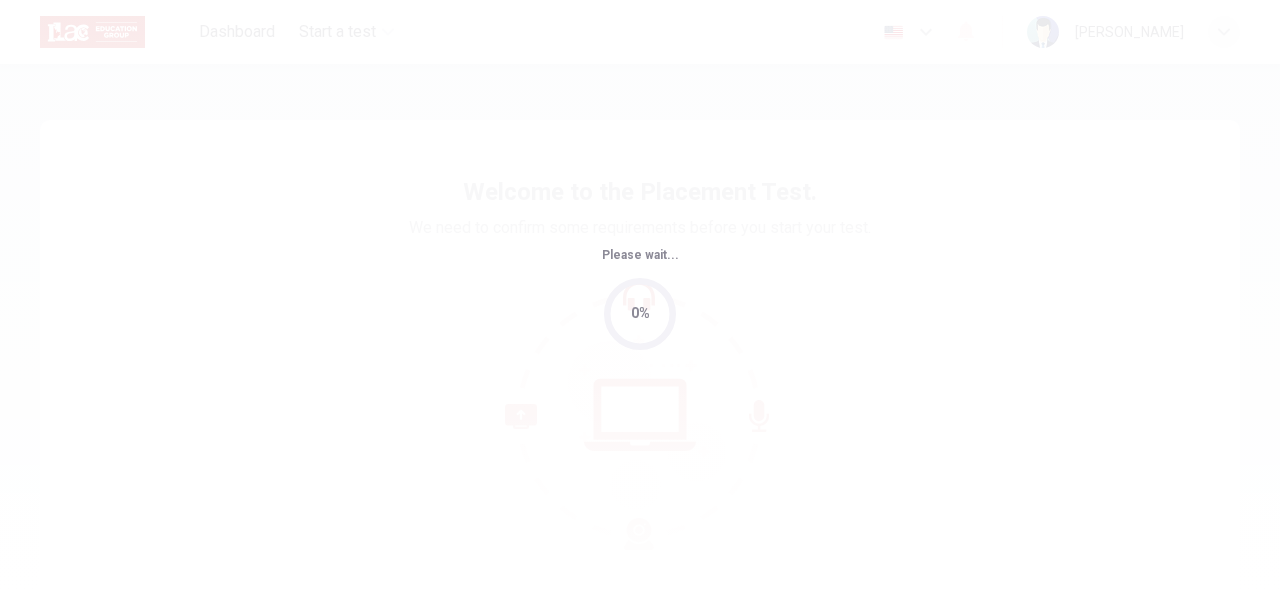 scroll, scrollTop: 0, scrollLeft: 0, axis: both 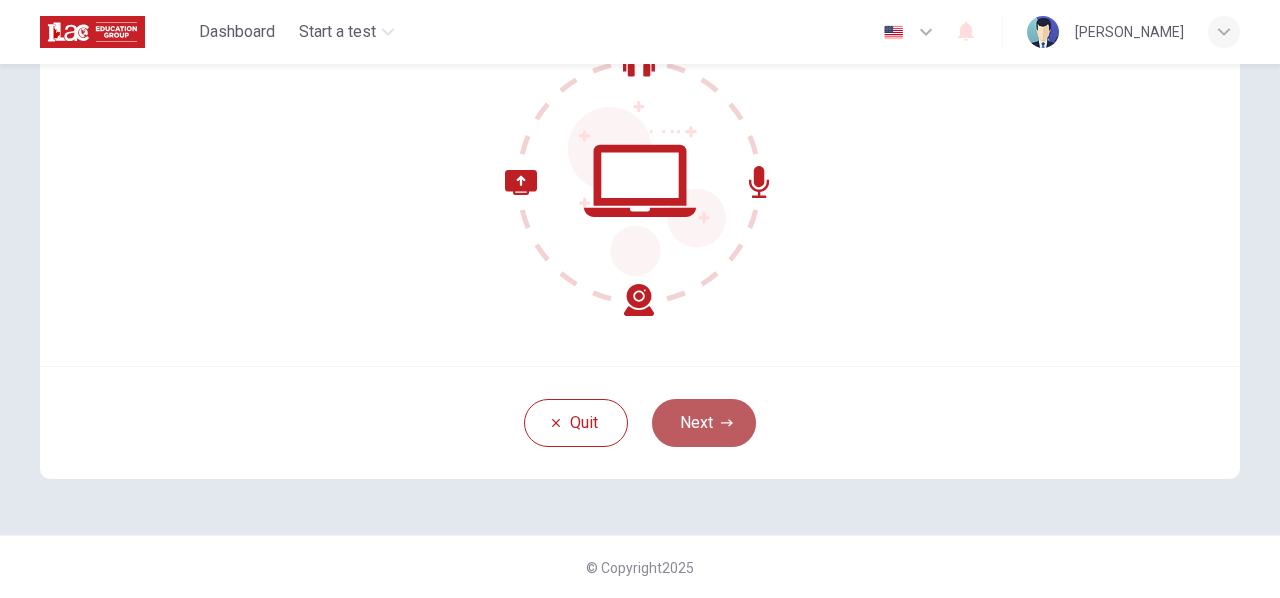 click on "Next" at bounding box center [704, 423] 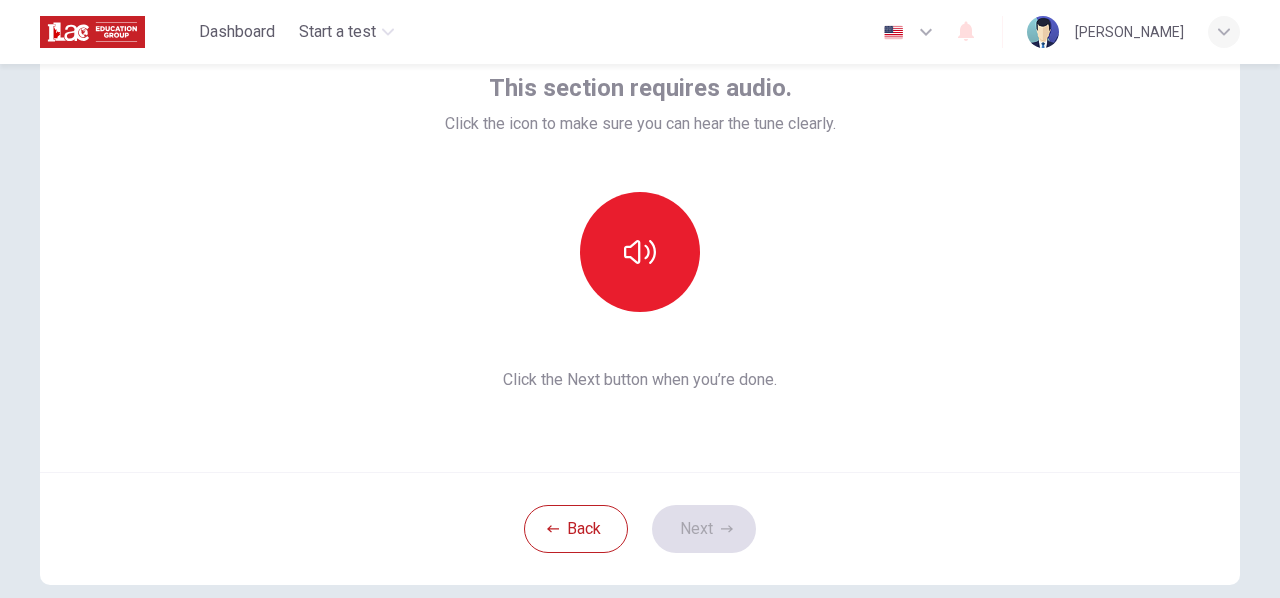 scroll, scrollTop: 126, scrollLeft: 0, axis: vertical 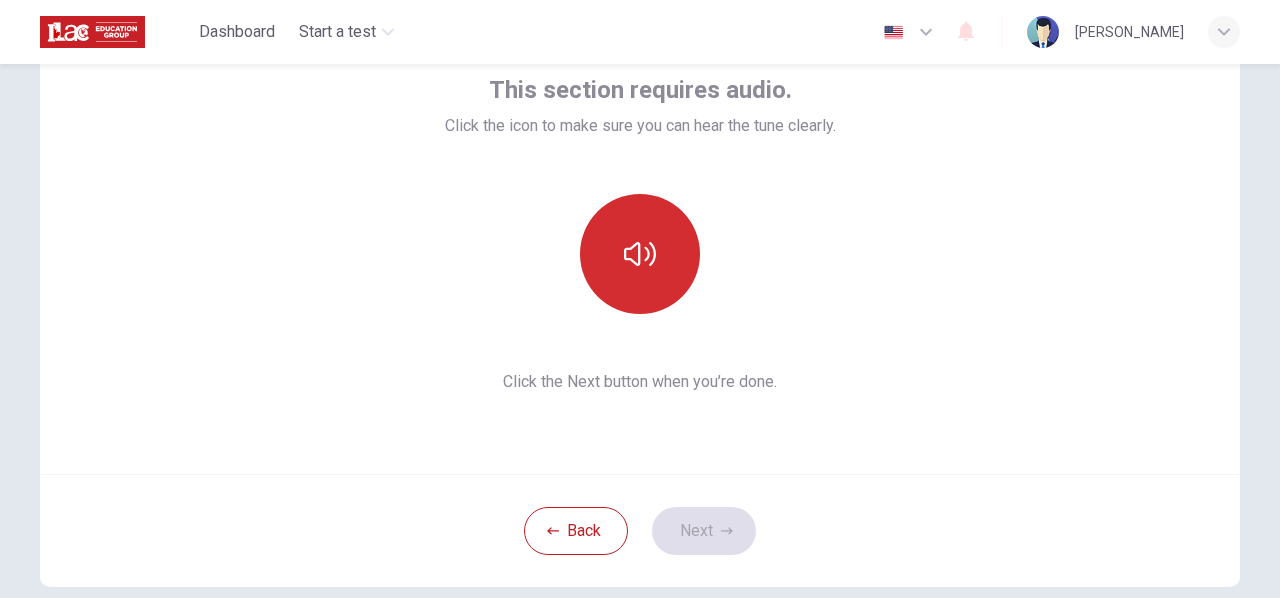 click at bounding box center [640, 254] 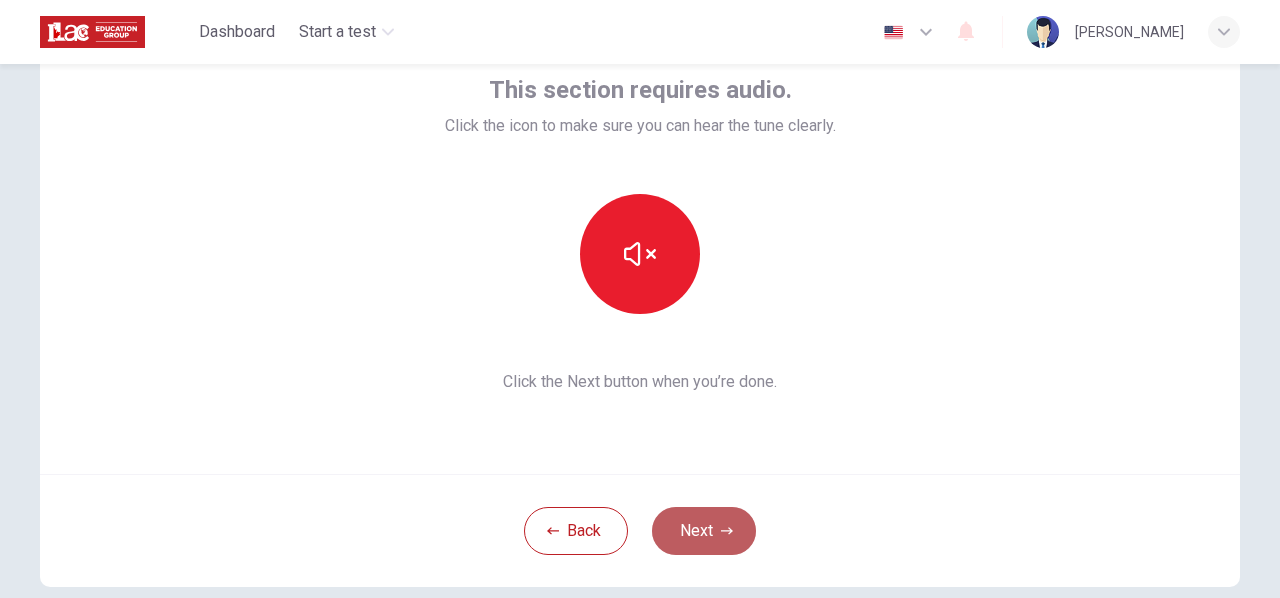 click on "Next" at bounding box center [704, 531] 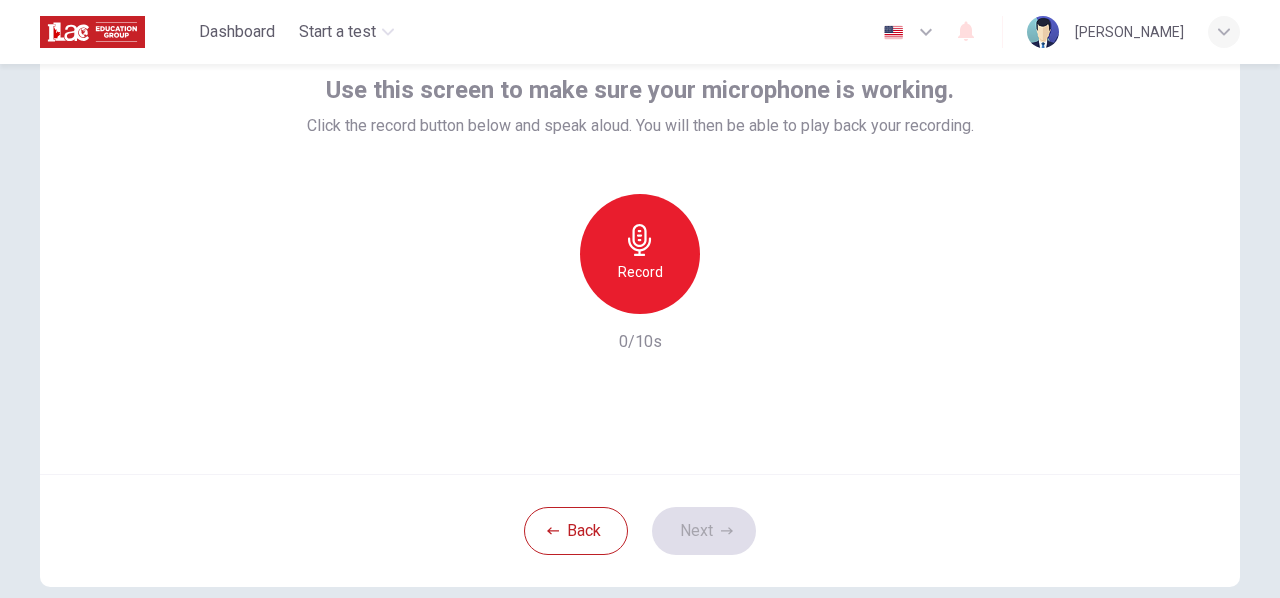 click on "Record" at bounding box center (640, 254) 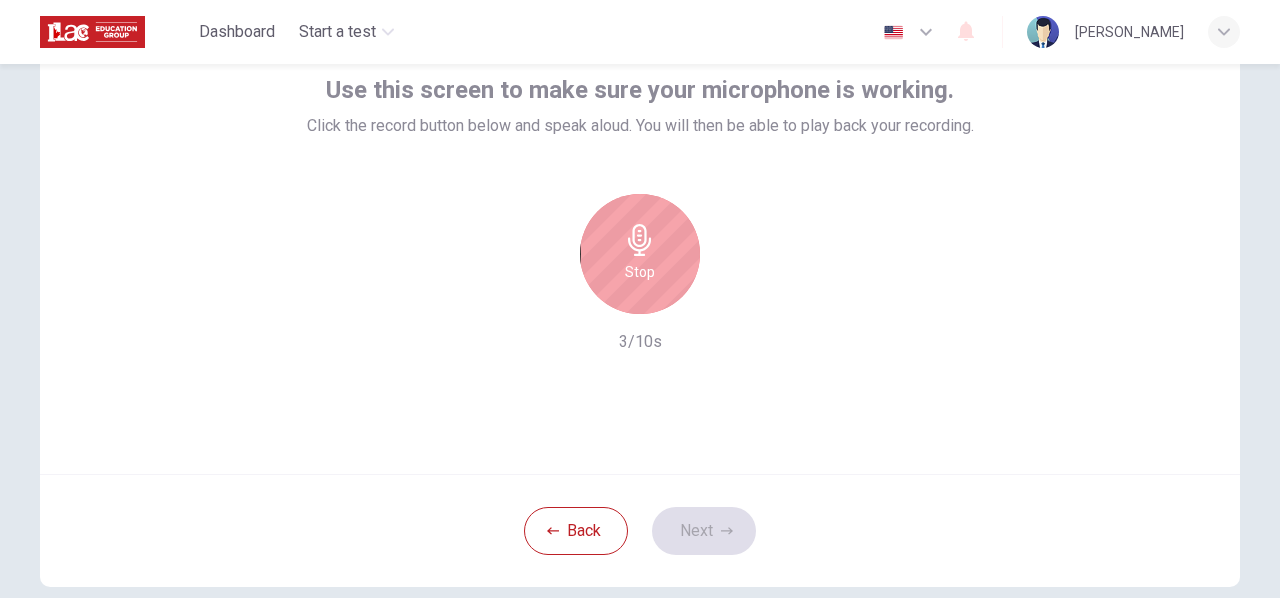 click on "Stop" at bounding box center [640, 254] 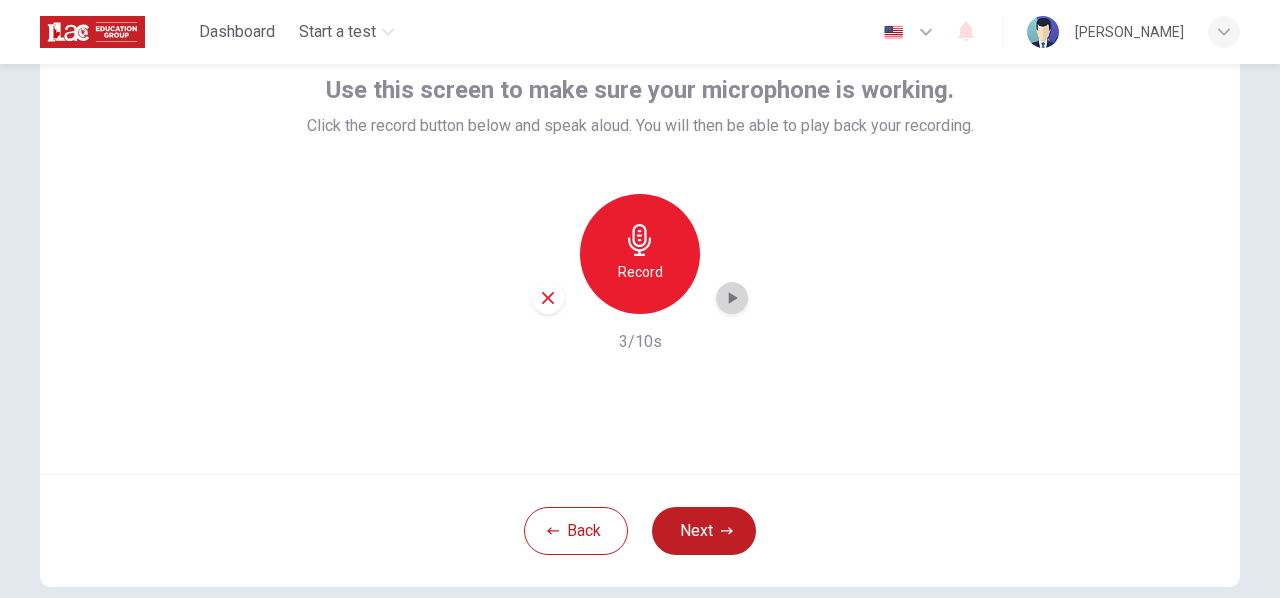 click 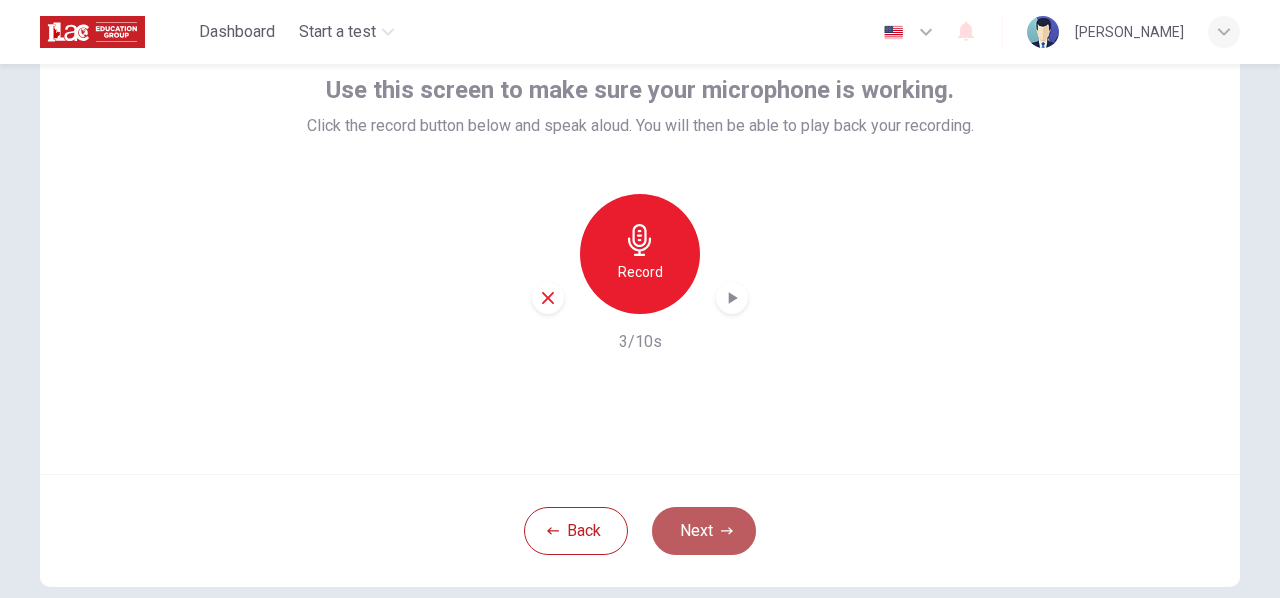 click on "Next" at bounding box center [704, 531] 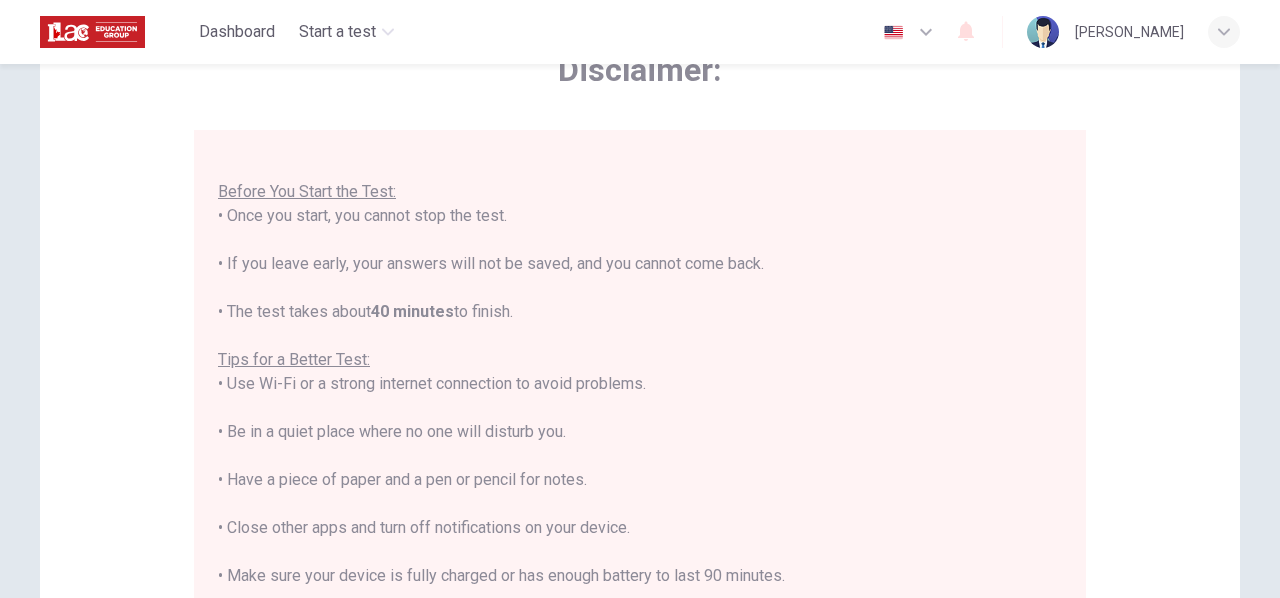scroll, scrollTop: 22, scrollLeft: 0, axis: vertical 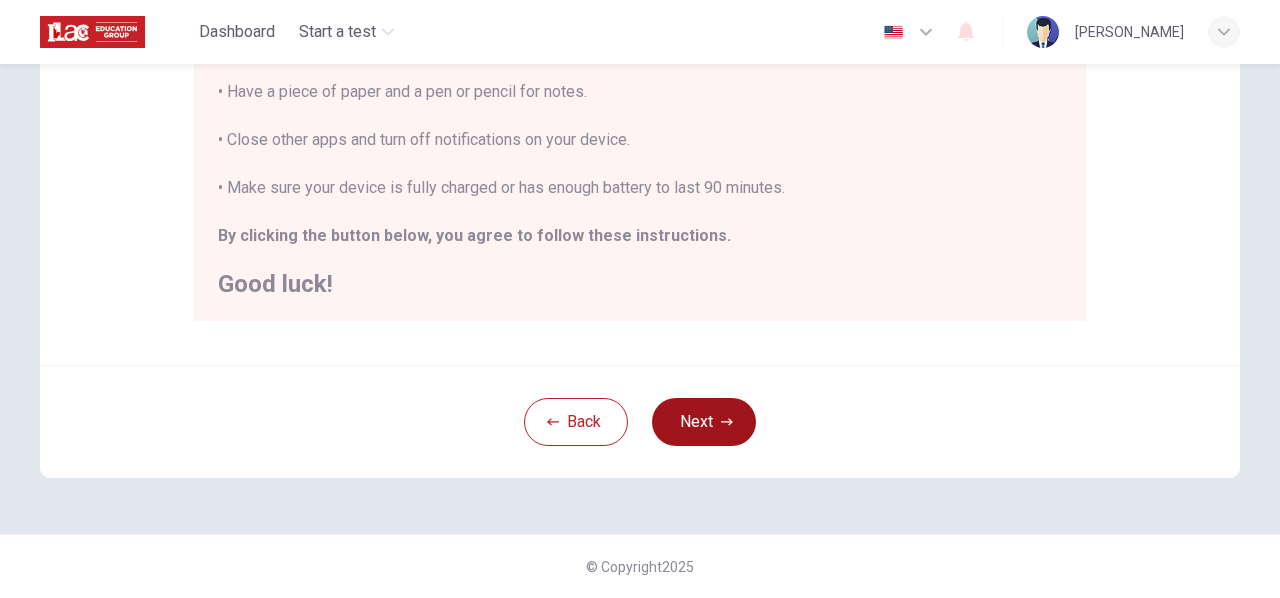 click on "Next" at bounding box center (704, 422) 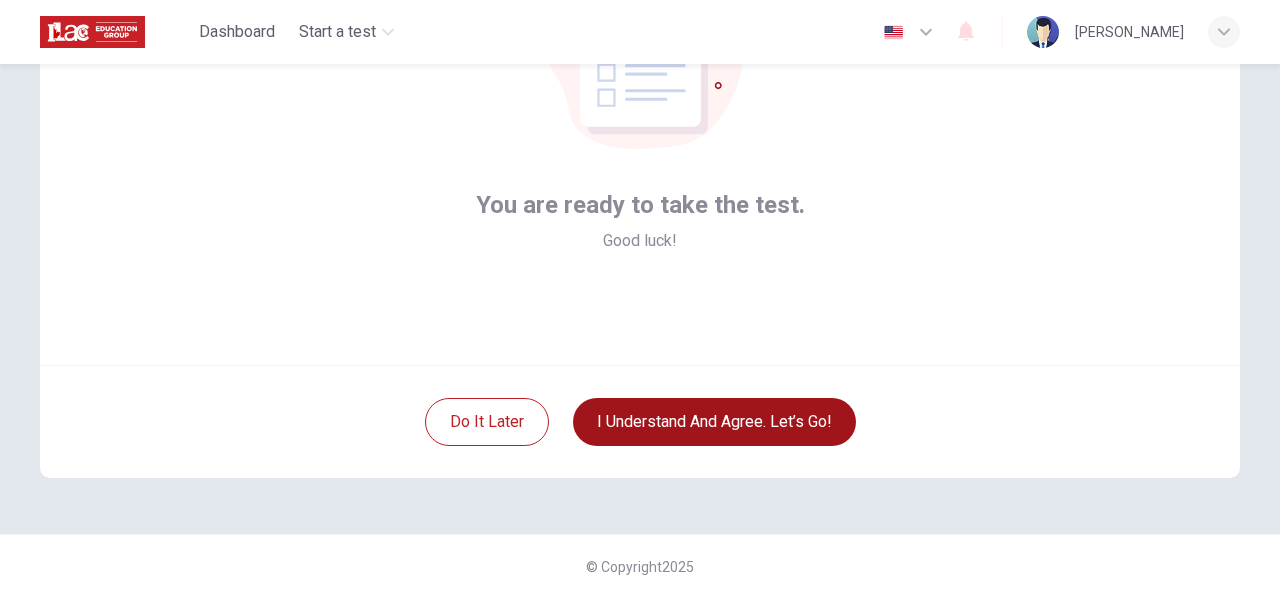 scroll, scrollTop: 234, scrollLeft: 0, axis: vertical 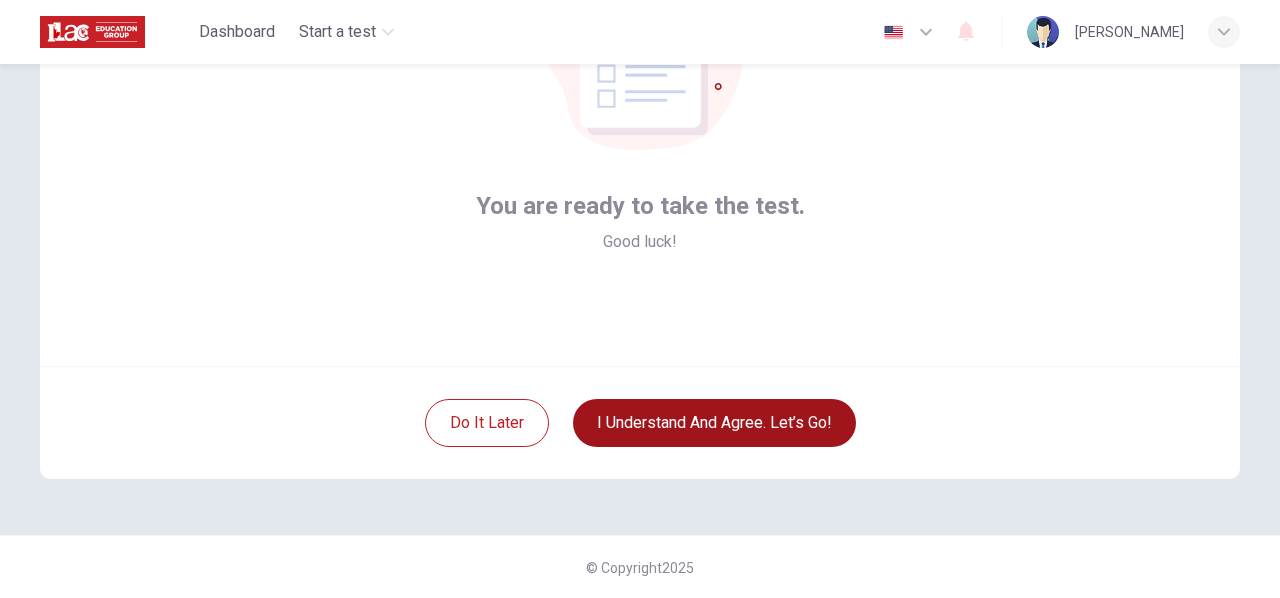 click on "I understand and agree. Let’s go!" at bounding box center [714, 423] 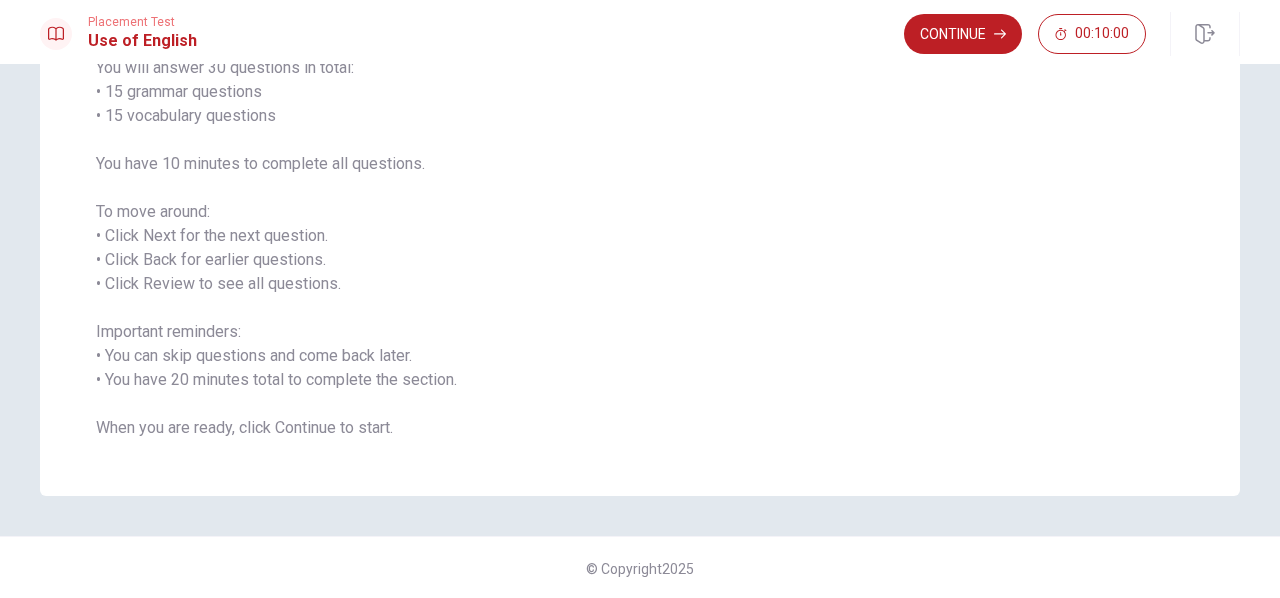 scroll, scrollTop: 186, scrollLeft: 0, axis: vertical 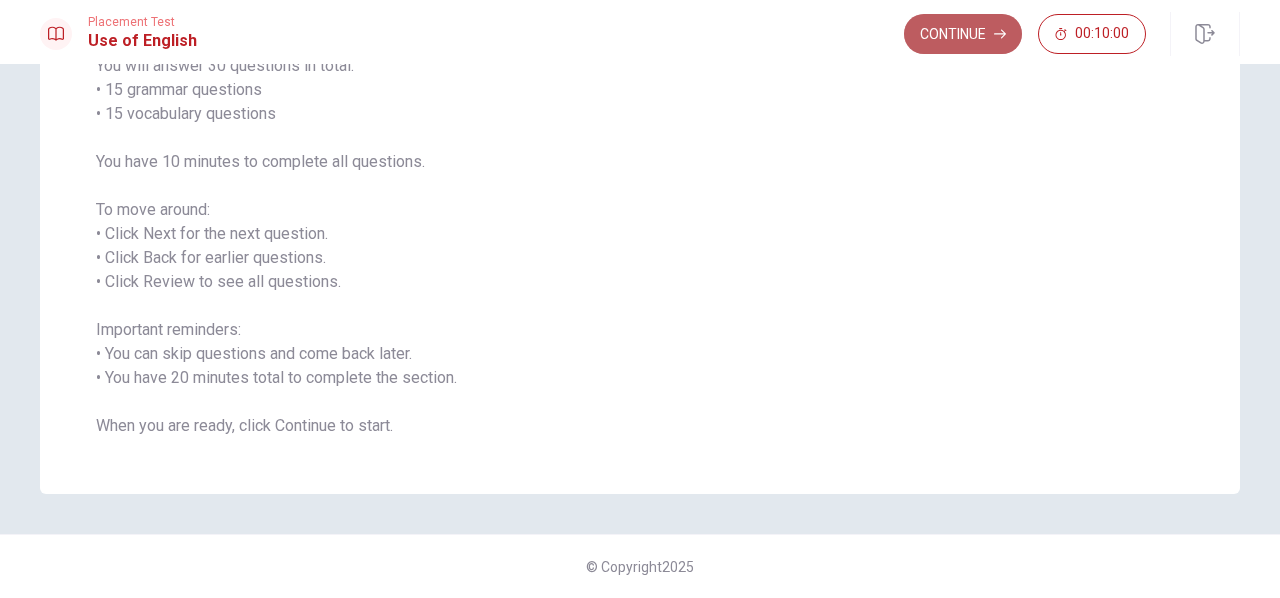 click on "Continue" at bounding box center [963, 34] 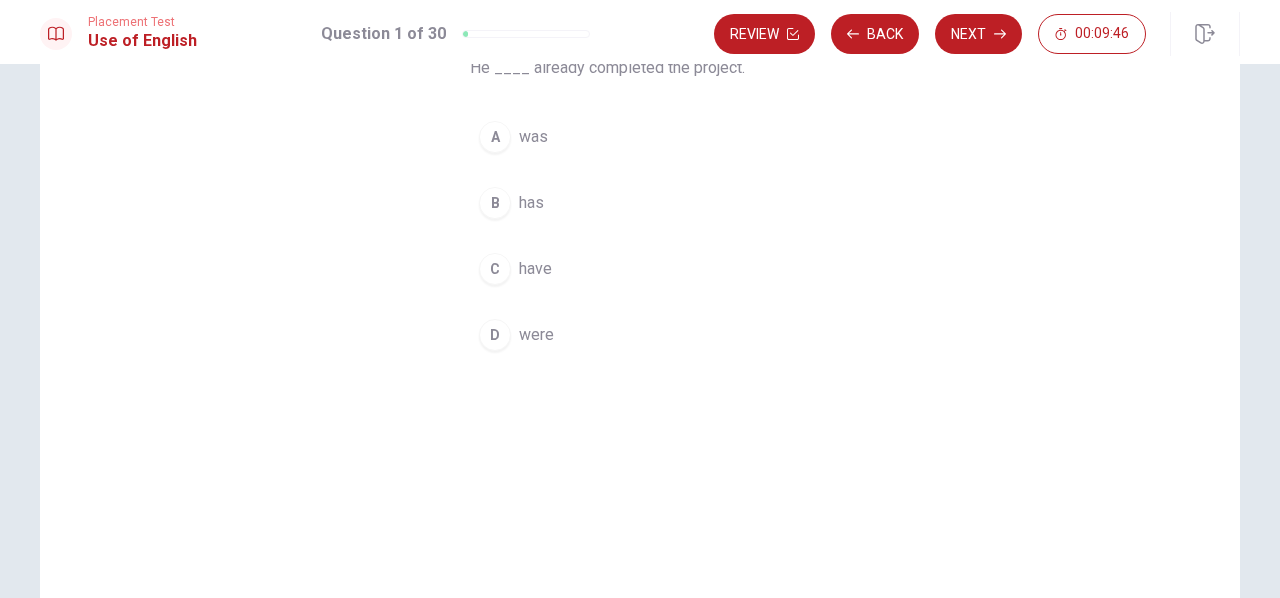 click on "B" at bounding box center [495, 203] 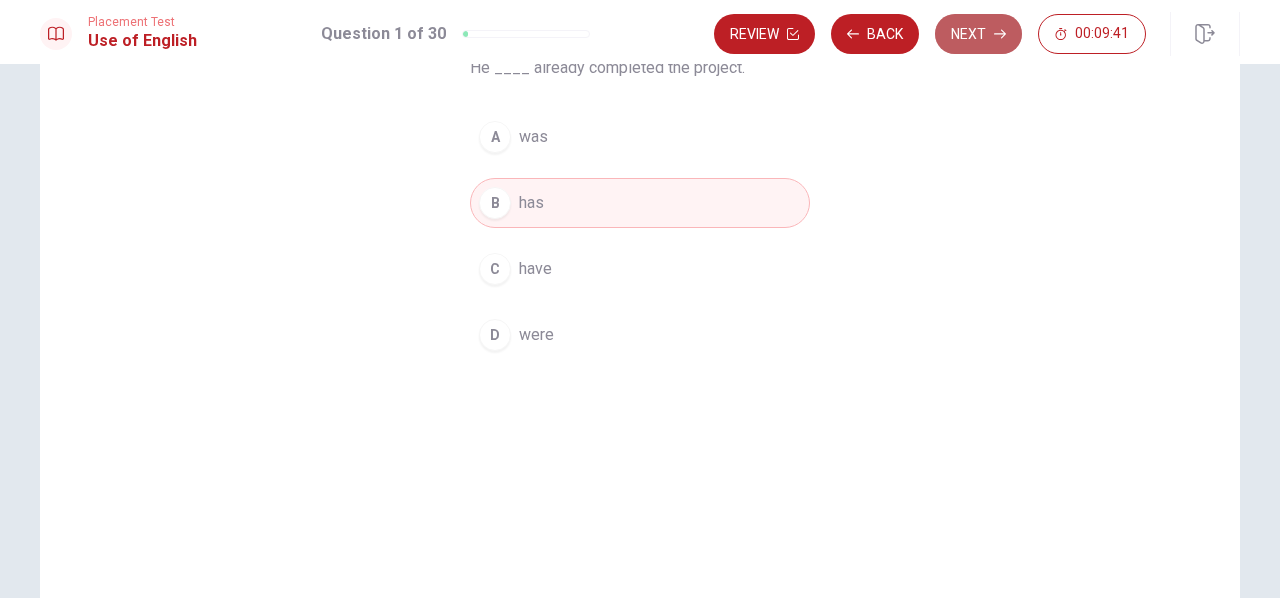 click on "Next" at bounding box center (978, 34) 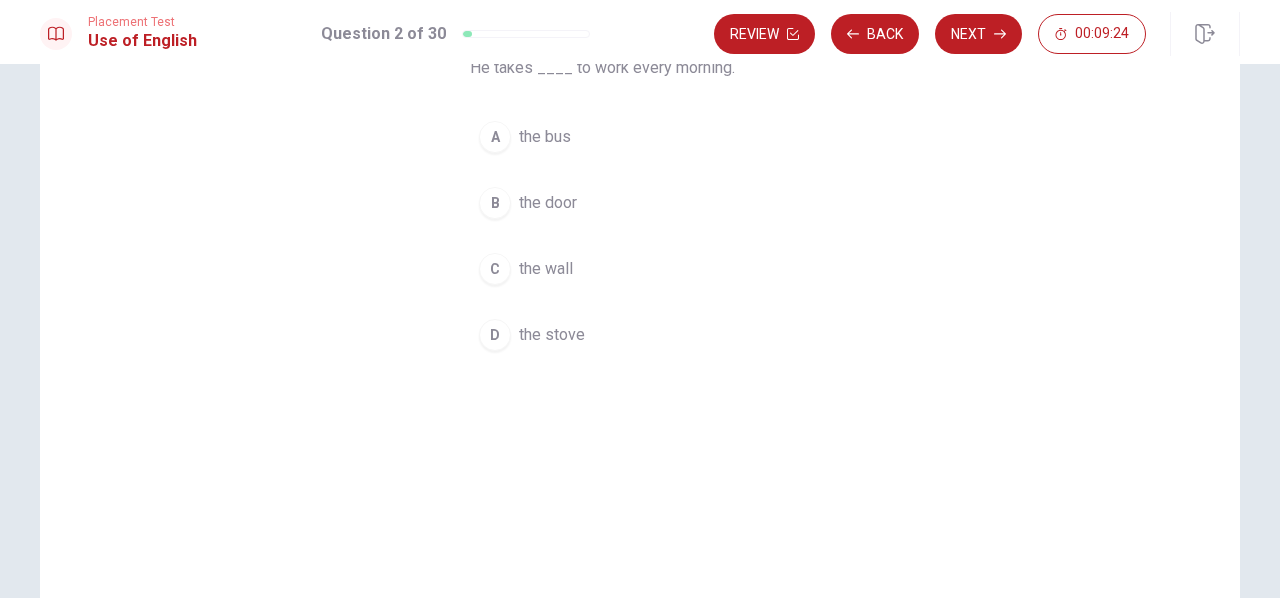 click on "the bus" at bounding box center [545, 137] 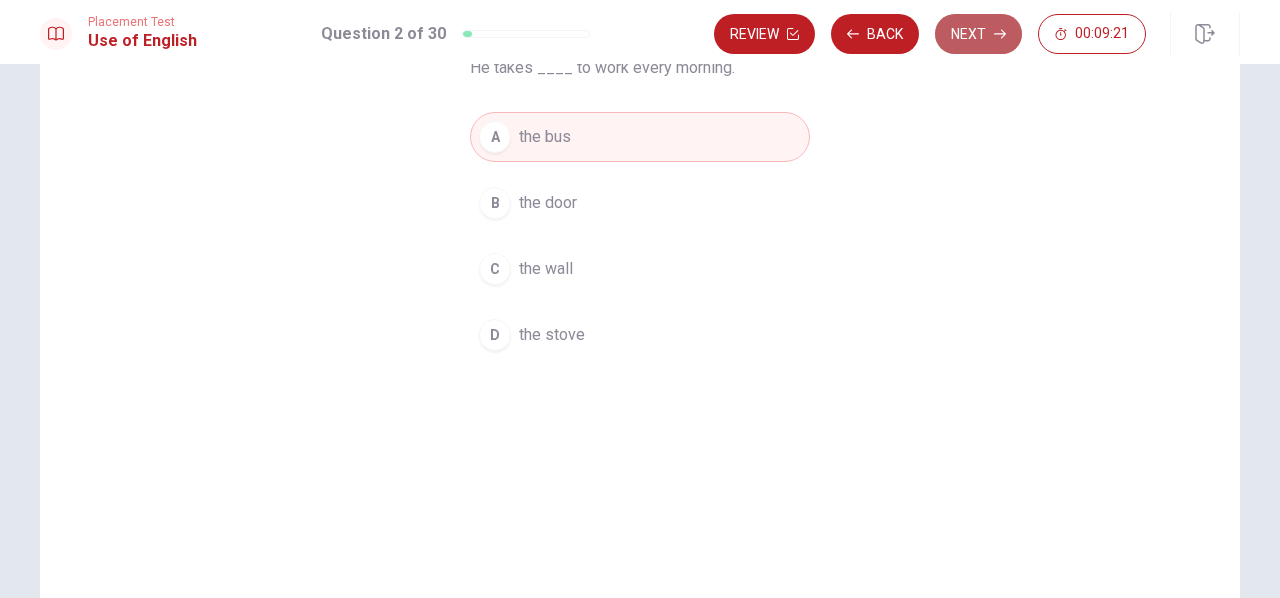 click on "Next" at bounding box center [978, 34] 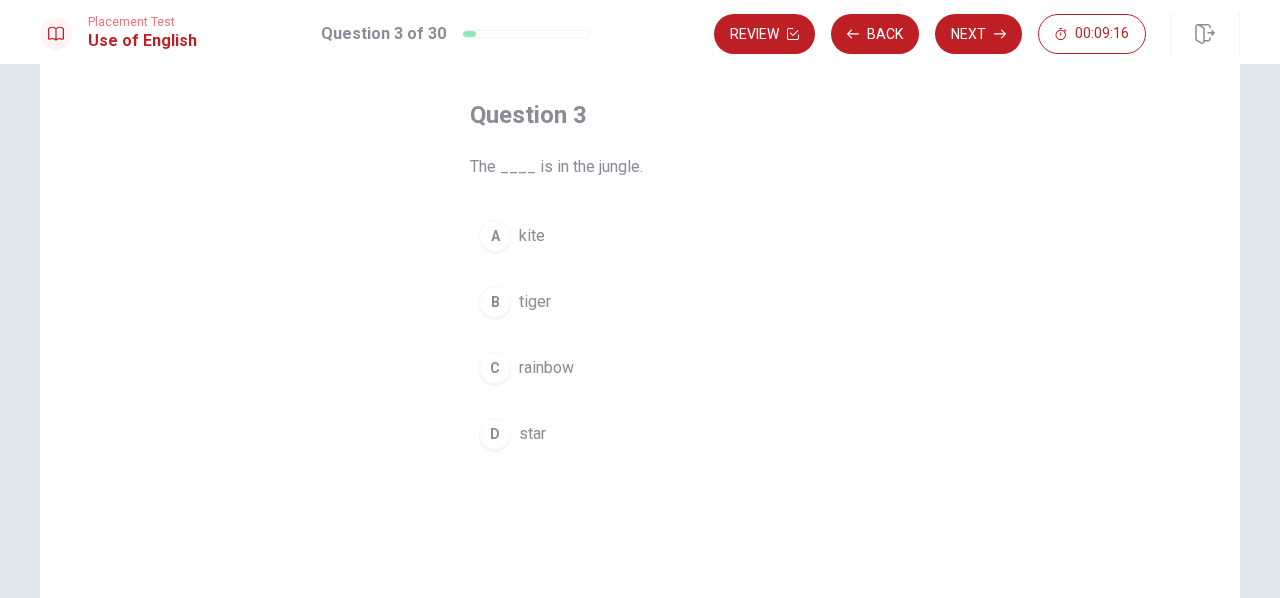 scroll, scrollTop: 75, scrollLeft: 0, axis: vertical 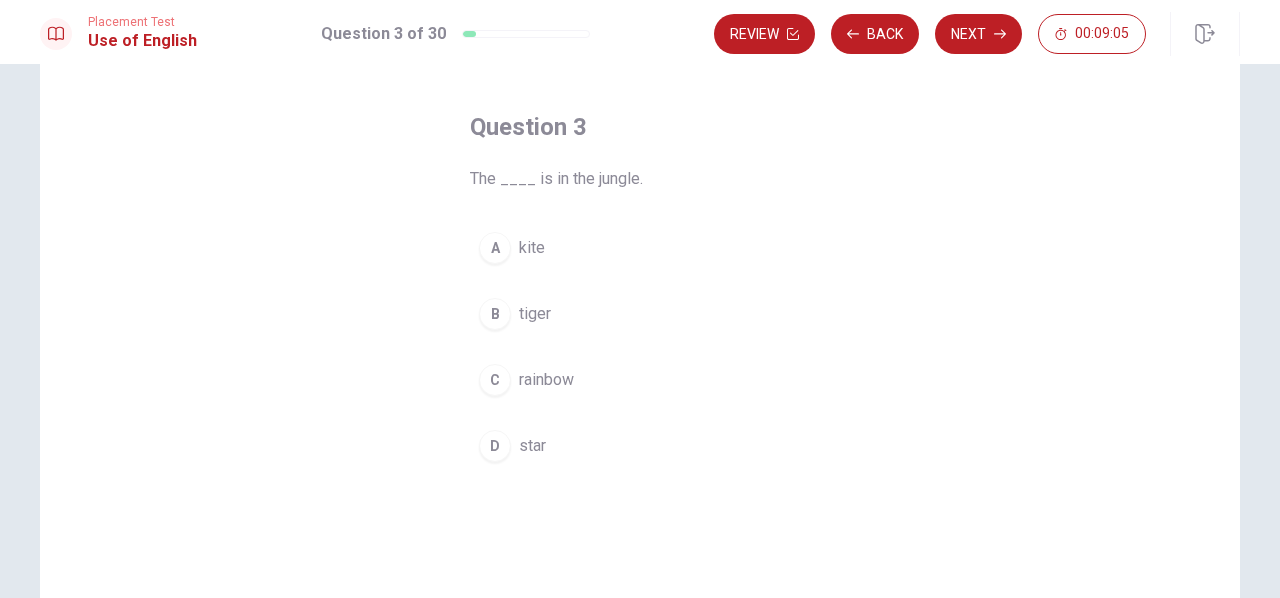 click on "B" at bounding box center (495, 314) 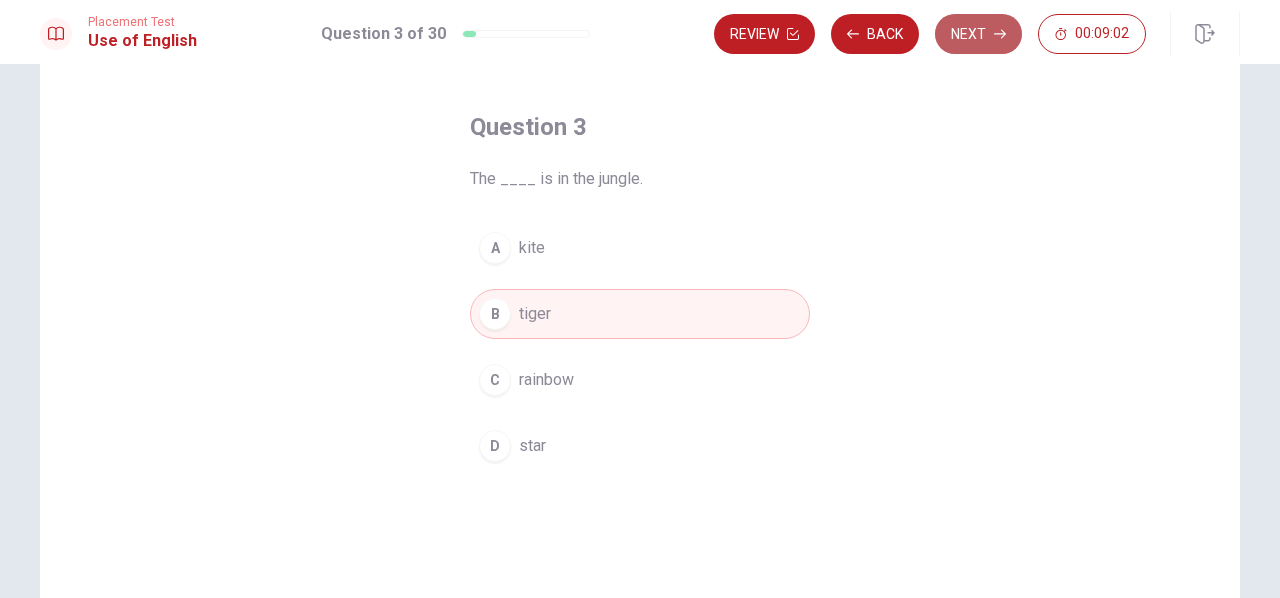 click on "Next" at bounding box center [978, 34] 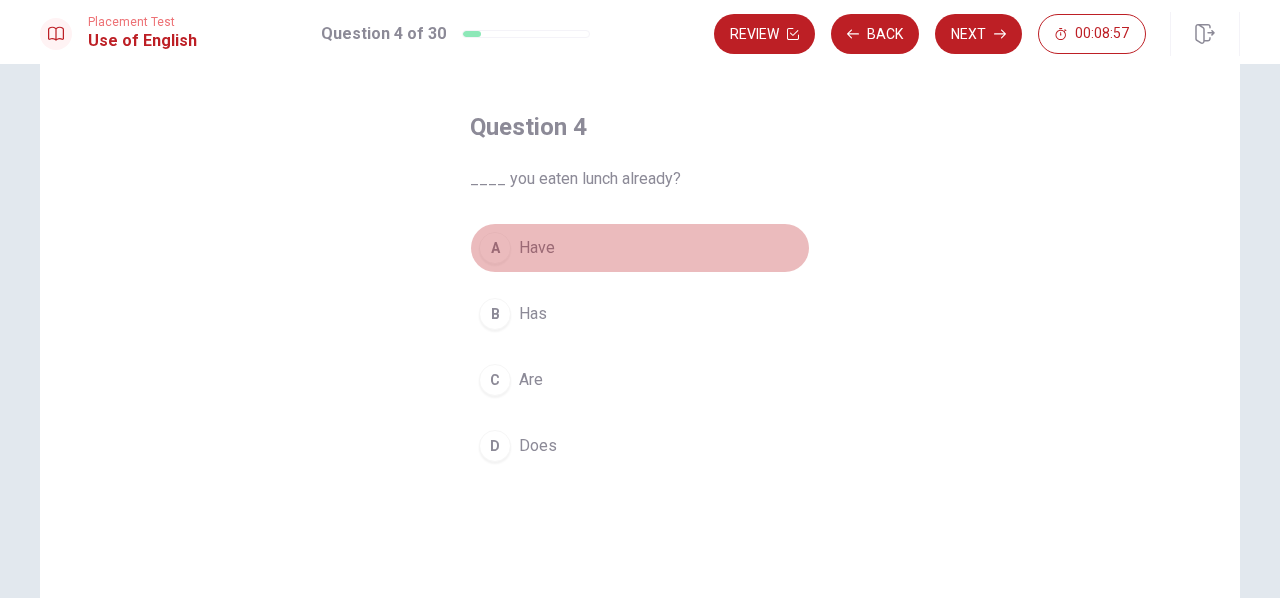 click on "A" at bounding box center [495, 248] 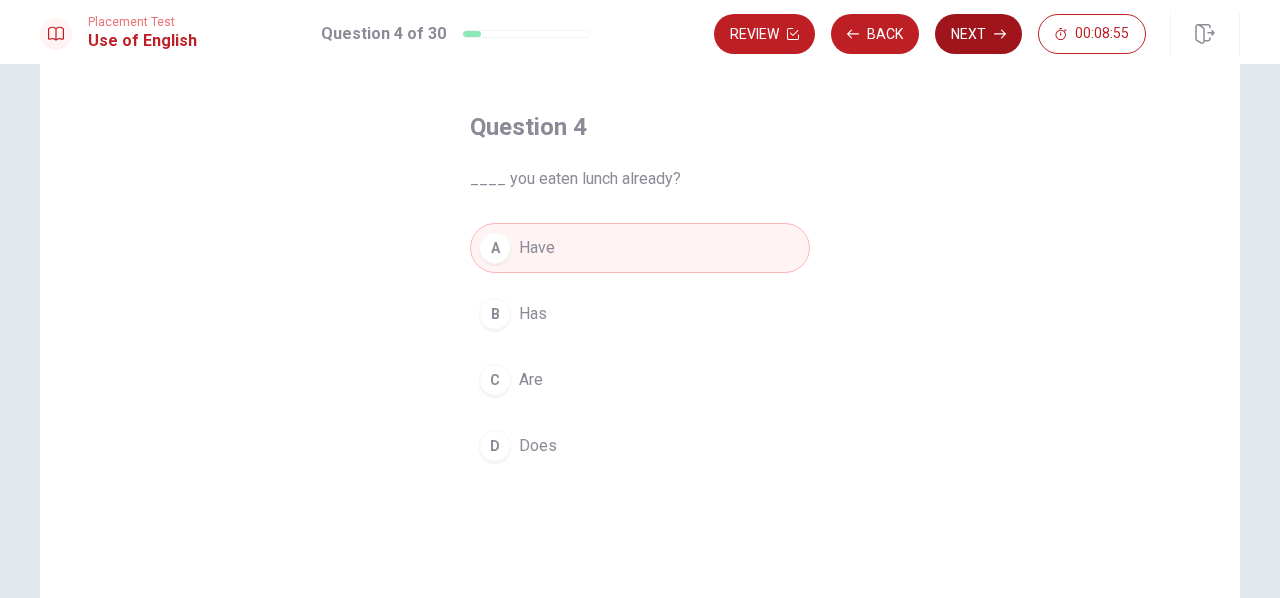 click on "Next" at bounding box center [978, 34] 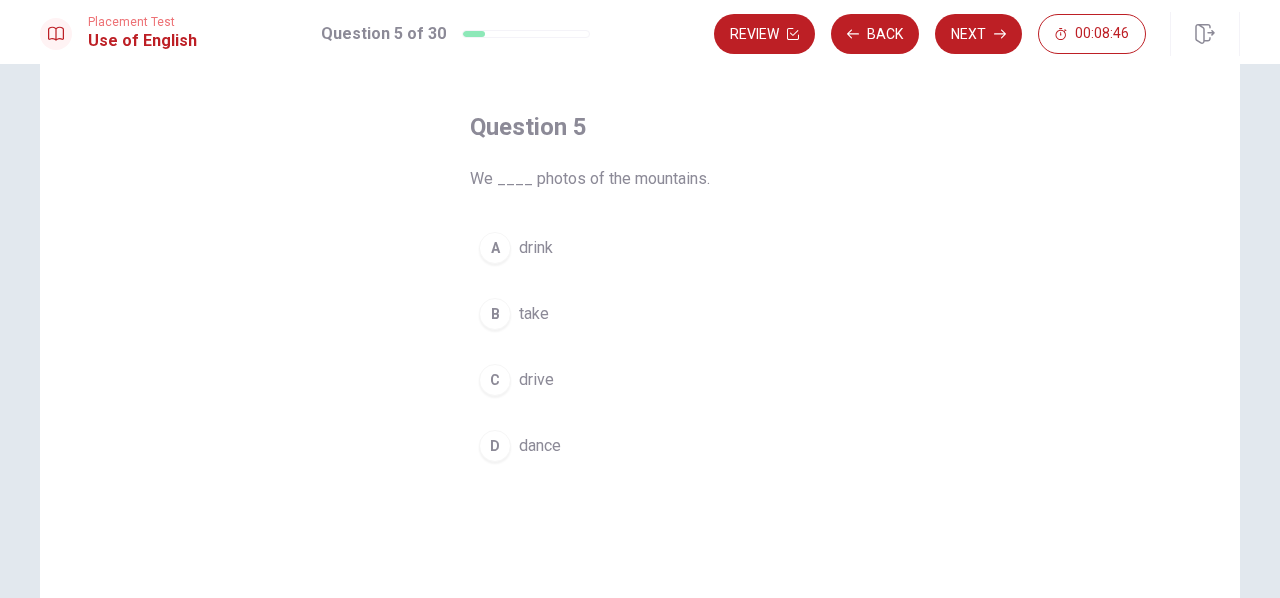 click on "B" at bounding box center [495, 314] 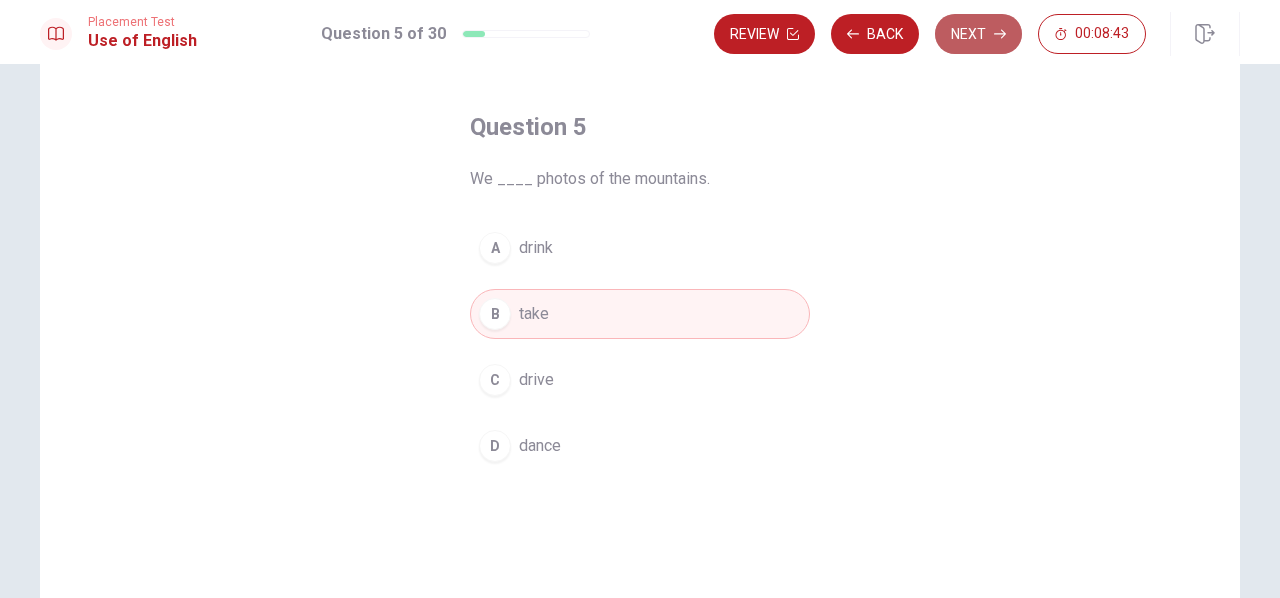 click on "Next" at bounding box center (978, 34) 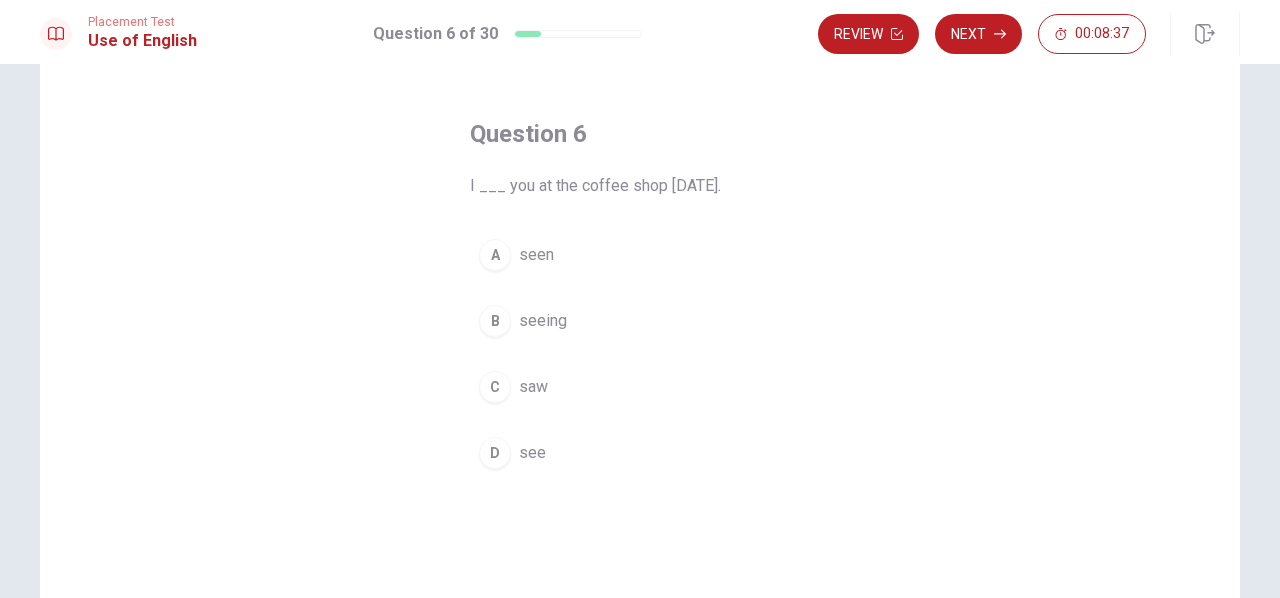 scroll, scrollTop: 71, scrollLeft: 0, axis: vertical 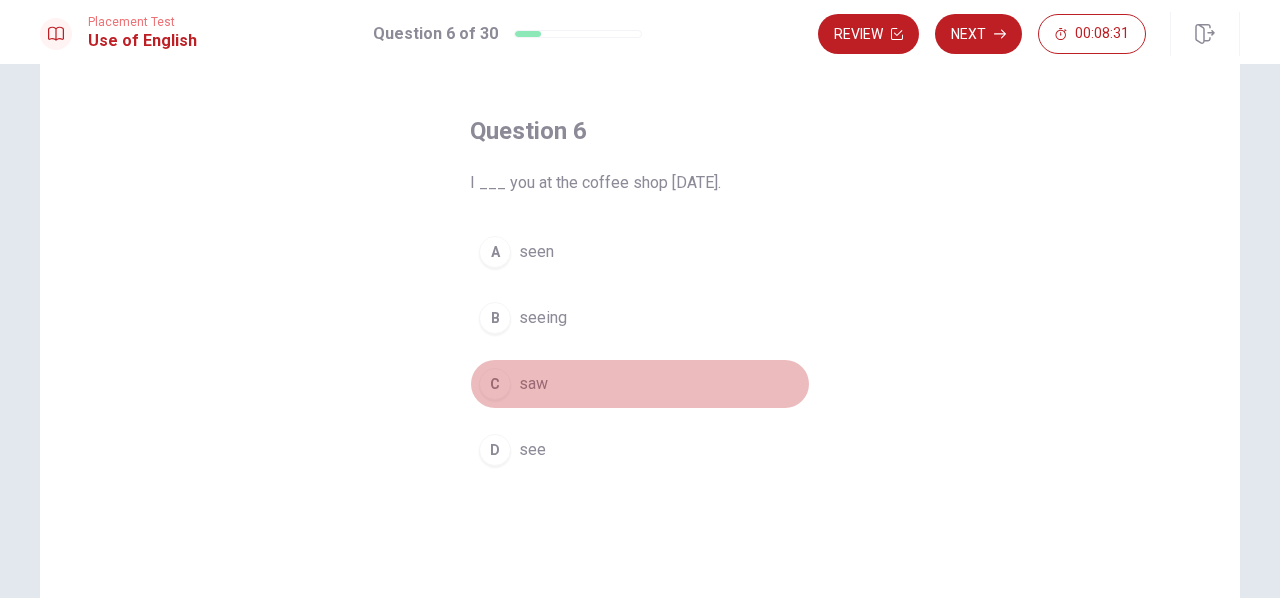 click on "C saw" at bounding box center (640, 384) 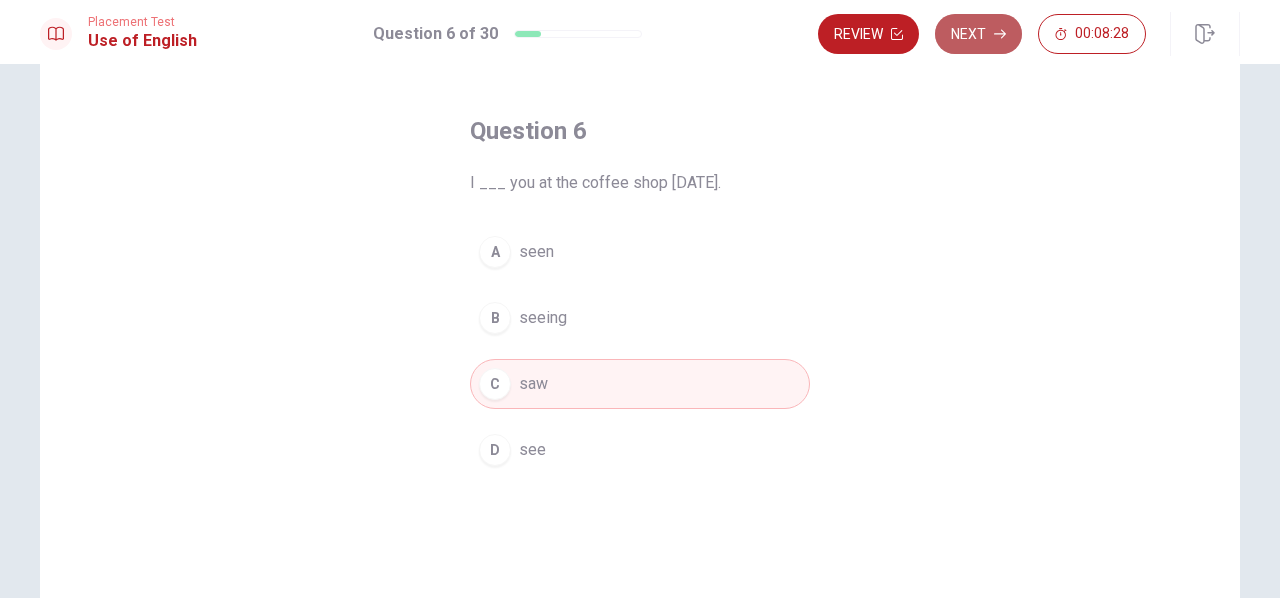 click on "Next" at bounding box center [978, 34] 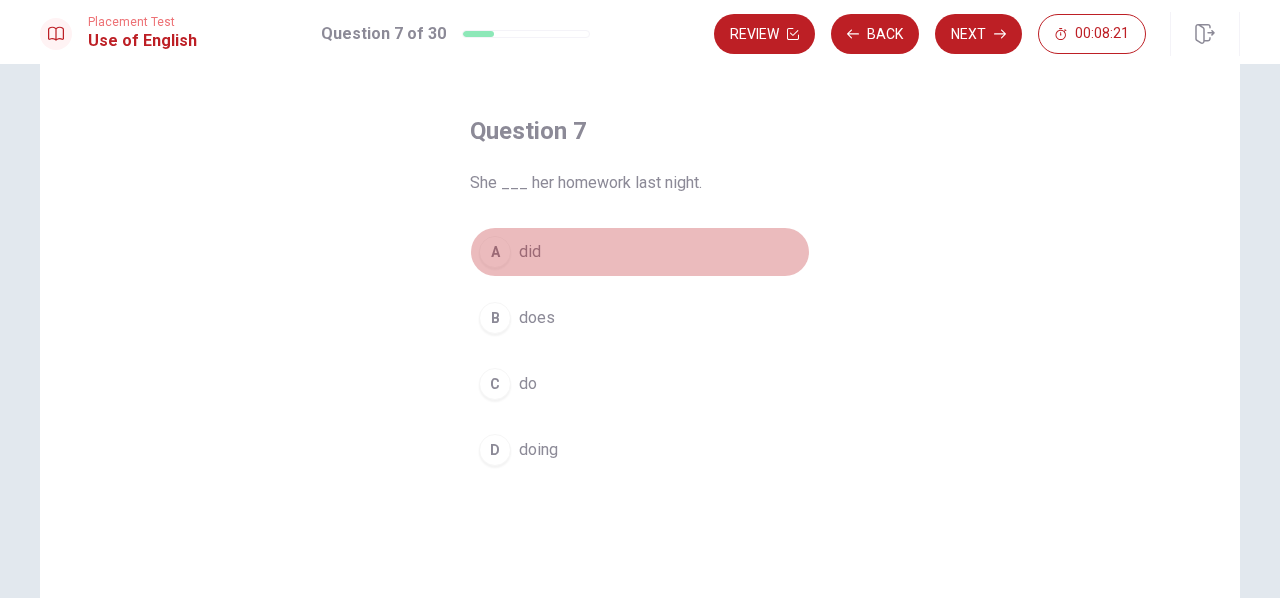 click on "A" at bounding box center [495, 252] 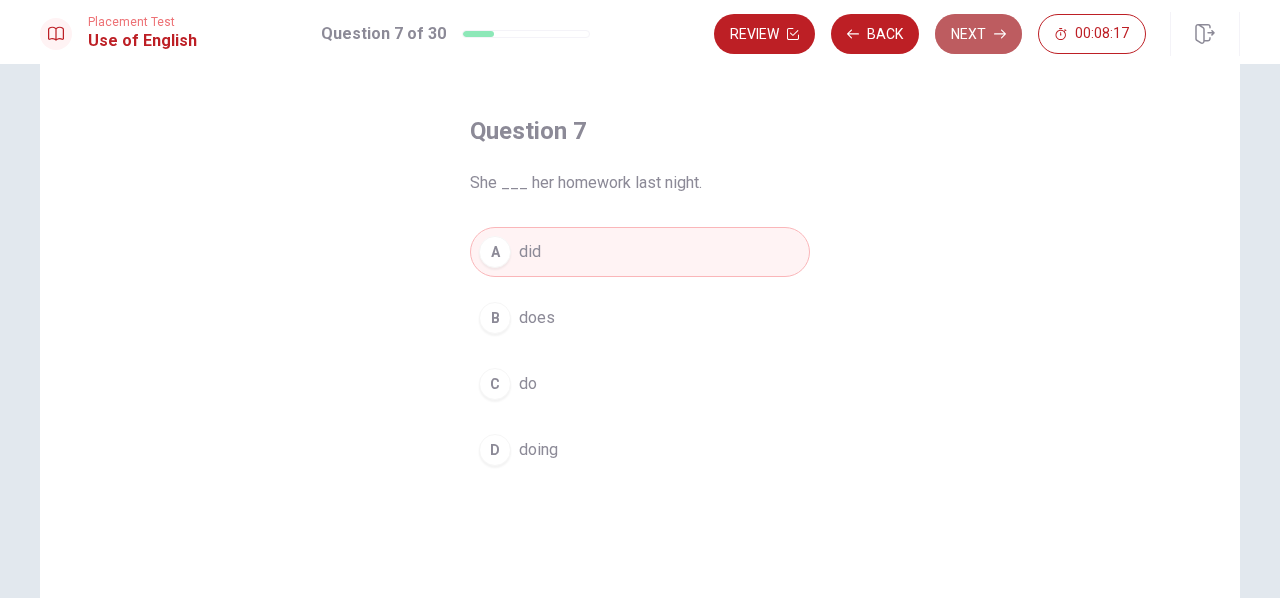 click on "Next" at bounding box center (978, 34) 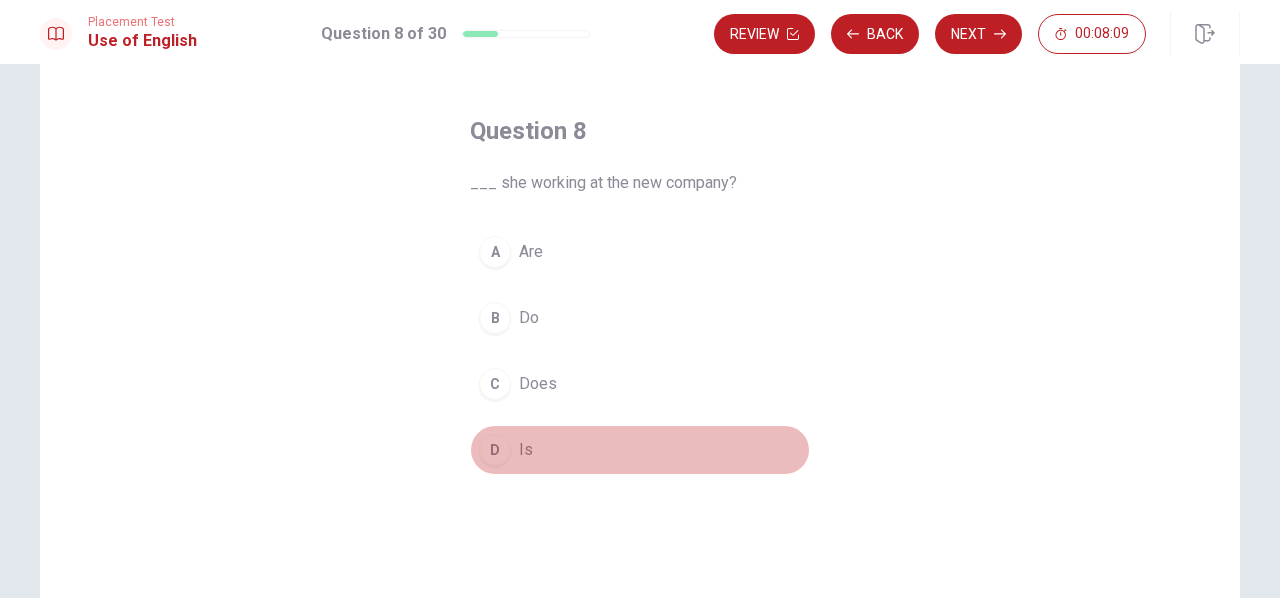 click on "D" at bounding box center (495, 450) 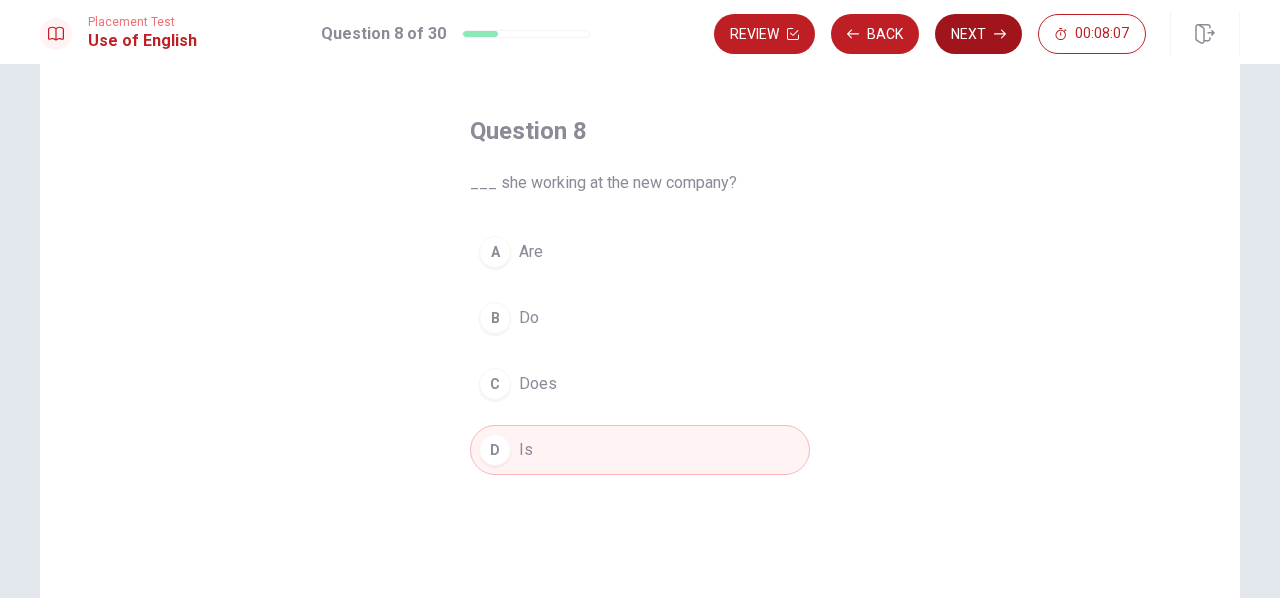 click on "Next" at bounding box center [978, 34] 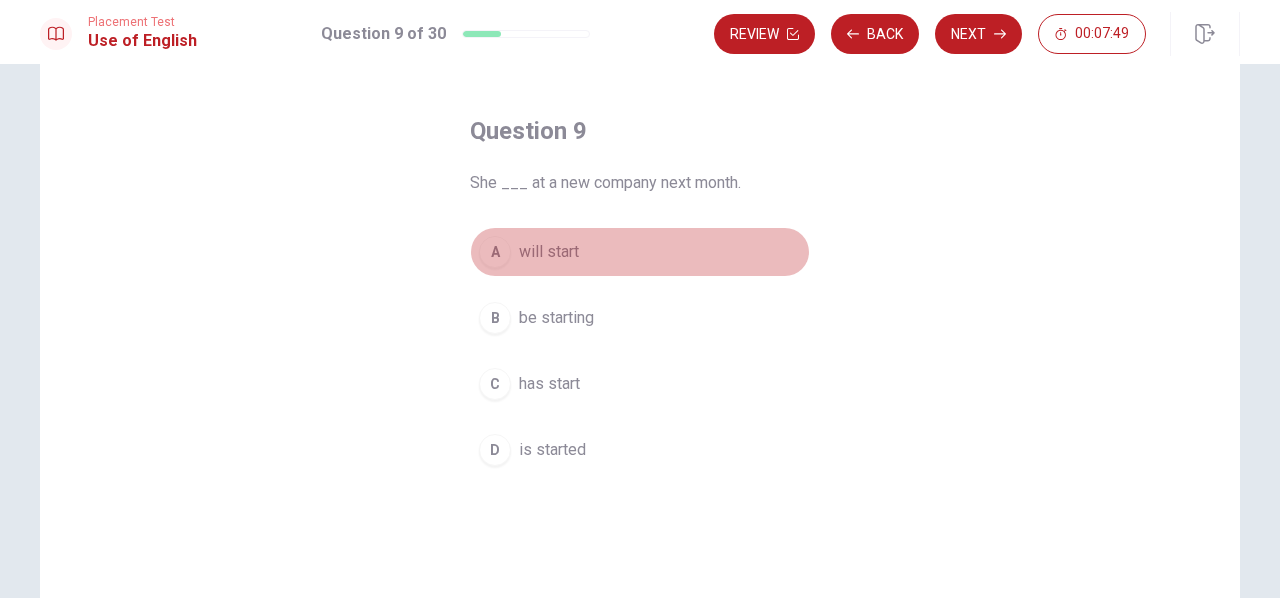 click on "A" at bounding box center (495, 252) 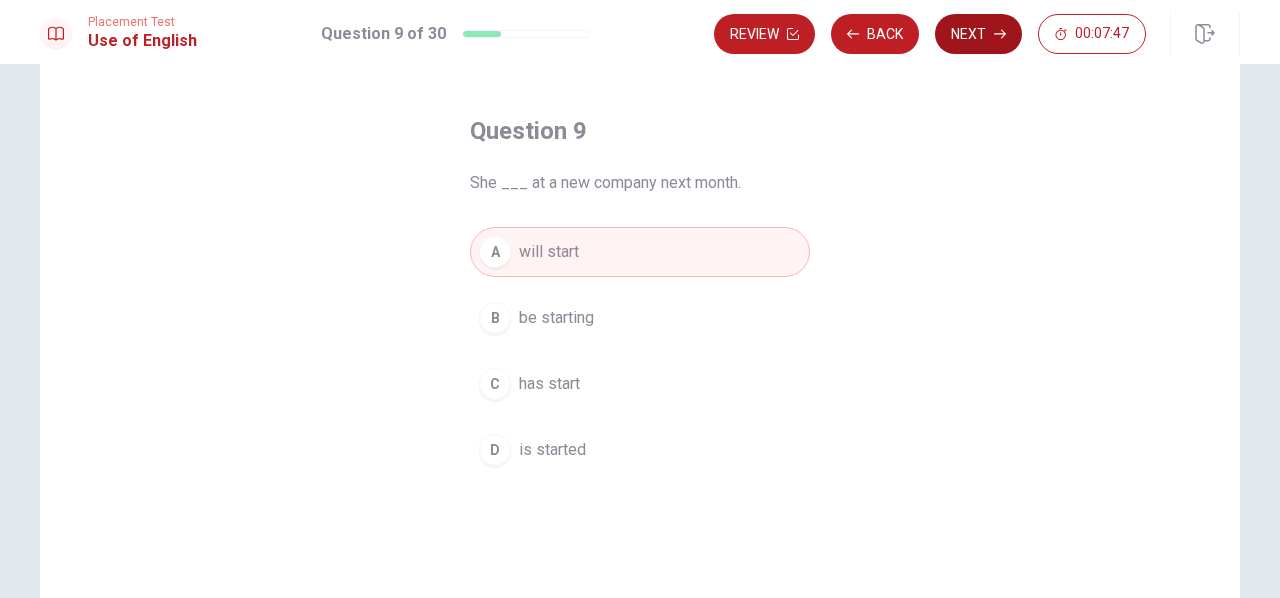 click on "Next" at bounding box center [978, 34] 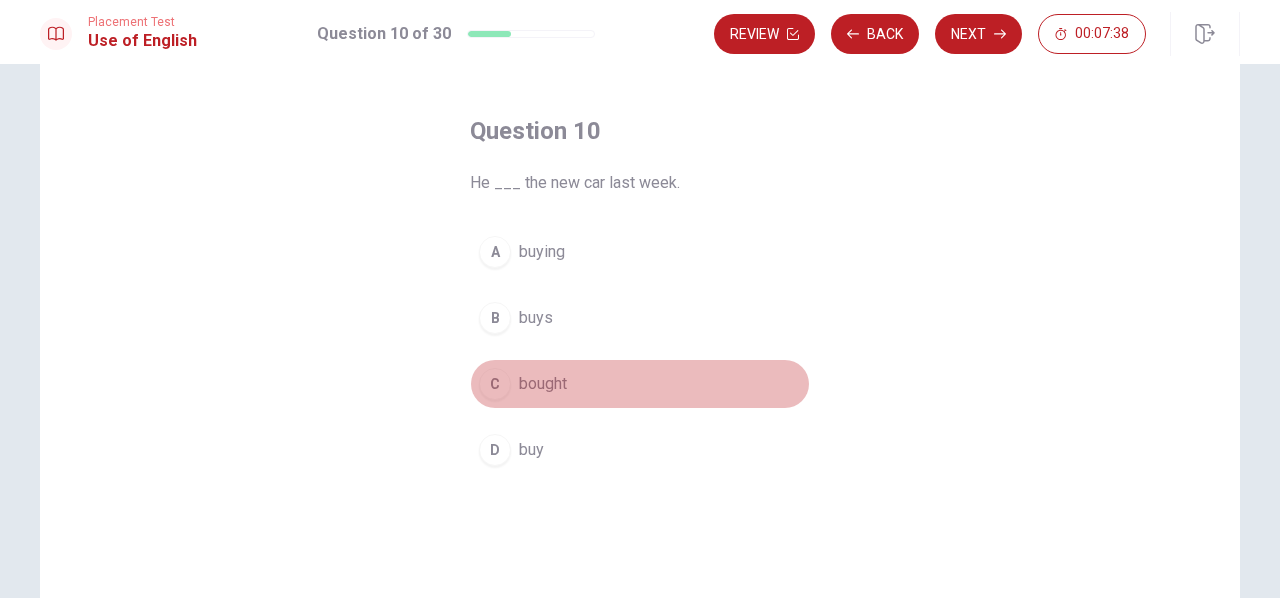 click on "C" at bounding box center (495, 384) 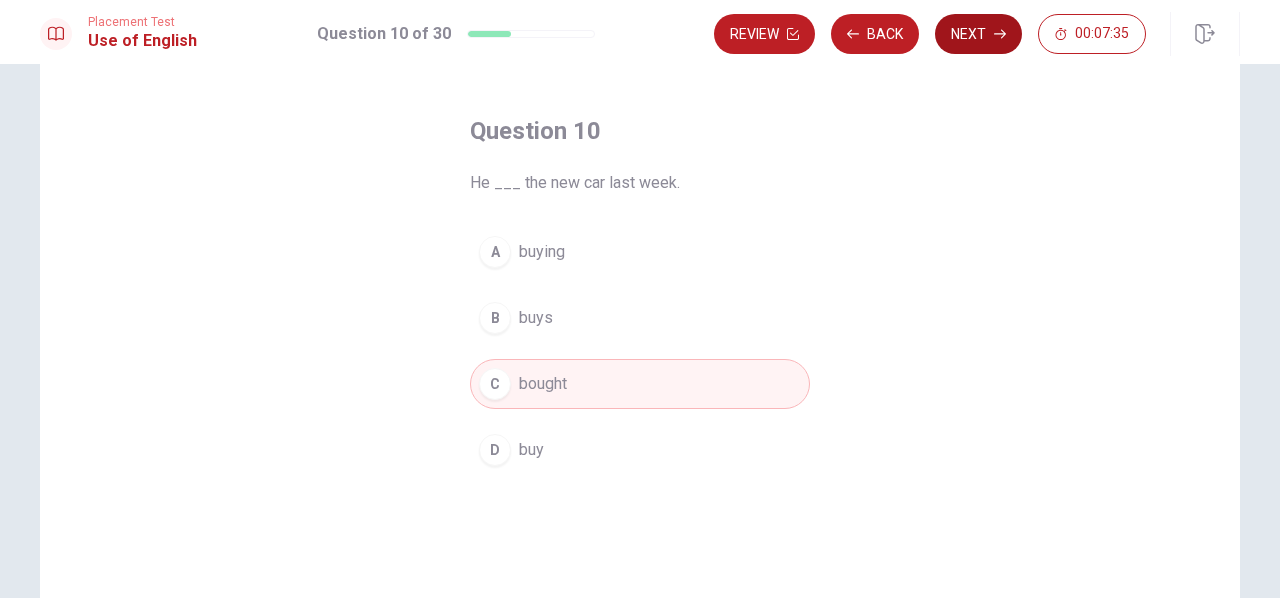 click on "Next" at bounding box center (978, 34) 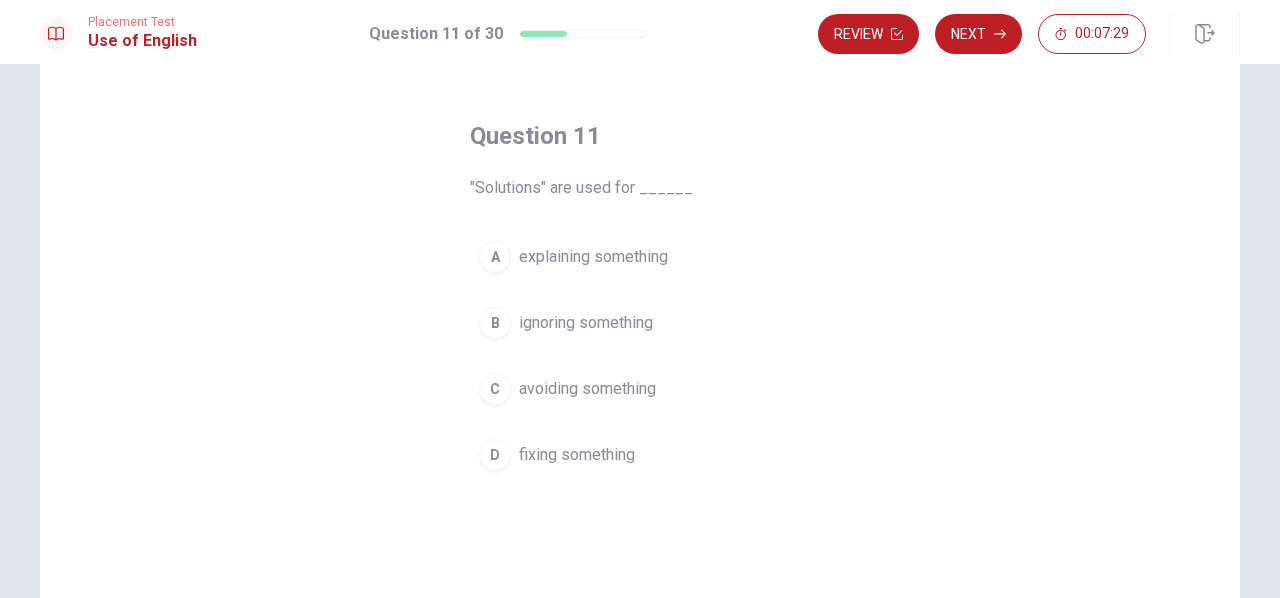 scroll, scrollTop: 71, scrollLeft: 0, axis: vertical 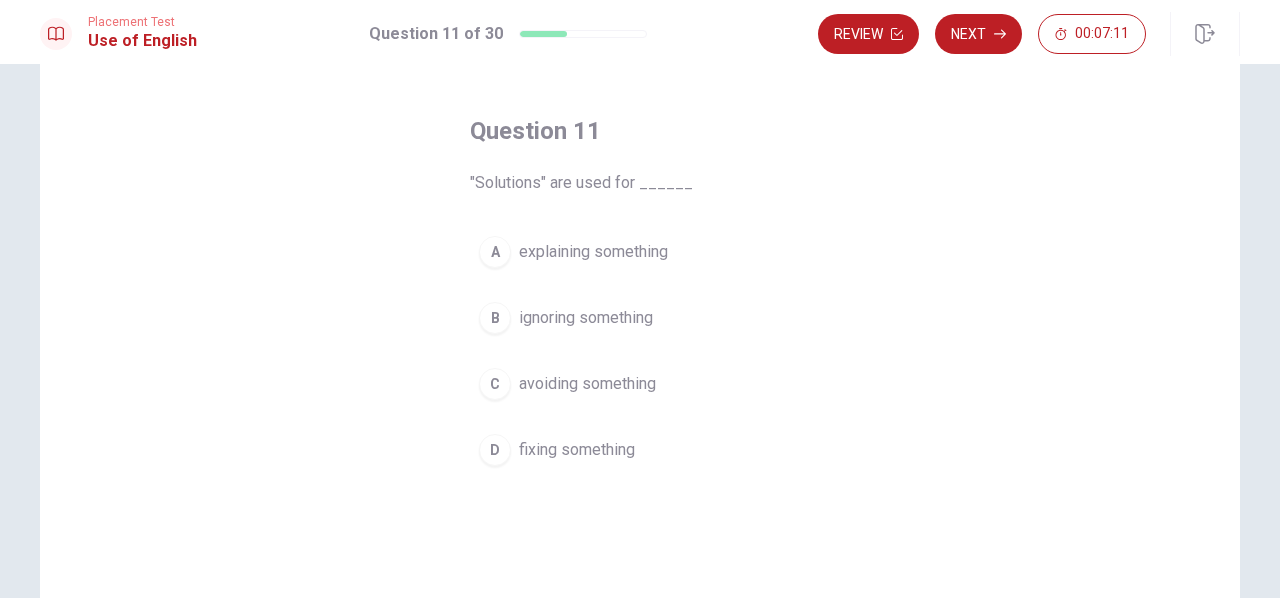 click on "A" at bounding box center (495, 252) 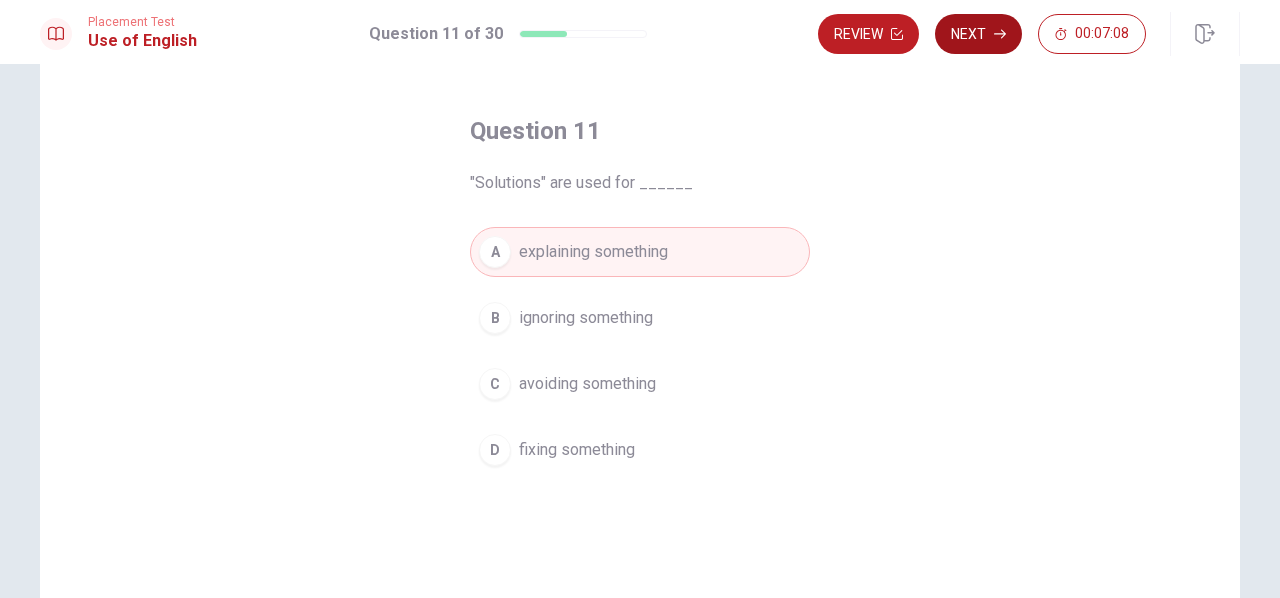 click on "Next" at bounding box center (978, 34) 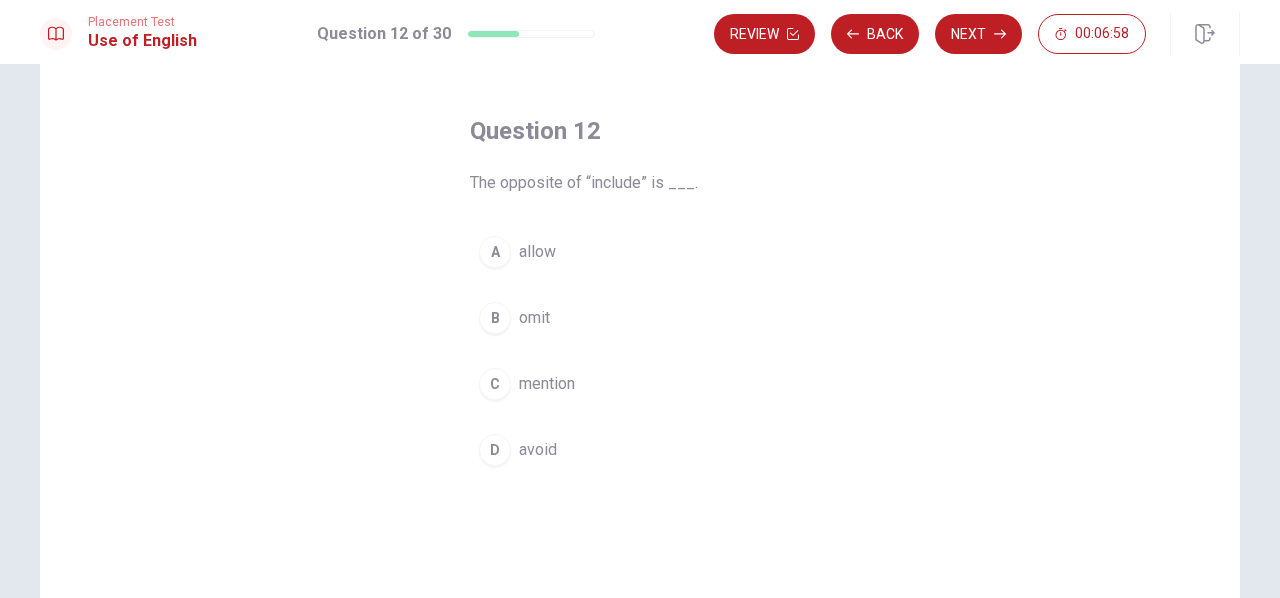 click on "D" at bounding box center (495, 450) 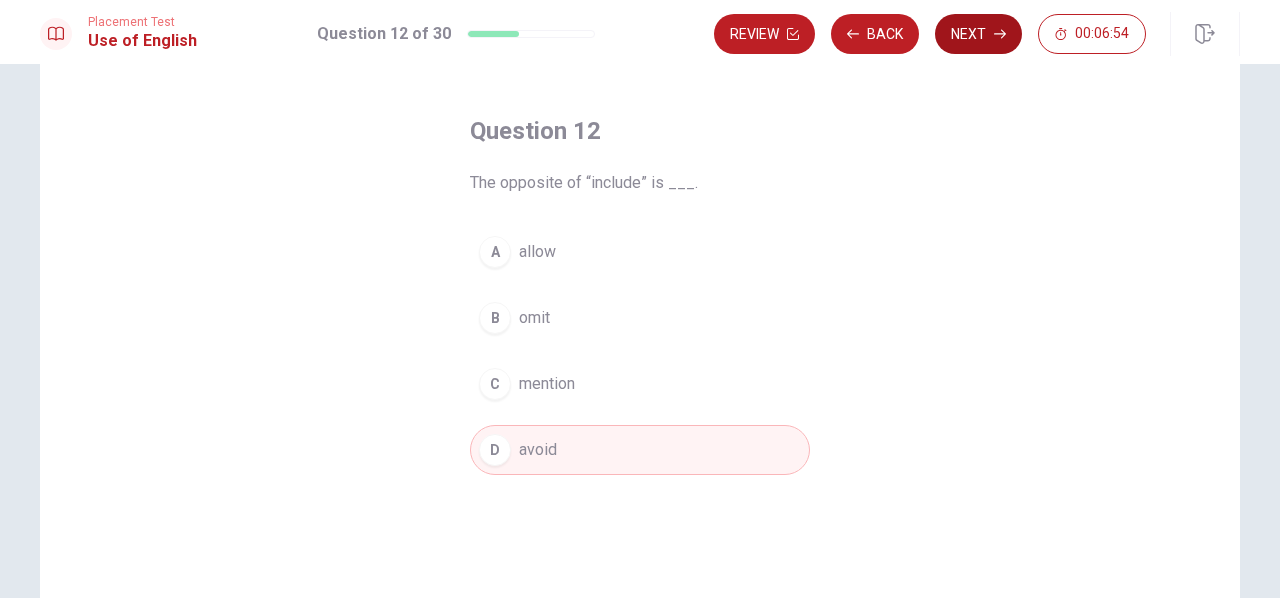 click on "Next" at bounding box center [978, 34] 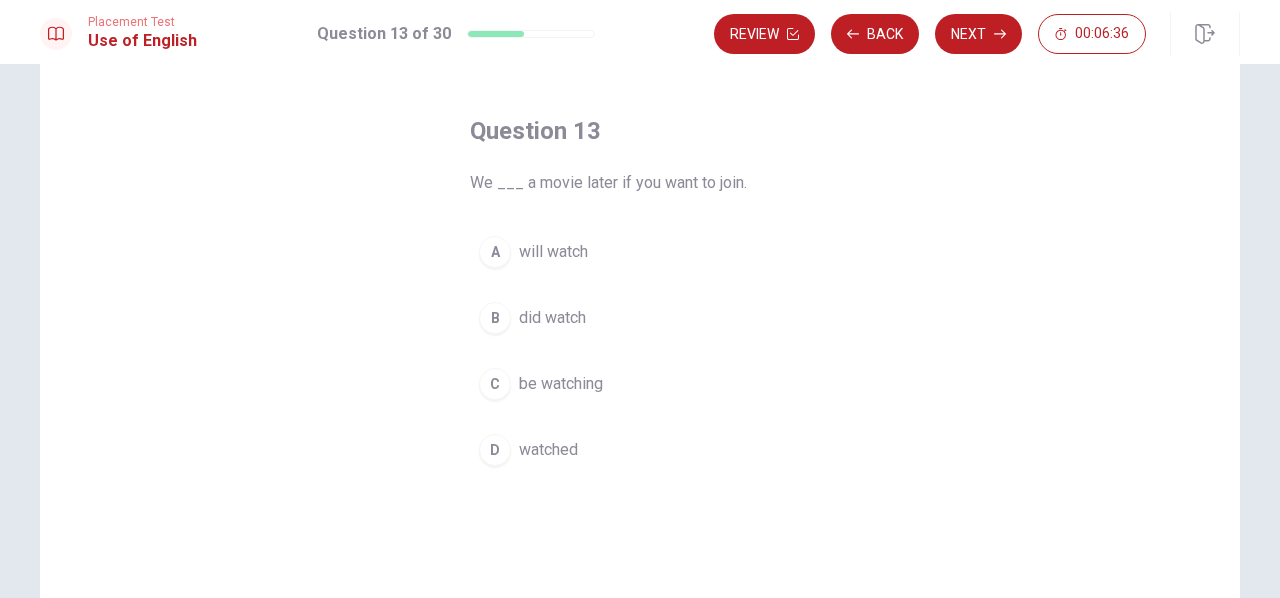 click on "A" at bounding box center [495, 252] 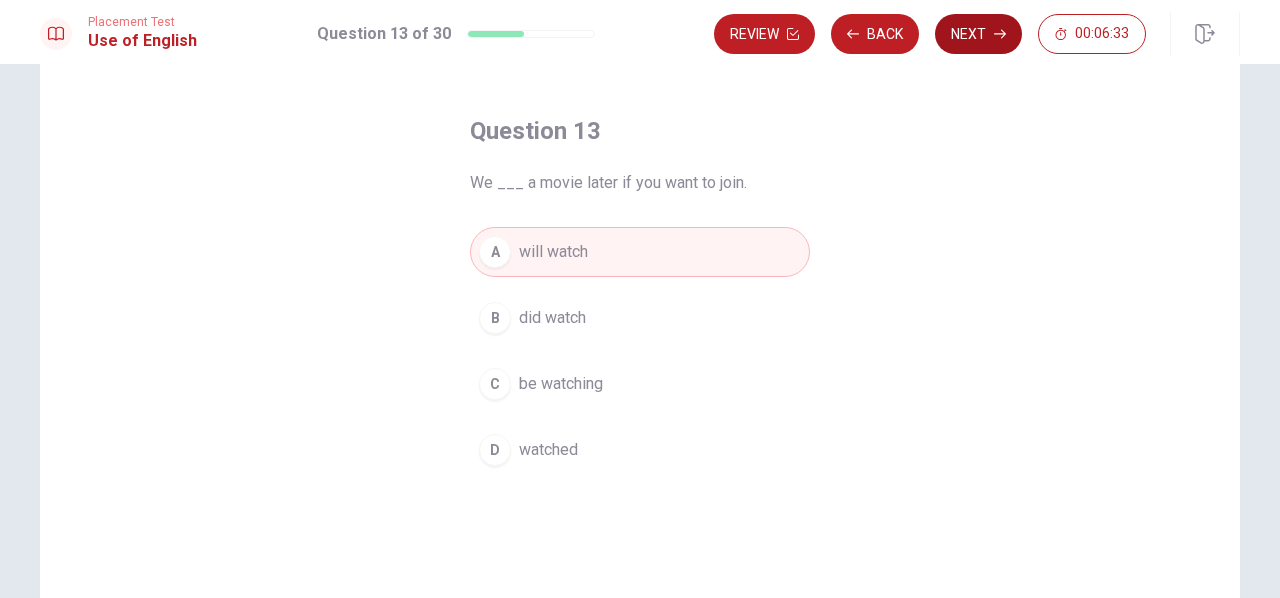 click on "Next" at bounding box center (978, 34) 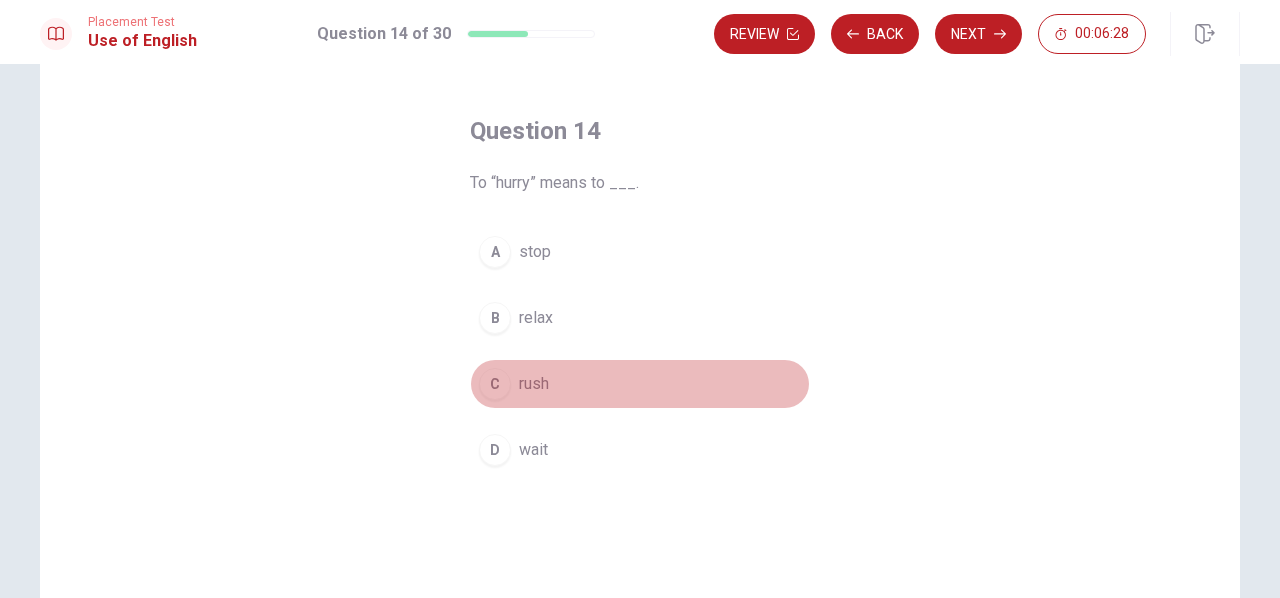 click on "C rush" at bounding box center [640, 384] 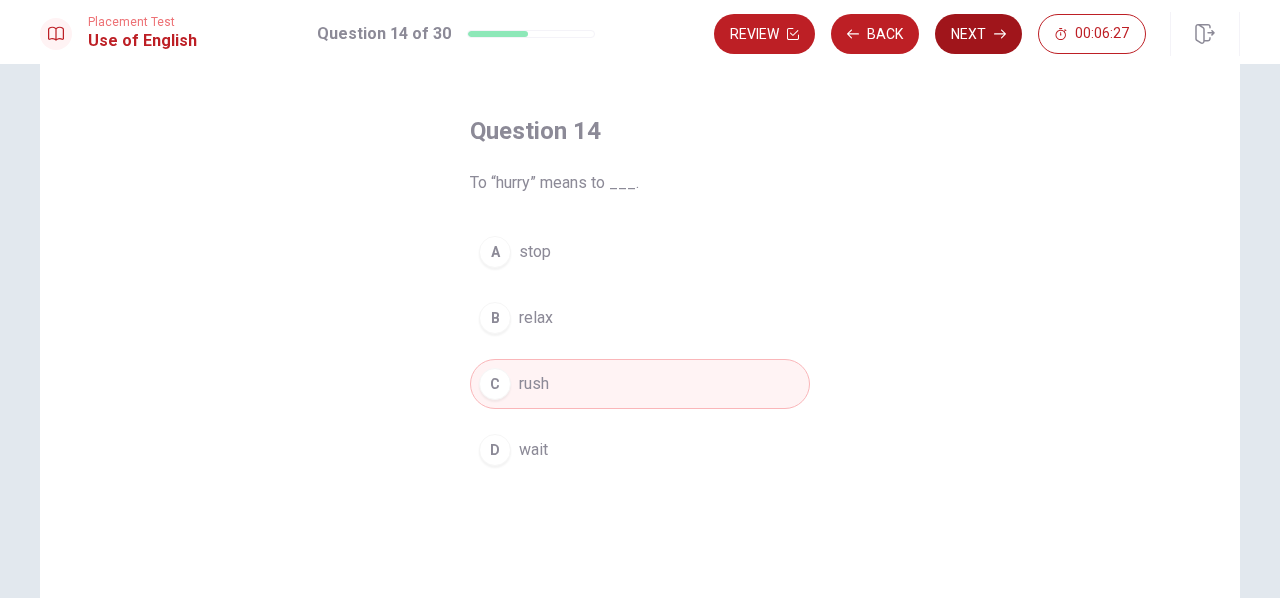 click on "Next" at bounding box center [978, 34] 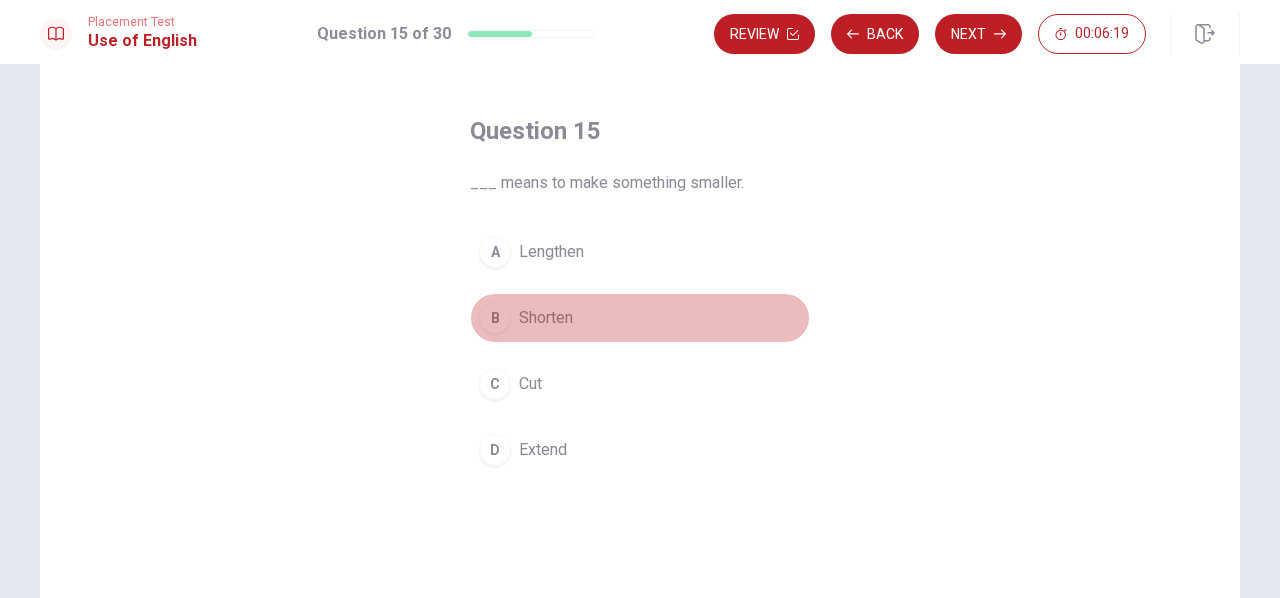 click on "Shorten" at bounding box center [546, 318] 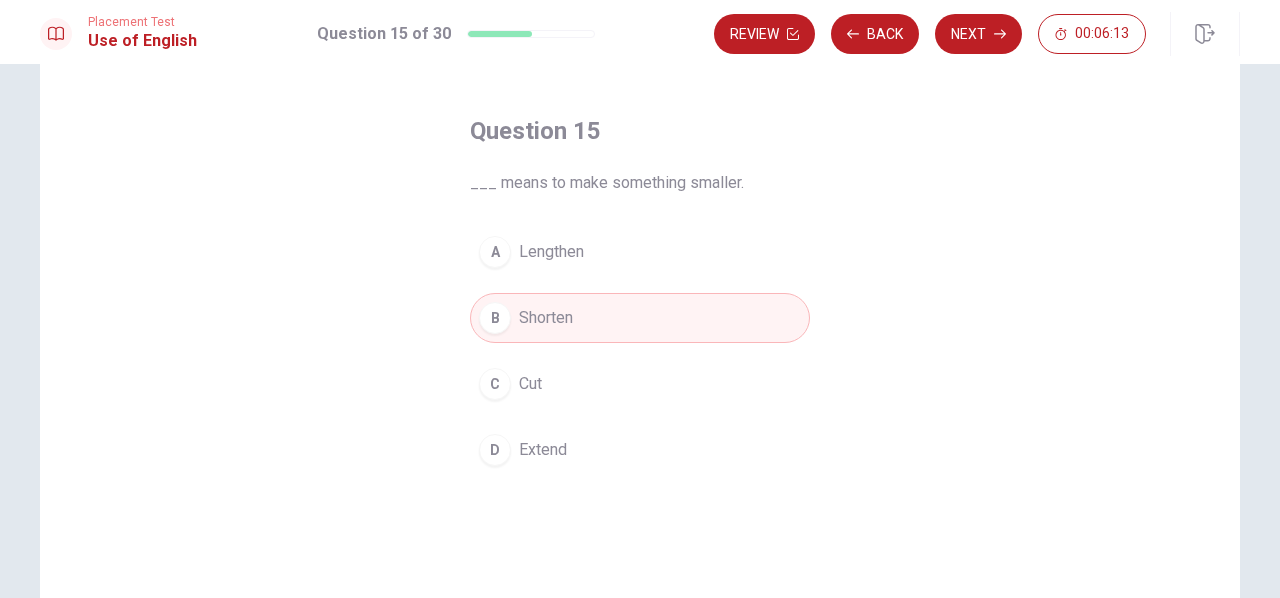 click on "Cut" at bounding box center [530, 384] 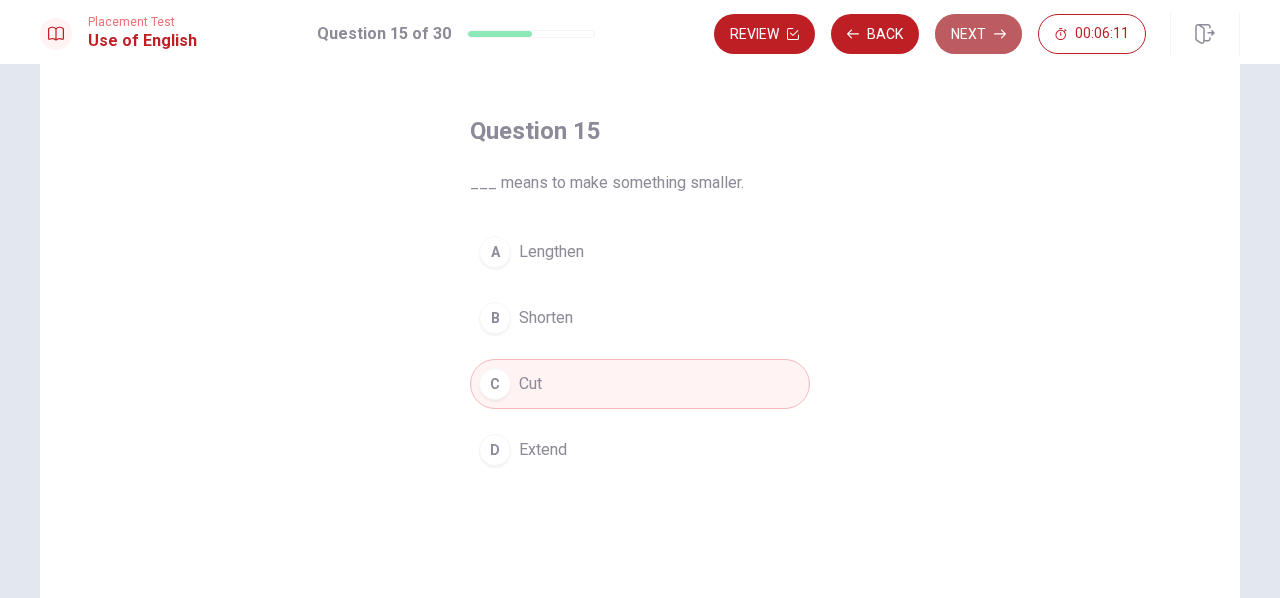 click on "Next" at bounding box center [978, 34] 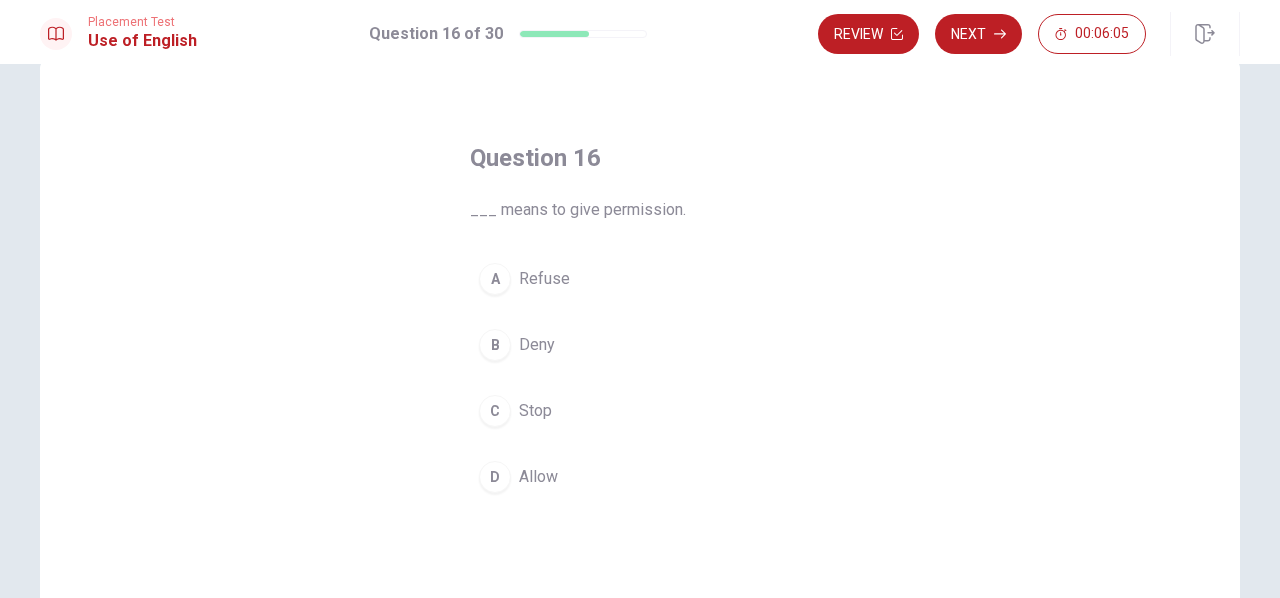 scroll, scrollTop: 48, scrollLeft: 0, axis: vertical 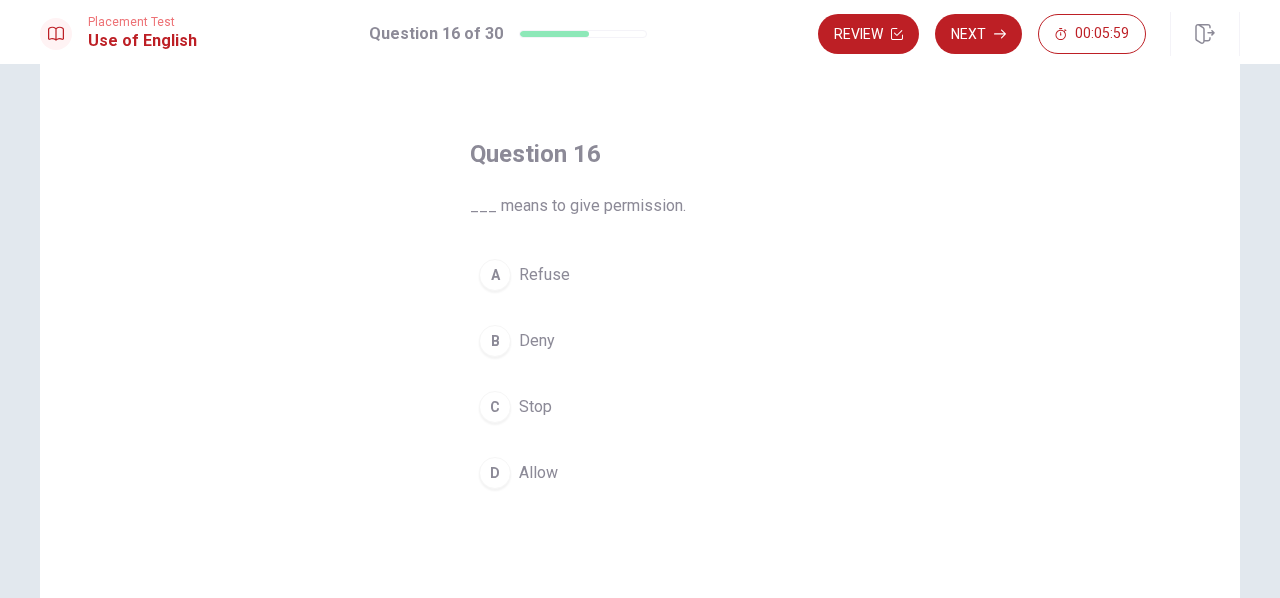 click on "D" at bounding box center [495, 473] 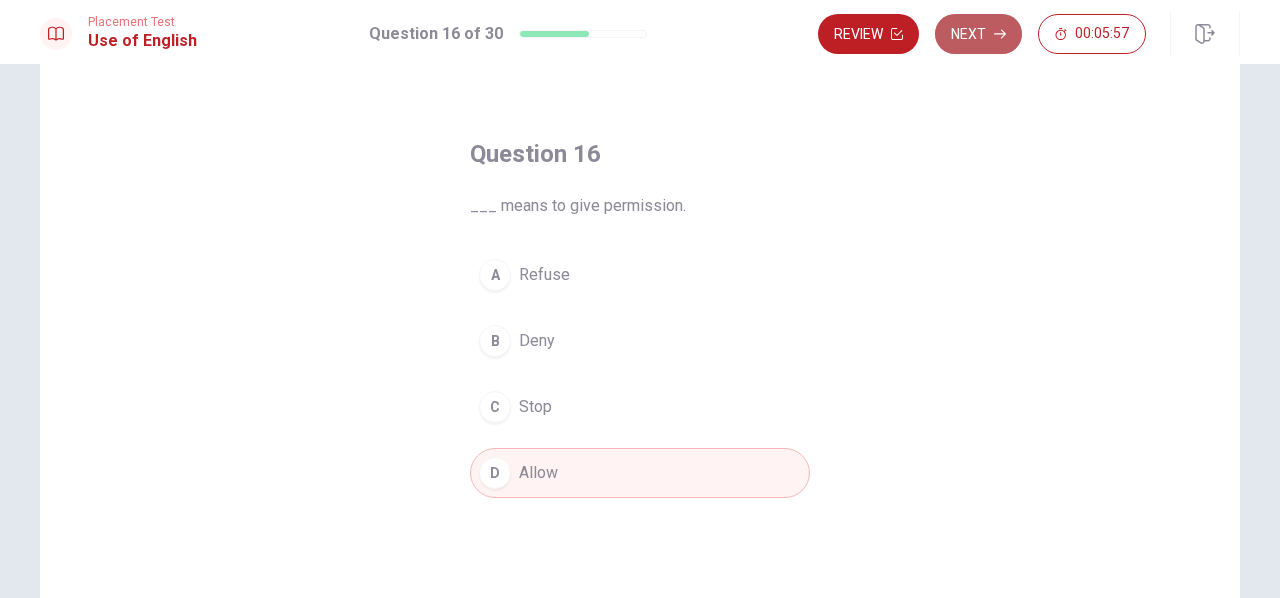 click 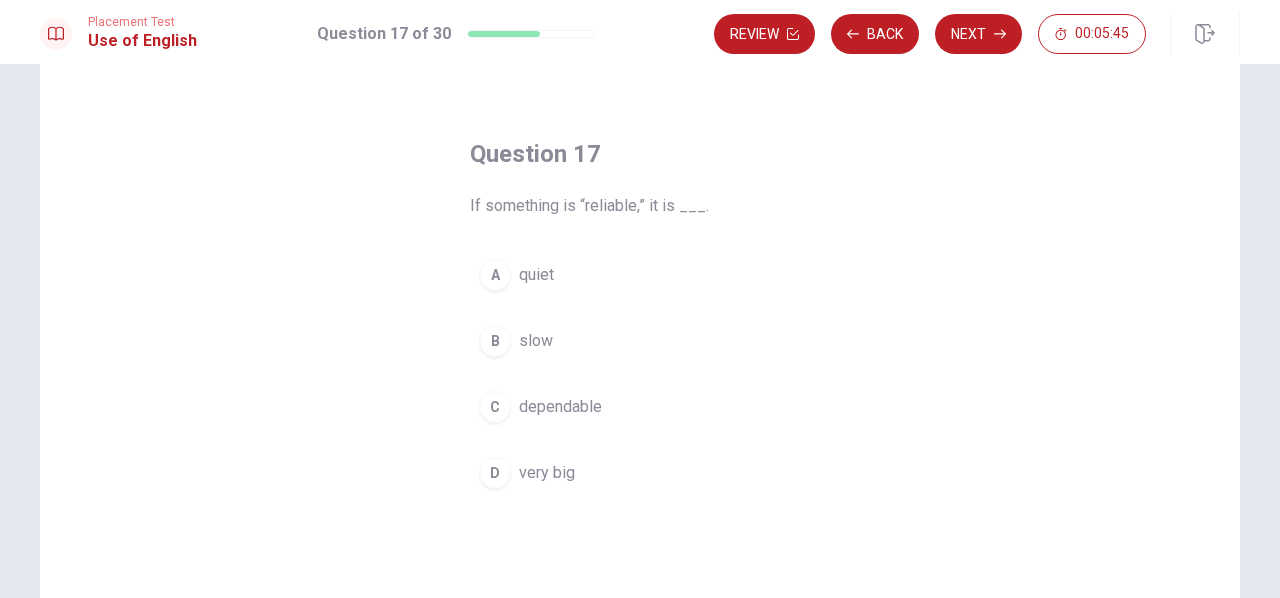 click on "C" at bounding box center [495, 407] 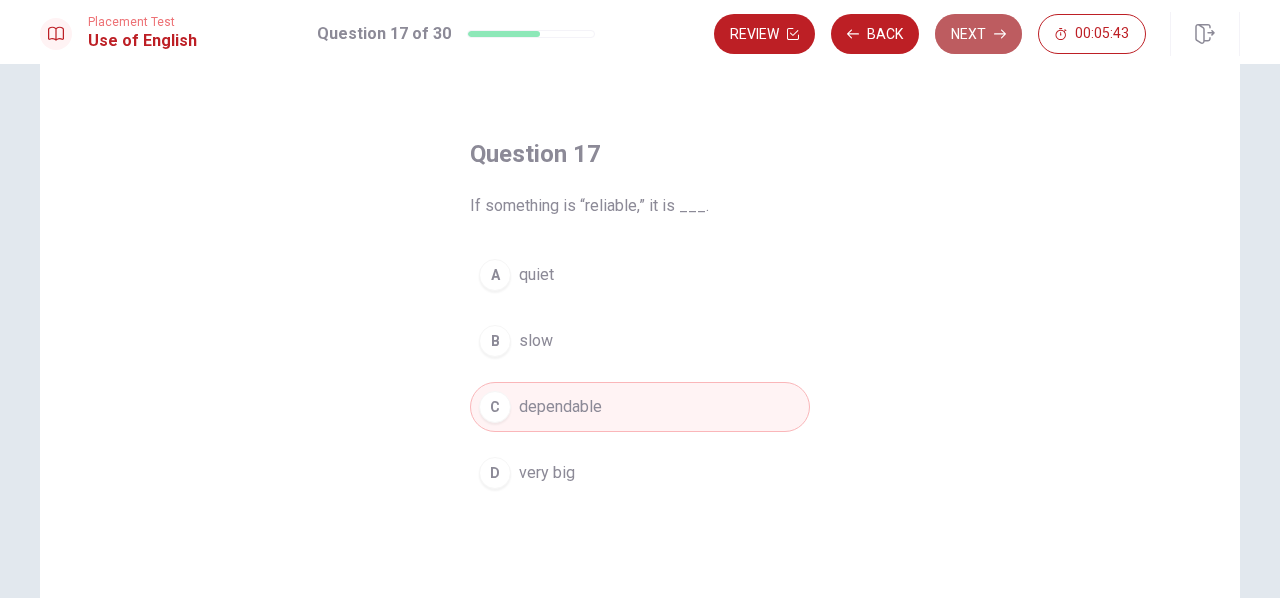 click on "Next" at bounding box center [978, 34] 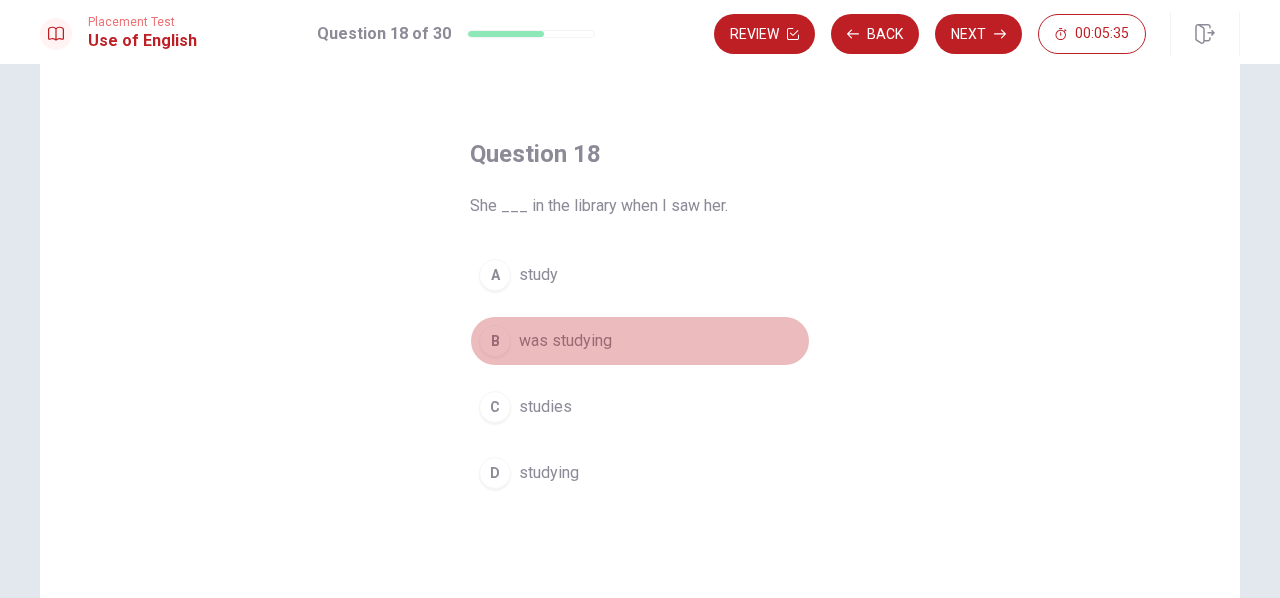 click on "B" at bounding box center (495, 341) 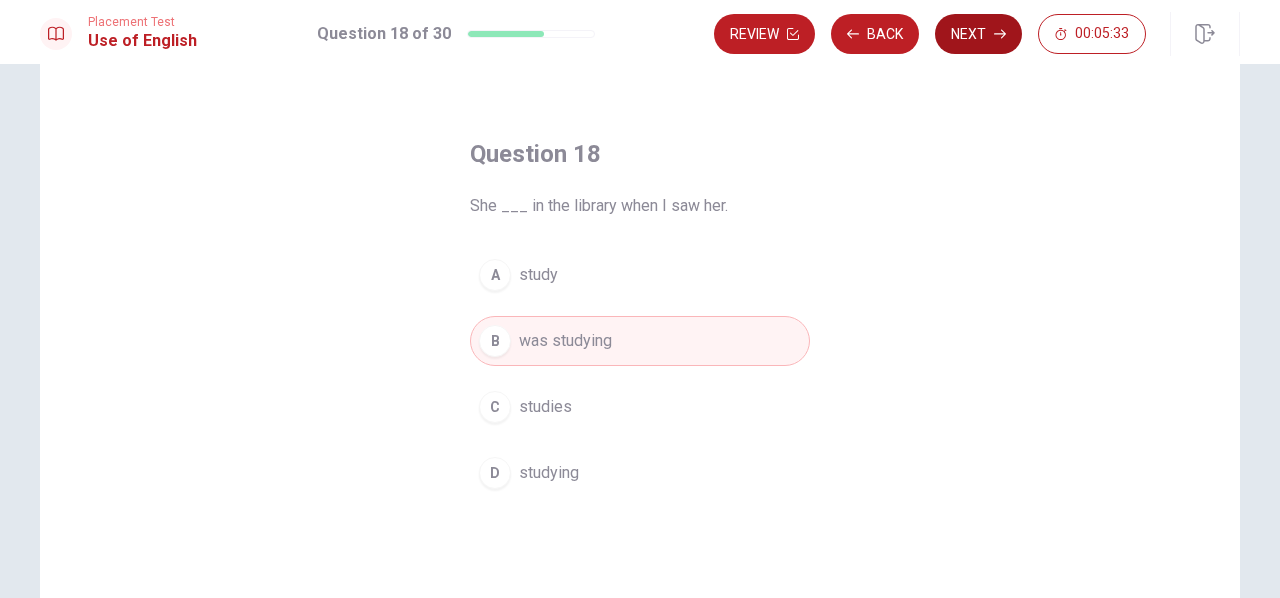 click on "Next" at bounding box center (978, 34) 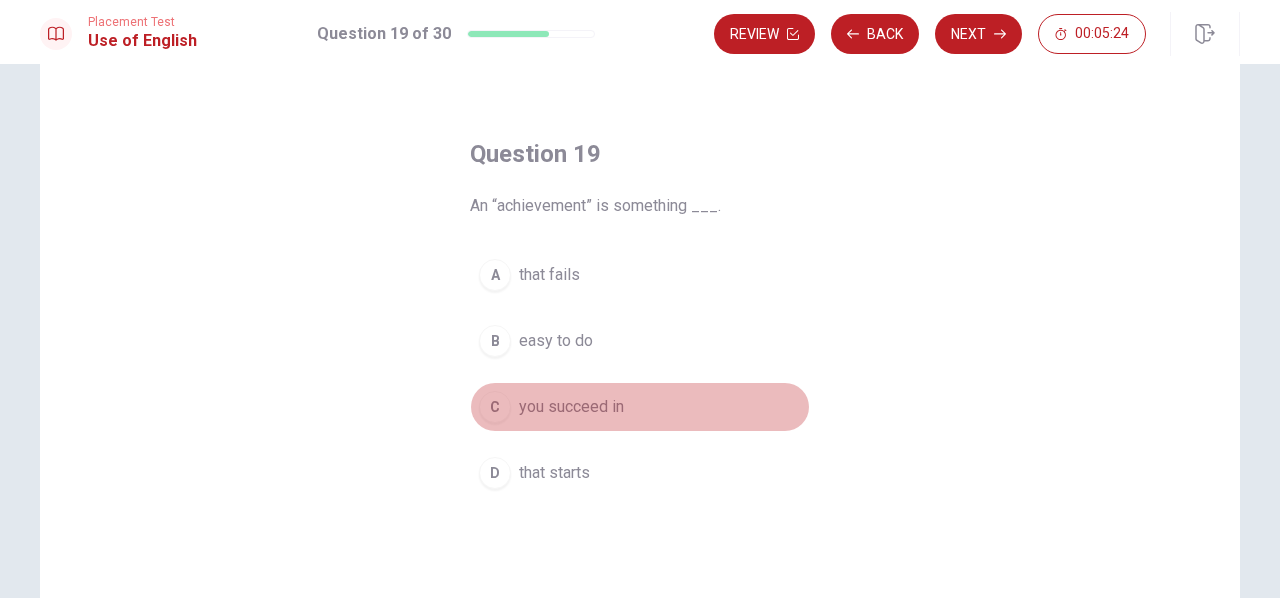 click on "you succeed in" at bounding box center (571, 407) 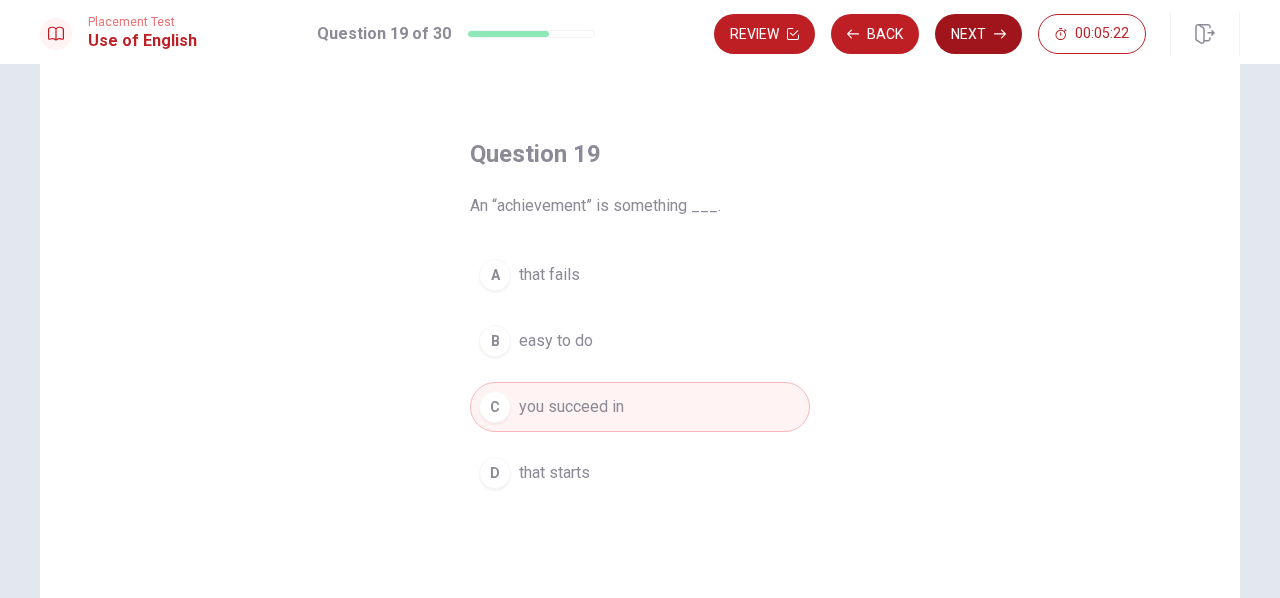 click on "Next" at bounding box center (978, 34) 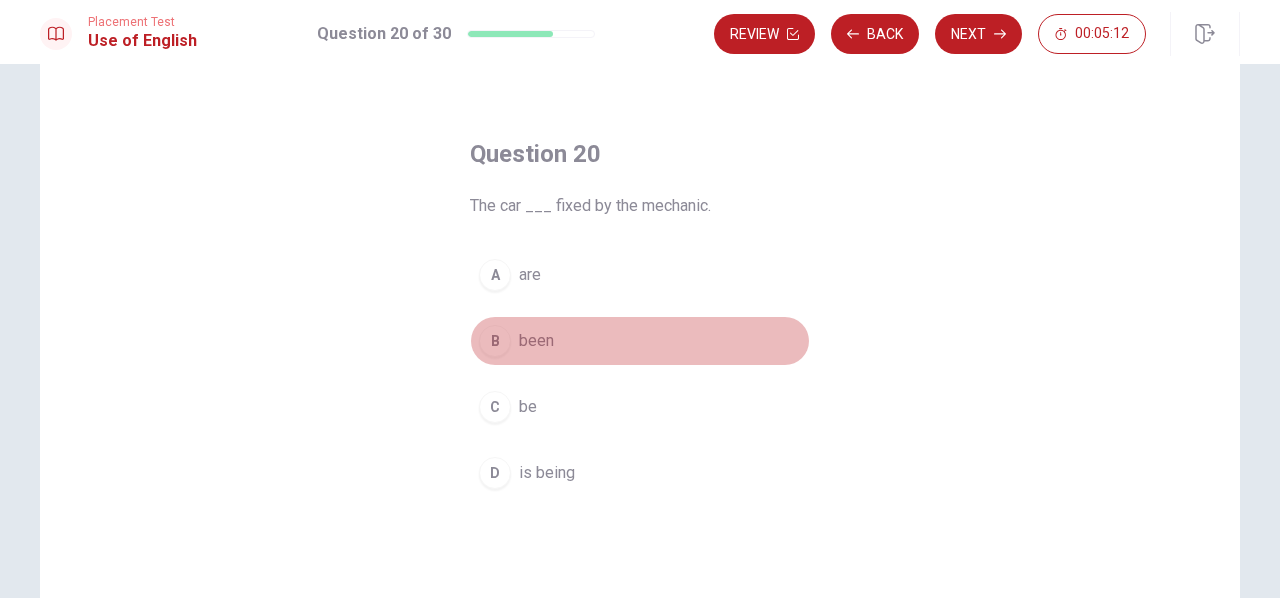 click on "B" at bounding box center (495, 341) 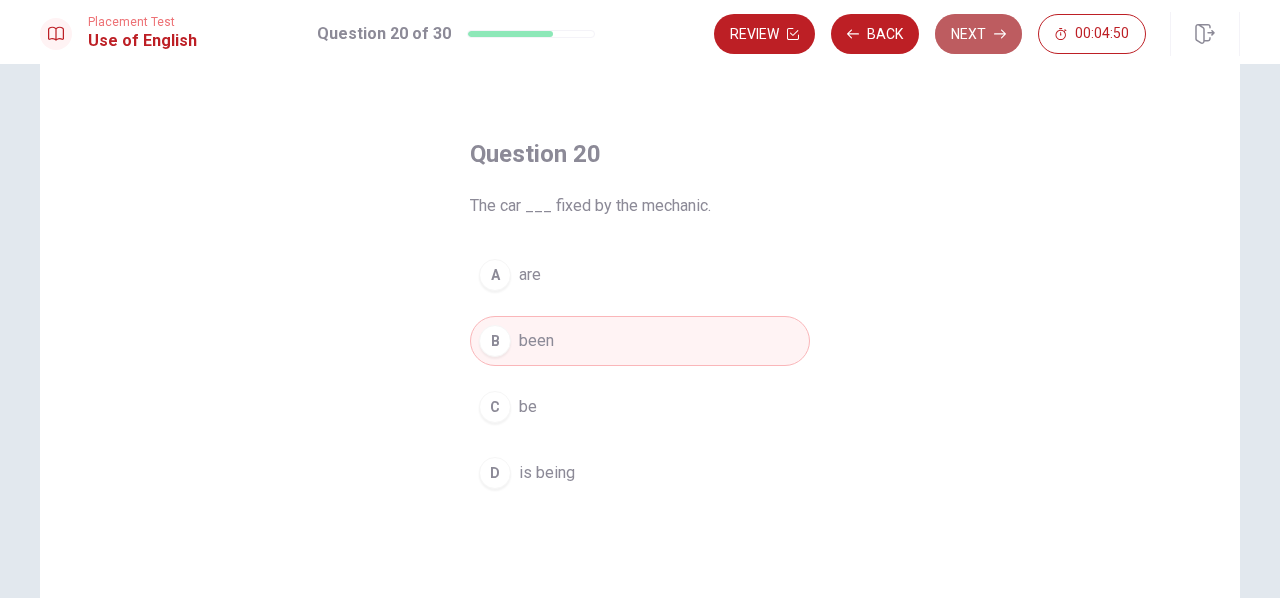 click on "Next" at bounding box center [978, 34] 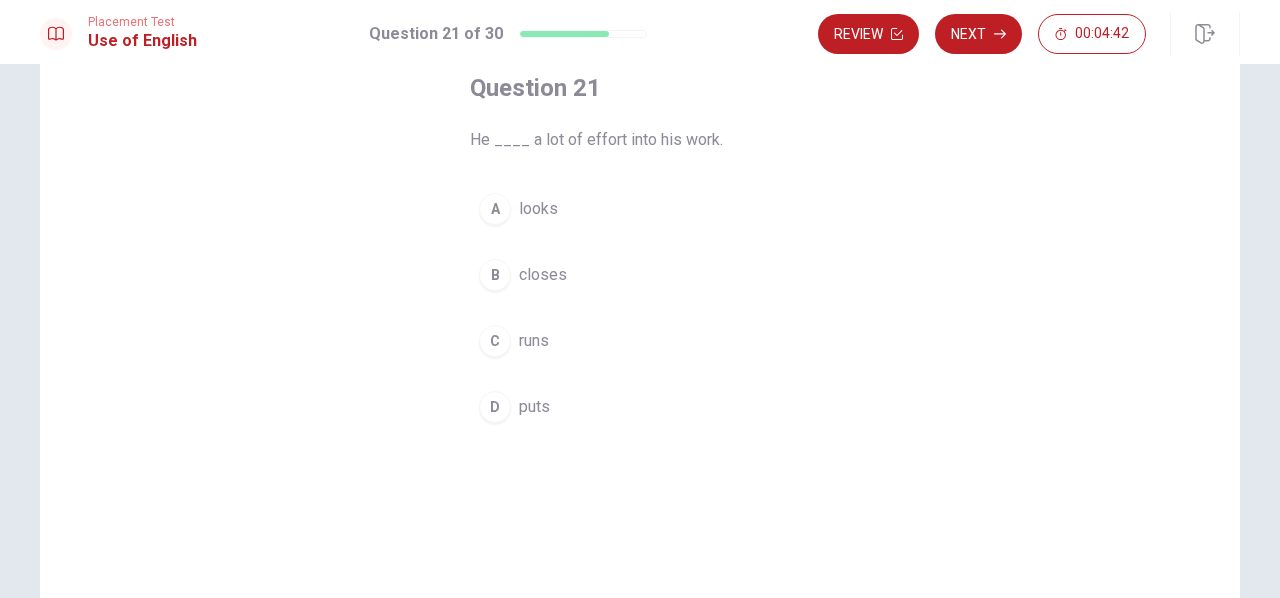 scroll, scrollTop: 102, scrollLeft: 0, axis: vertical 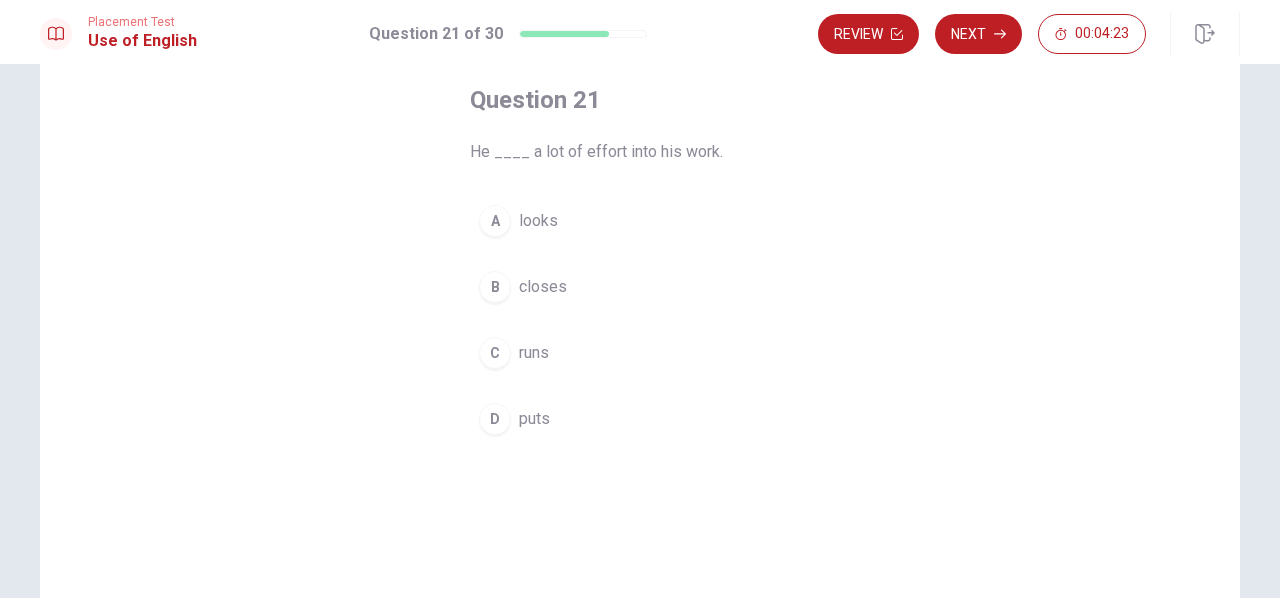 click on "Question 21 He ____ a lot of effort into his work. A looks B closes C runs D puts" at bounding box center [640, 264] 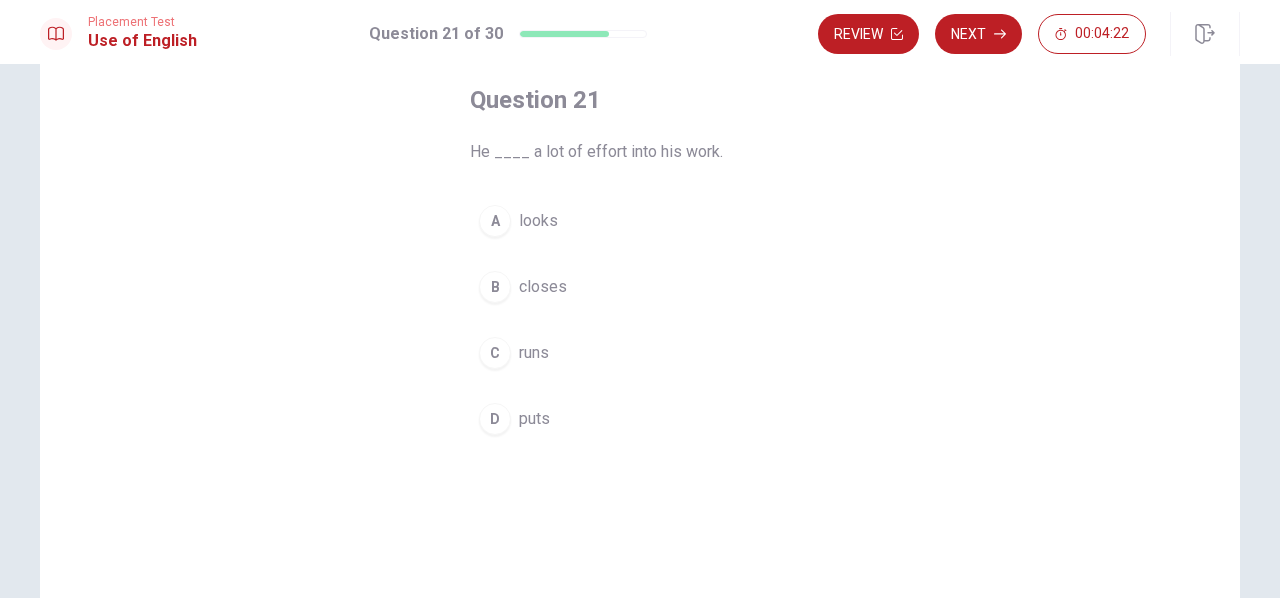 click on "D puts" at bounding box center (640, 419) 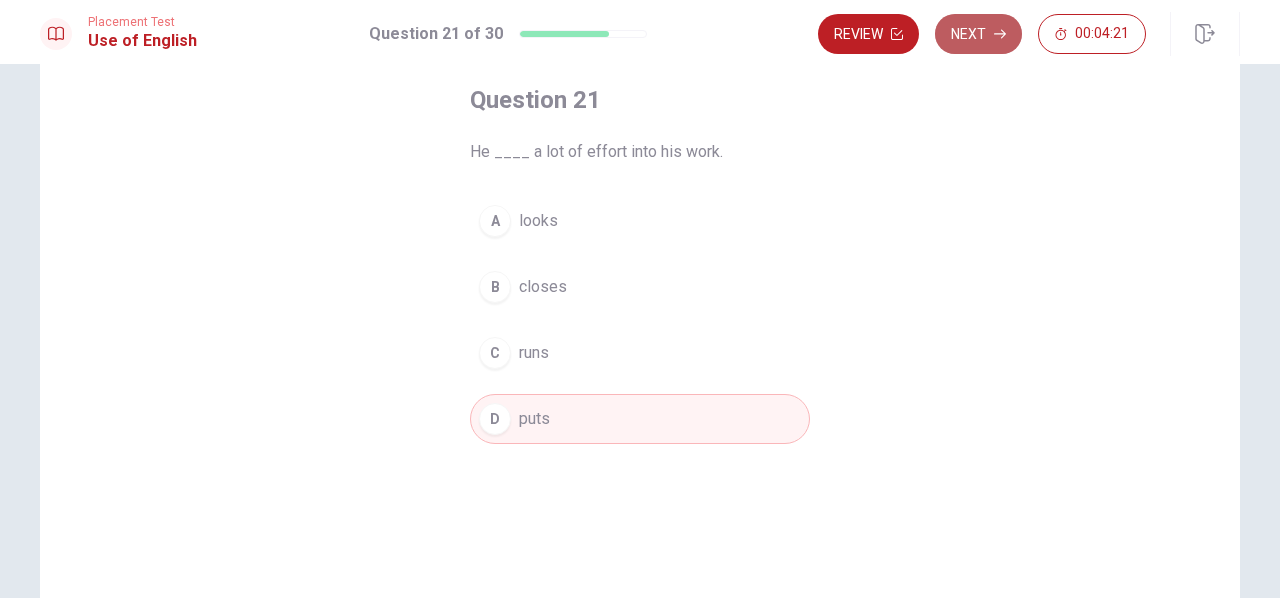 click on "Next" at bounding box center [978, 34] 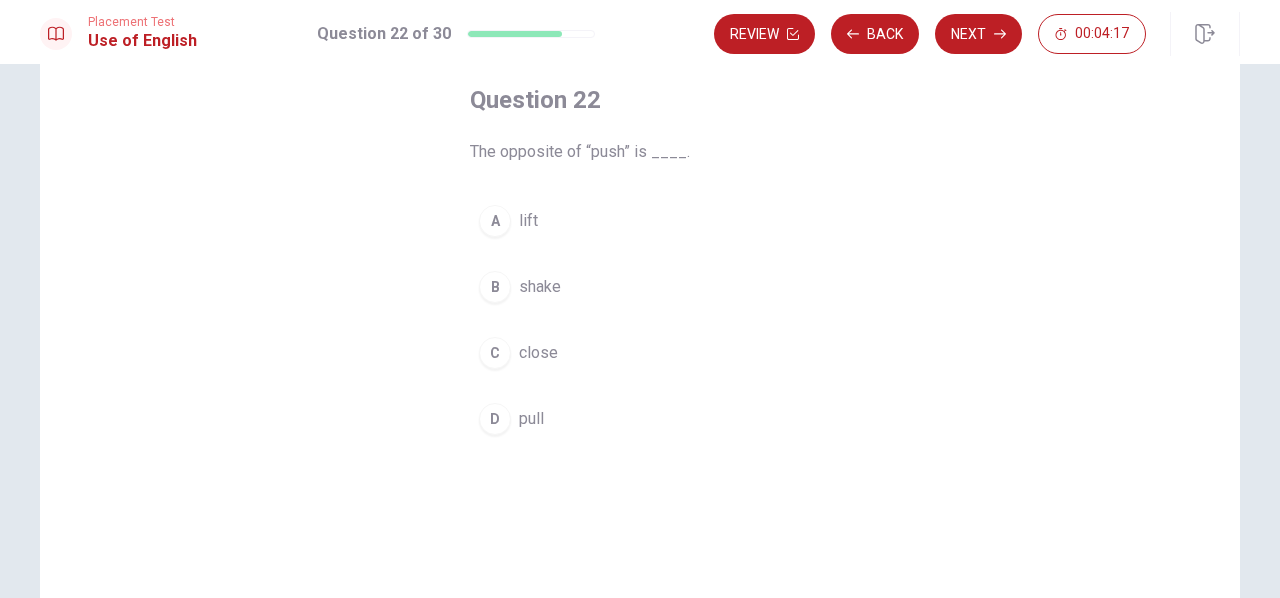 click on "D" at bounding box center [495, 419] 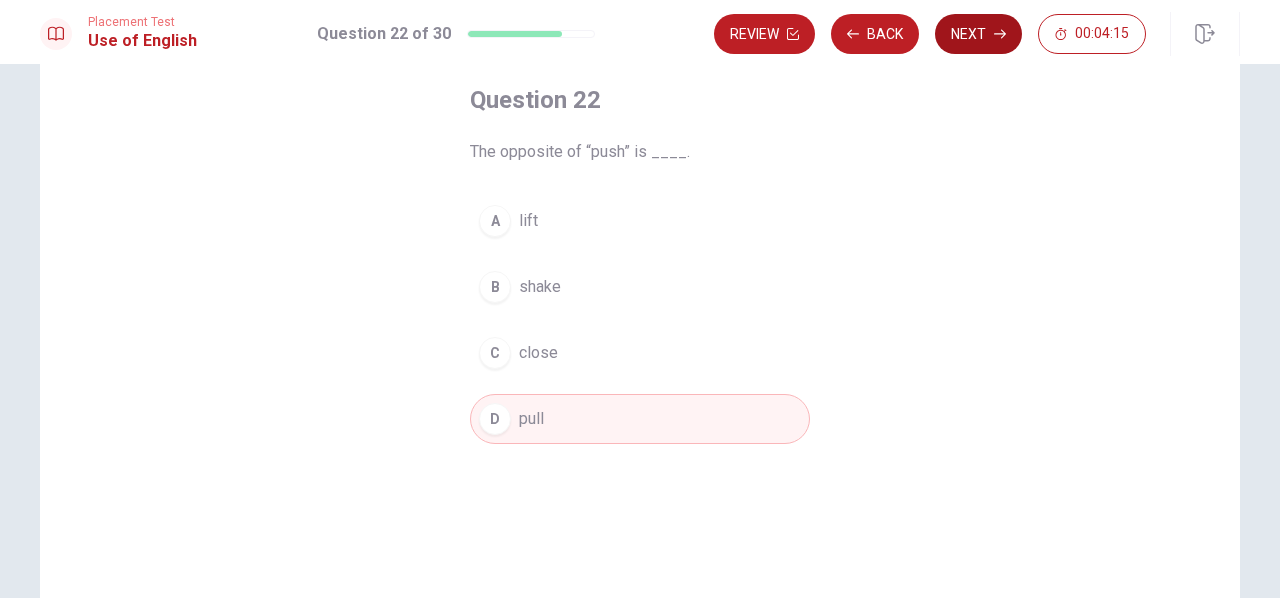 click on "Next" at bounding box center (978, 34) 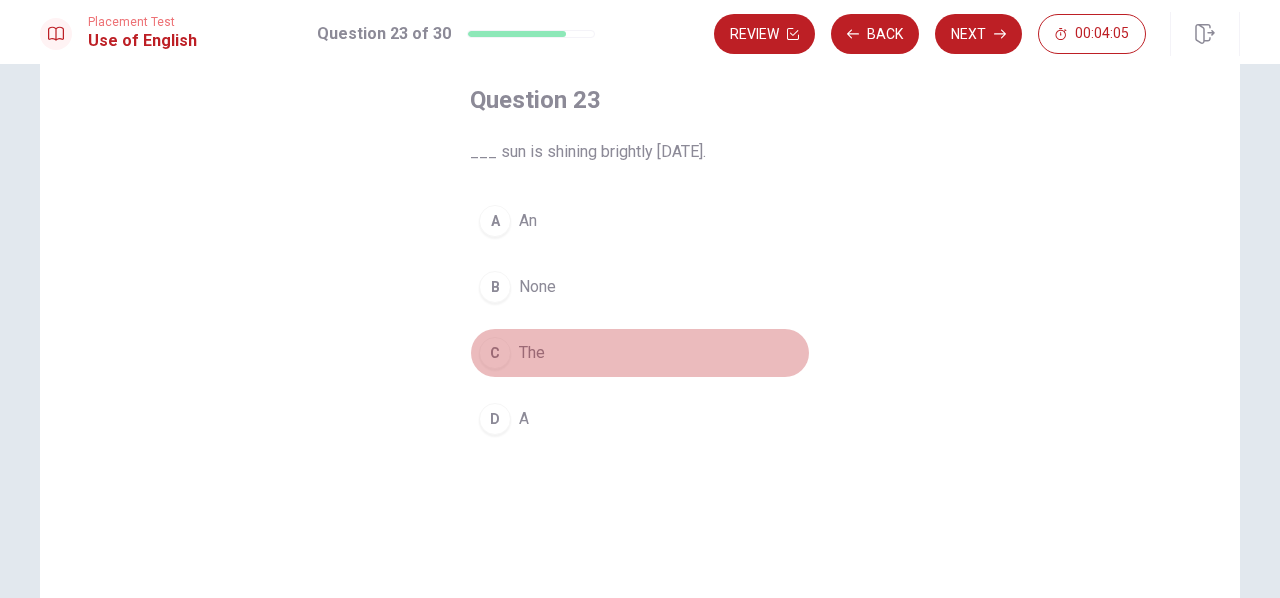 click on "C The" at bounding box center (640, 353) 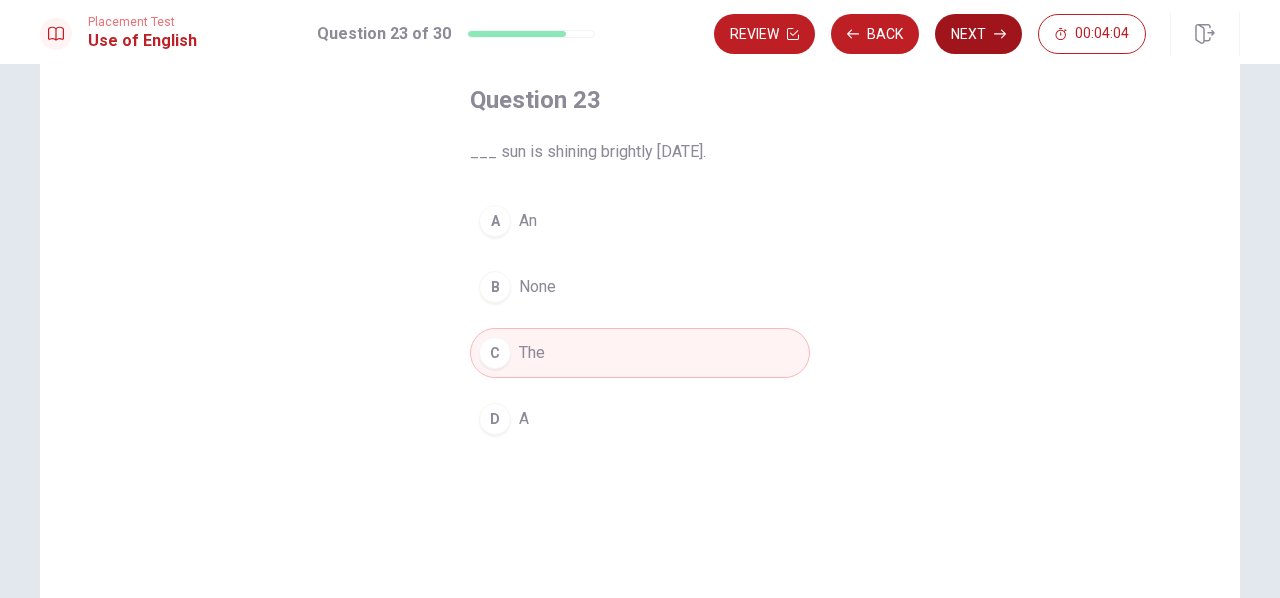 click on "Next" at bounding box center (978, 34) 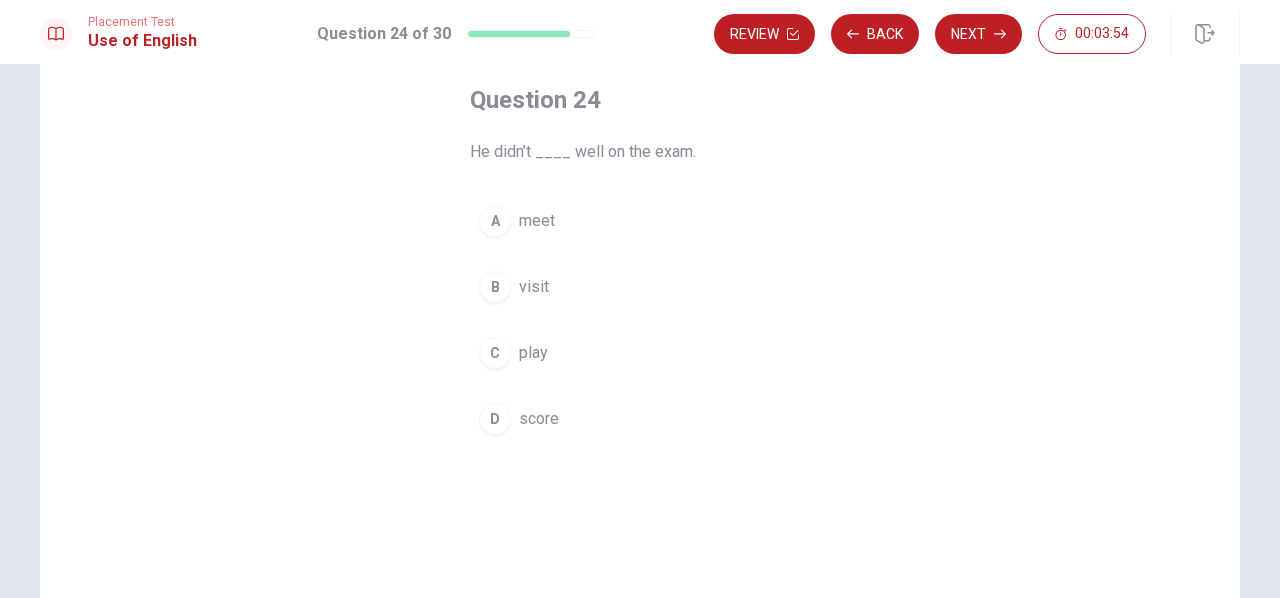 click on "C play" at bounding box center (640, 353) 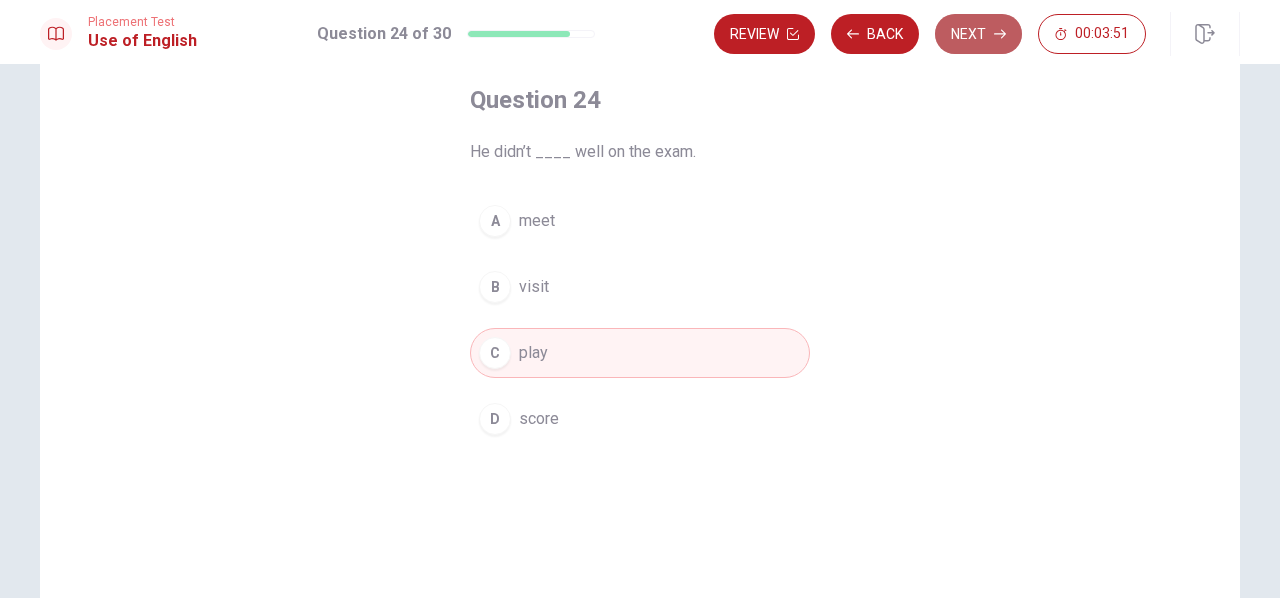 click on "Next" at bounding box center [978, 34] 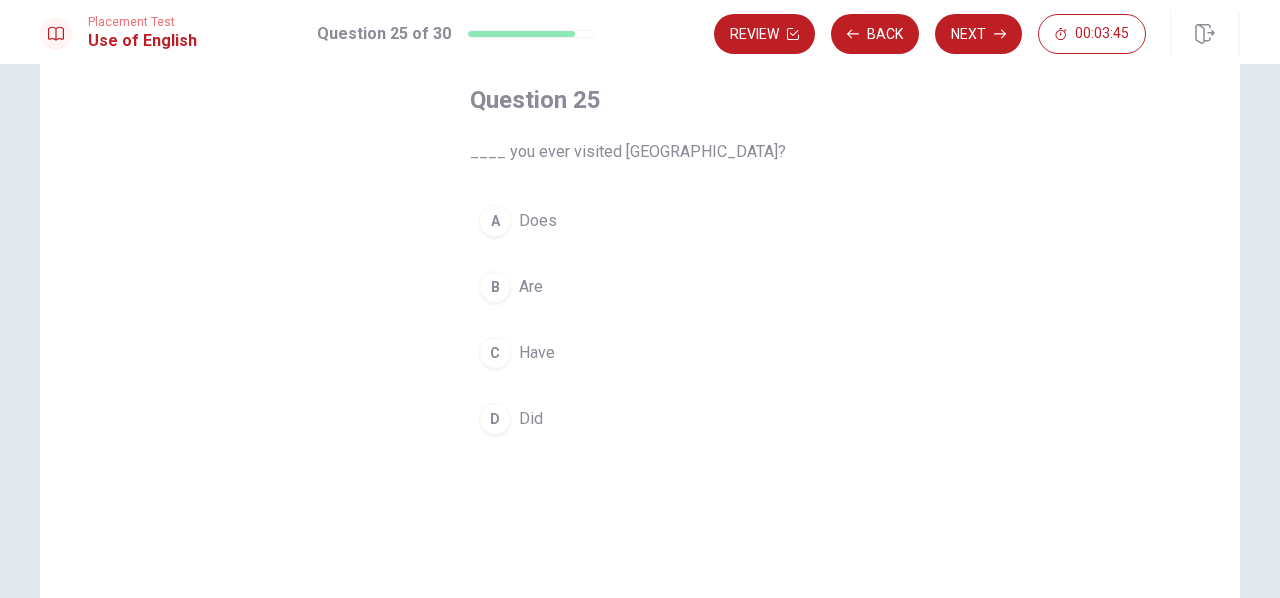 click on "Have" at bounding box center [537, 353] 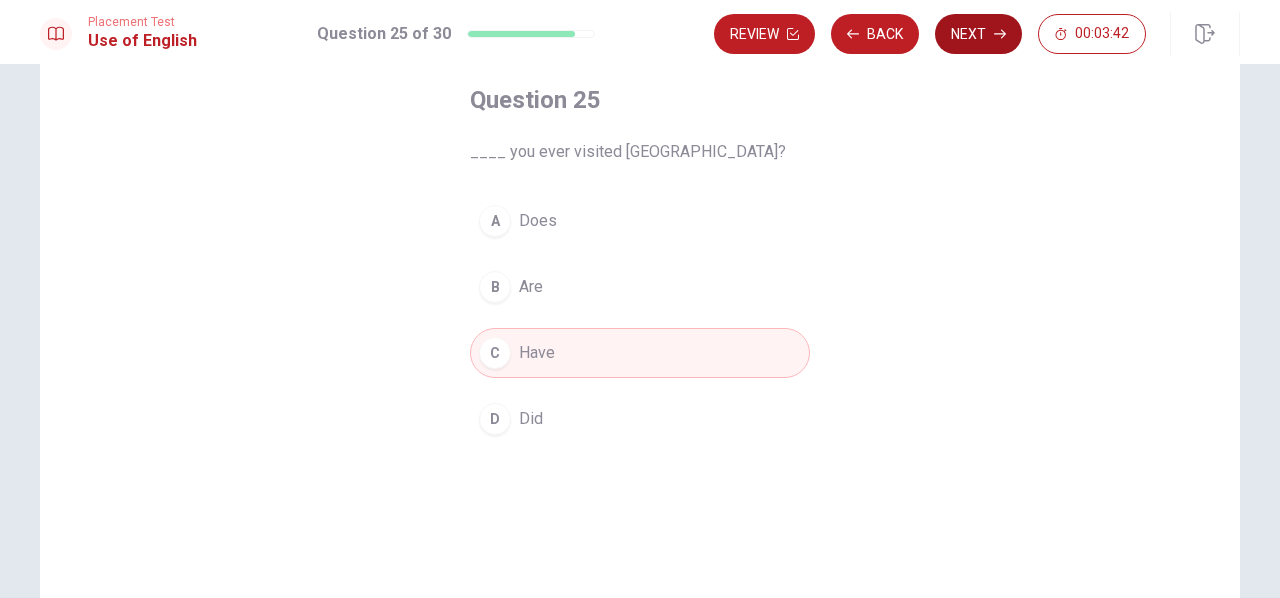 click on "Next" at bounding box center [978, 34] 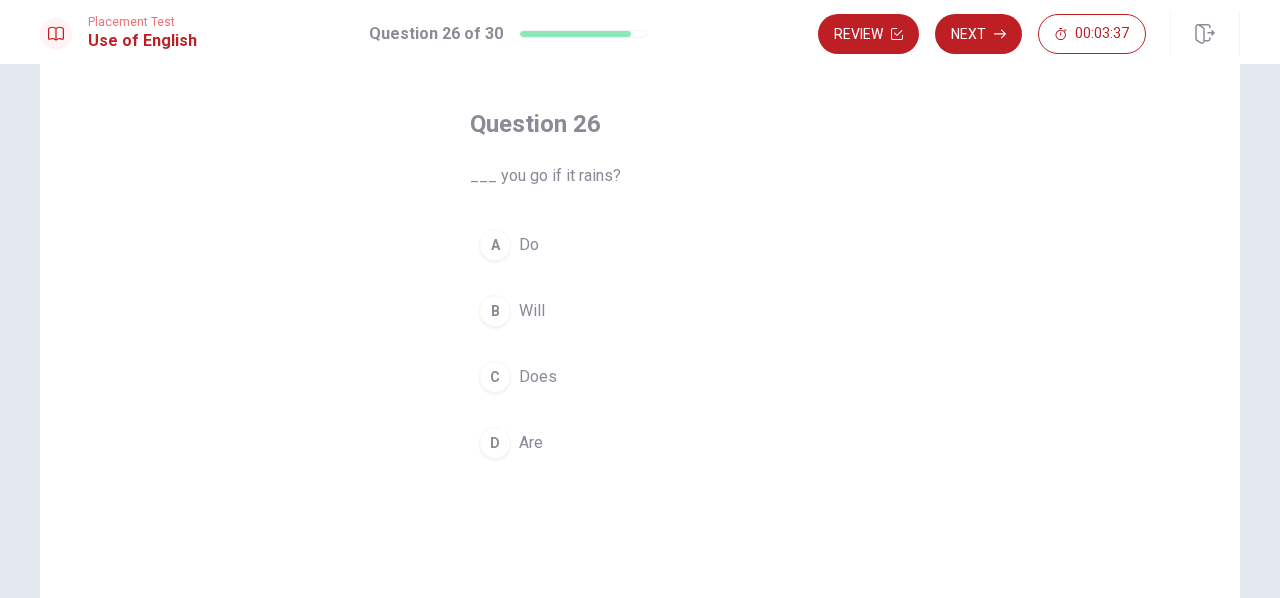 scroll, scrollTop: 86, scrollLeft: 0, axis: vertical 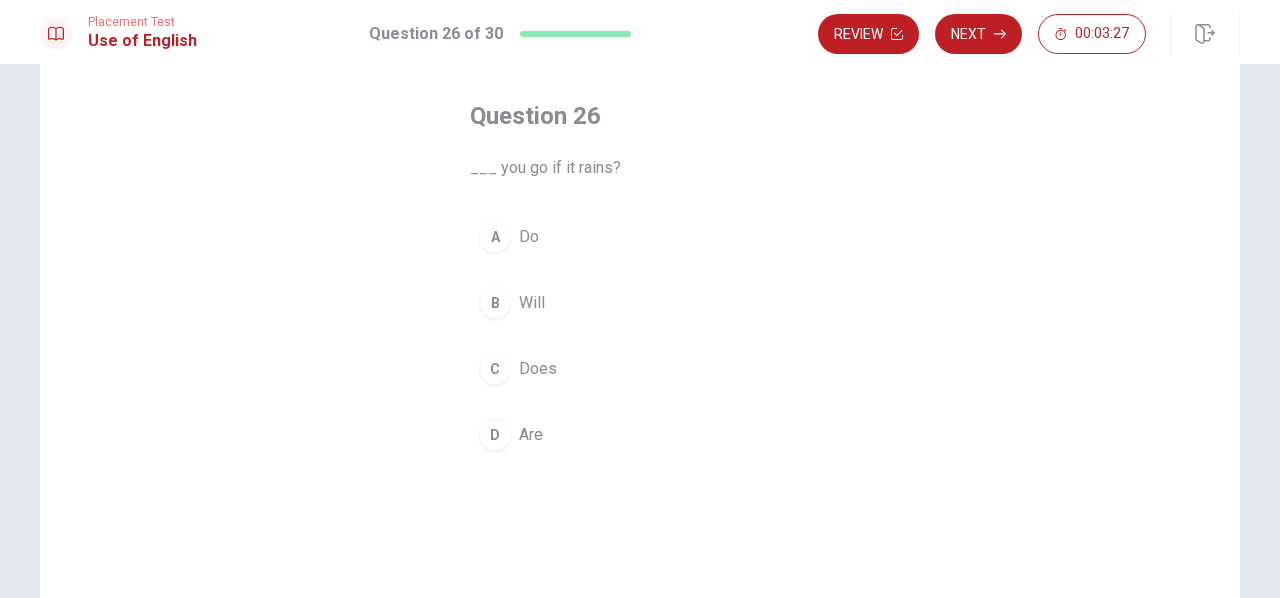 click on "A" at bounding box center (495, 237) 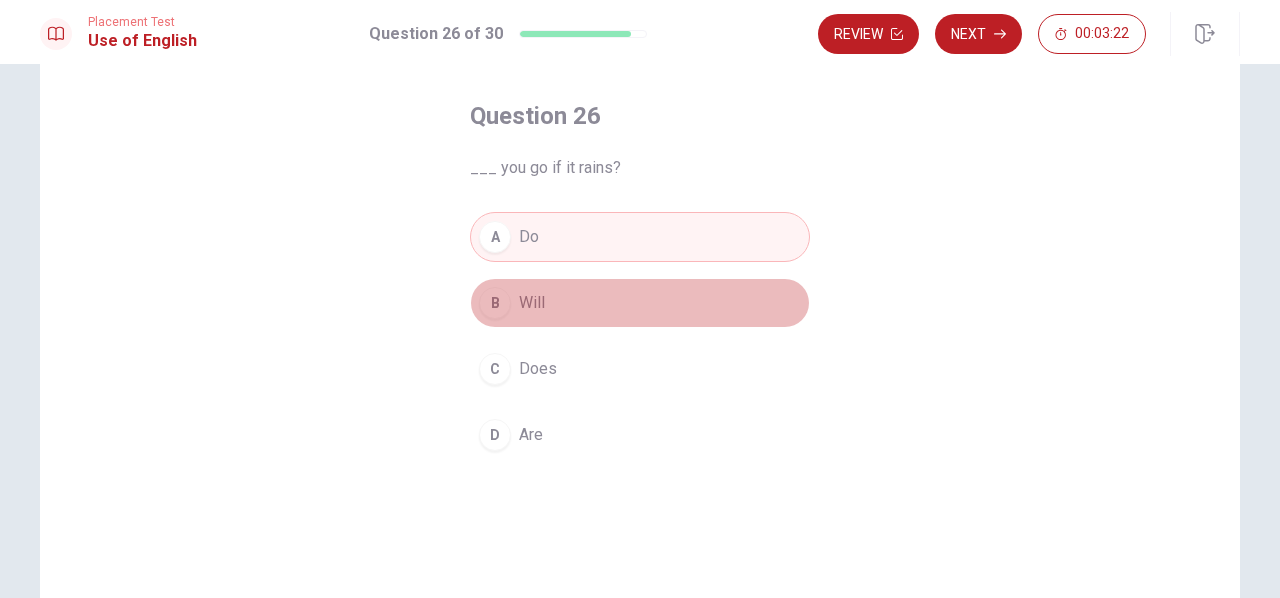 click on "B Will" at bounding box center (640, 303) 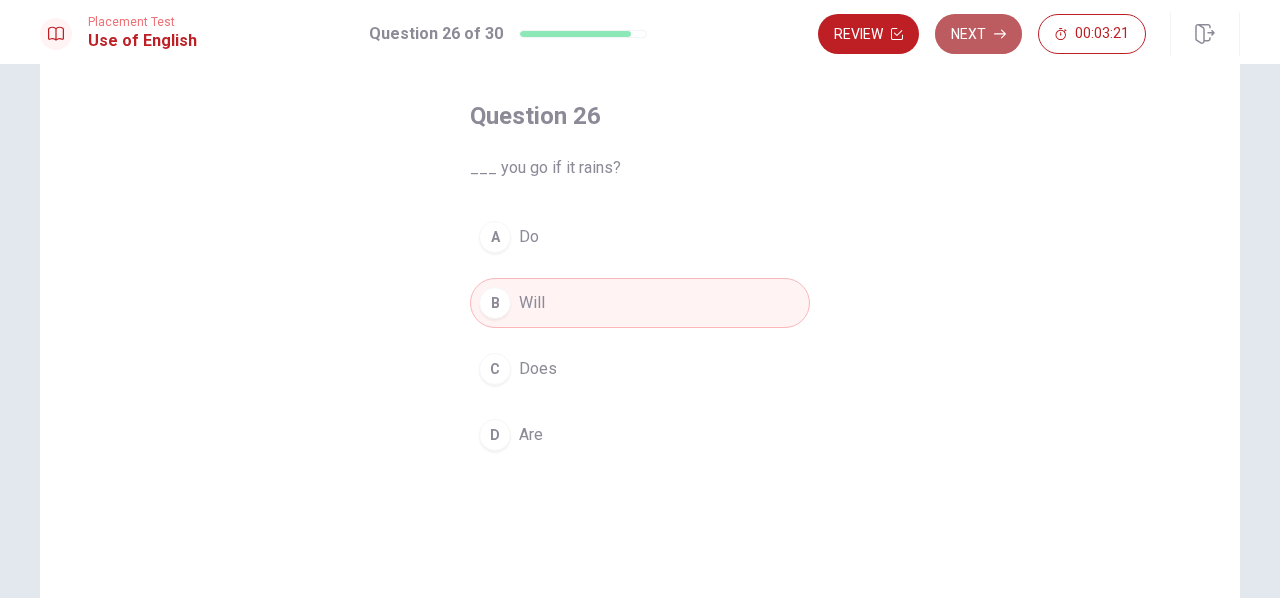 click on "Next" at bounding box center (978, 34) 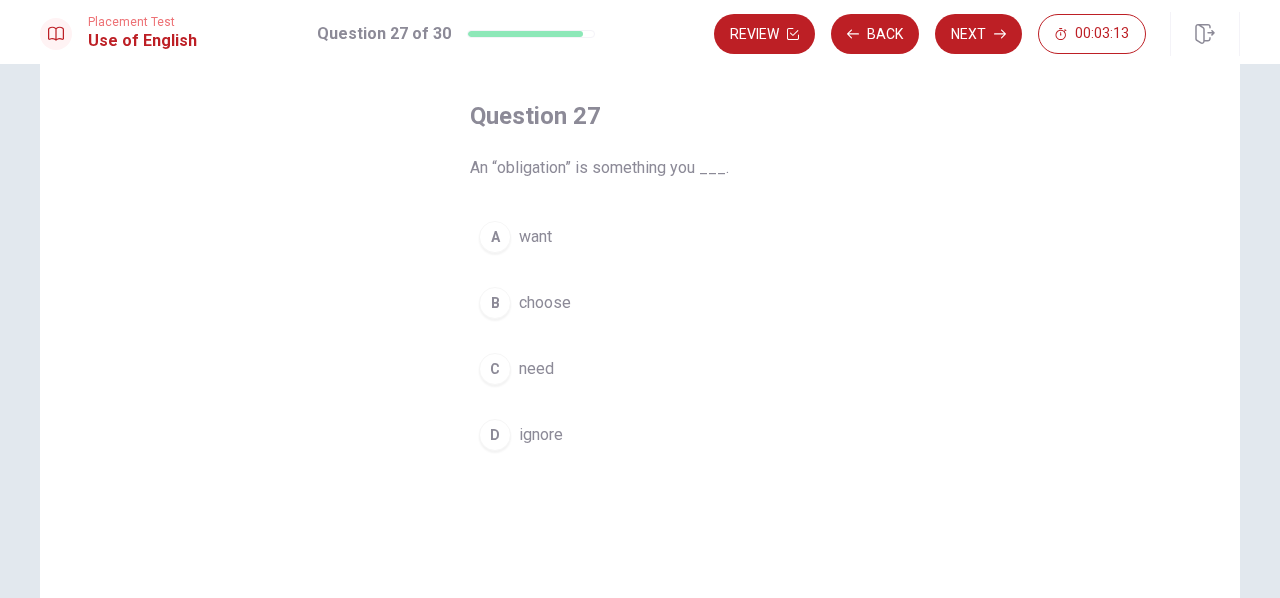 click on "choose" at bounding box center [545, 303] 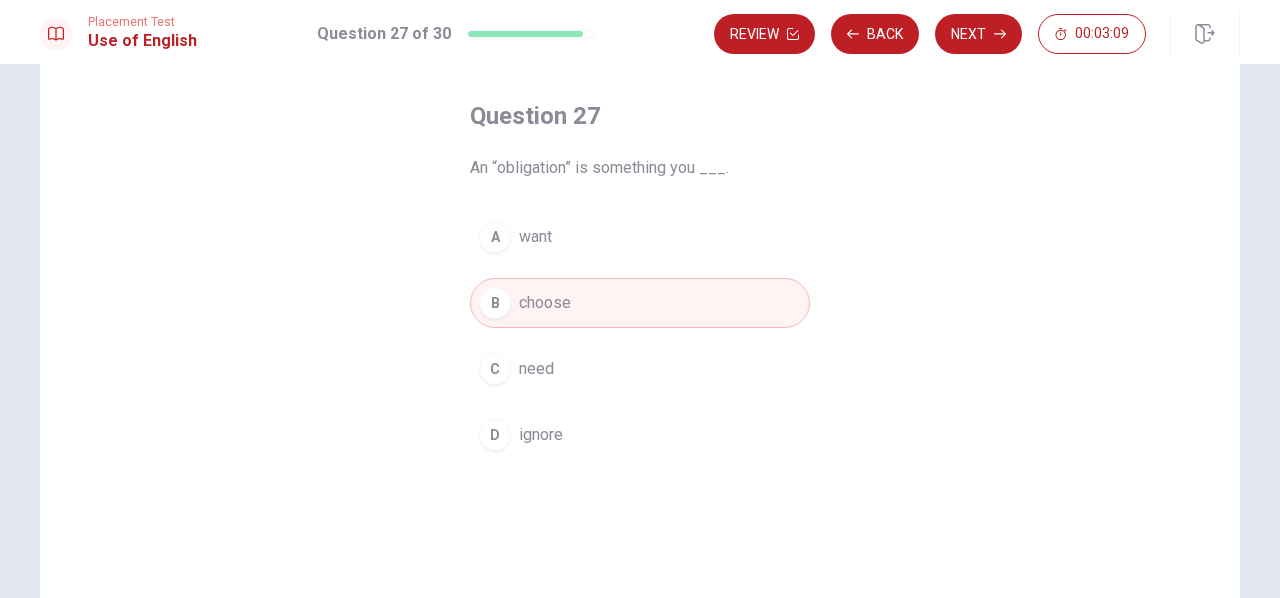 click on "want" at bounding box center [535, 237] 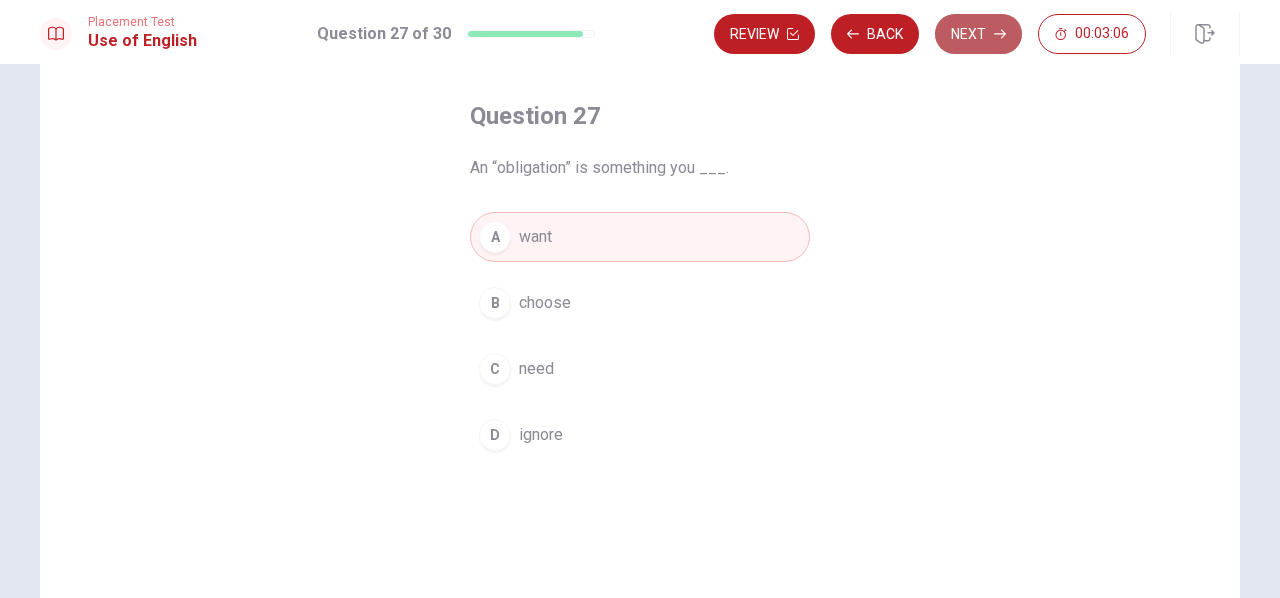 click on "Next" at bounding box center (978, 34) 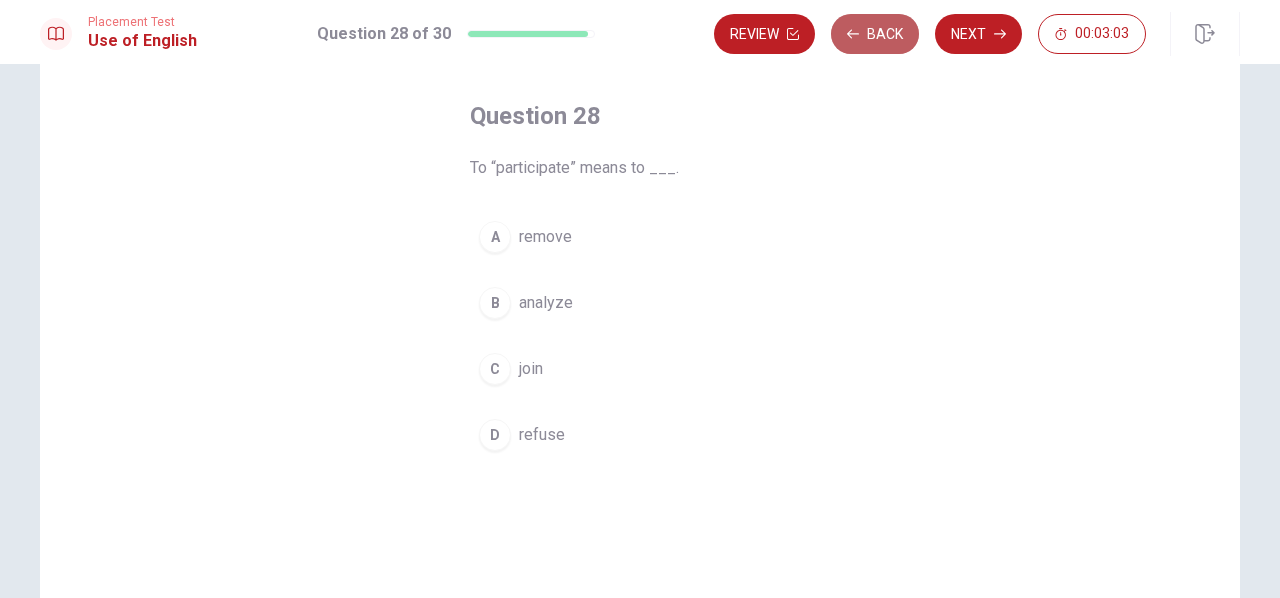 click on "Back" at bounding box center [875, 34] 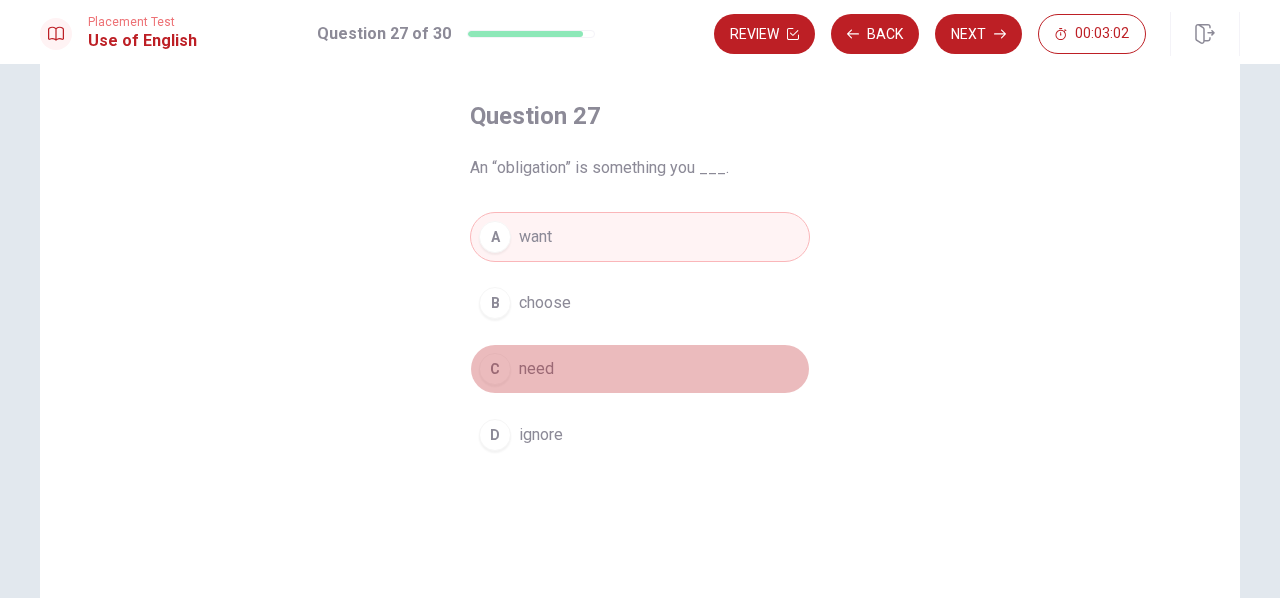 click on "C need" at bounding box center [640, 369] 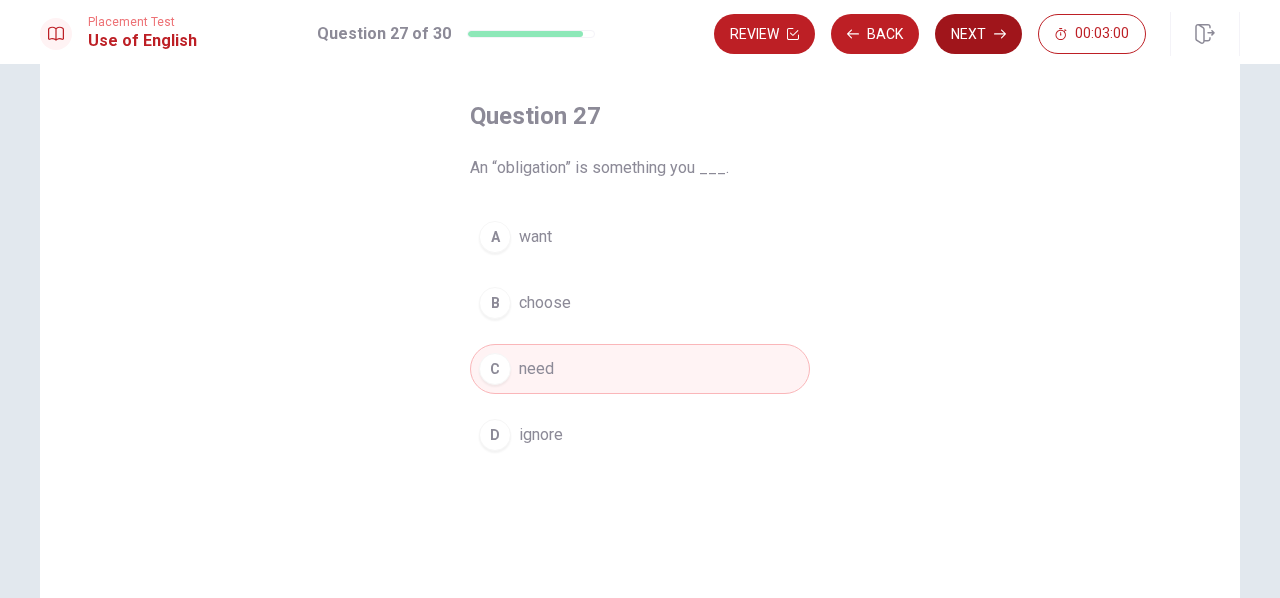 click on "Next" at bounding box center (978, 34) 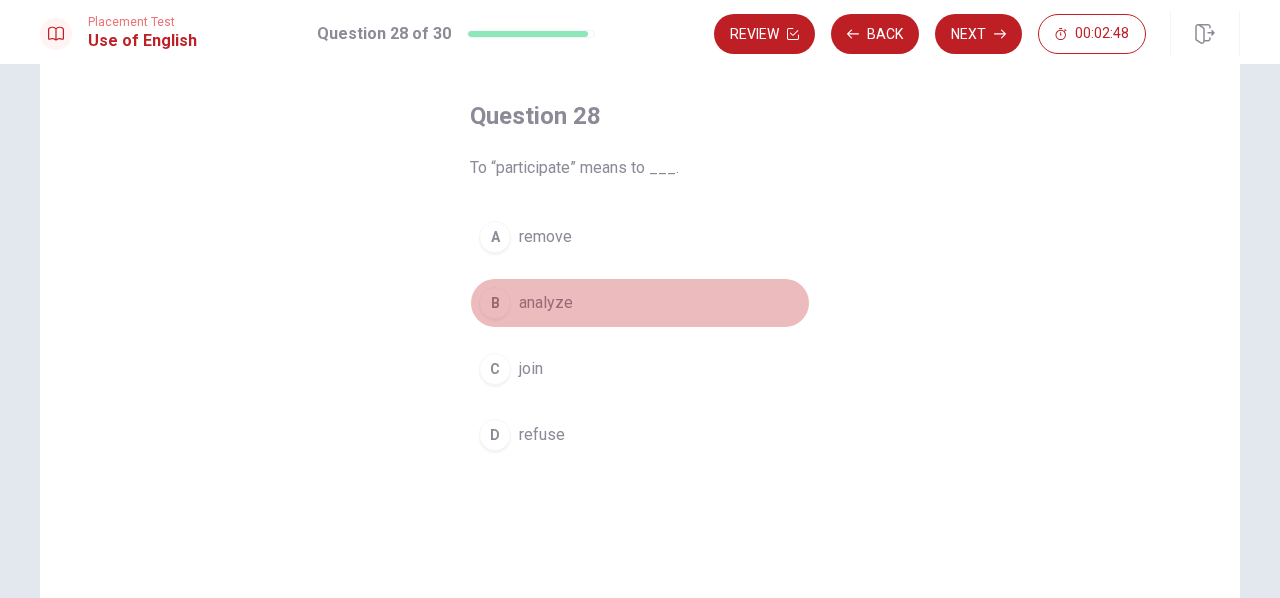click on "B analyze" at bounding box center [640, 303] 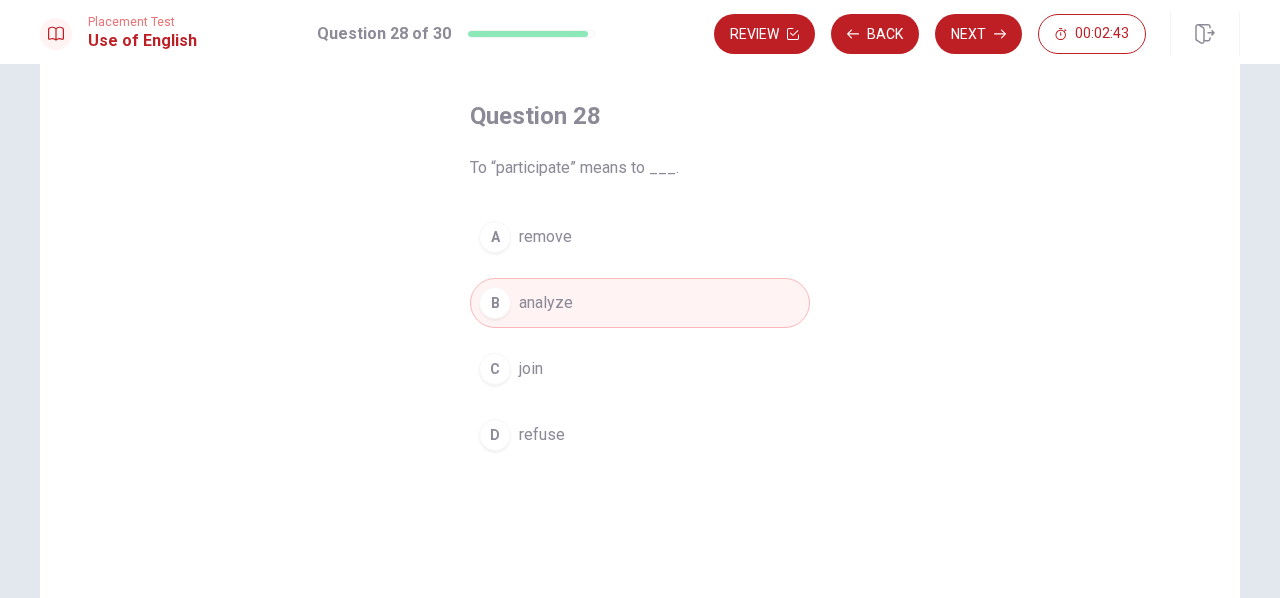 click on "join" at bounding box center [531, 369] 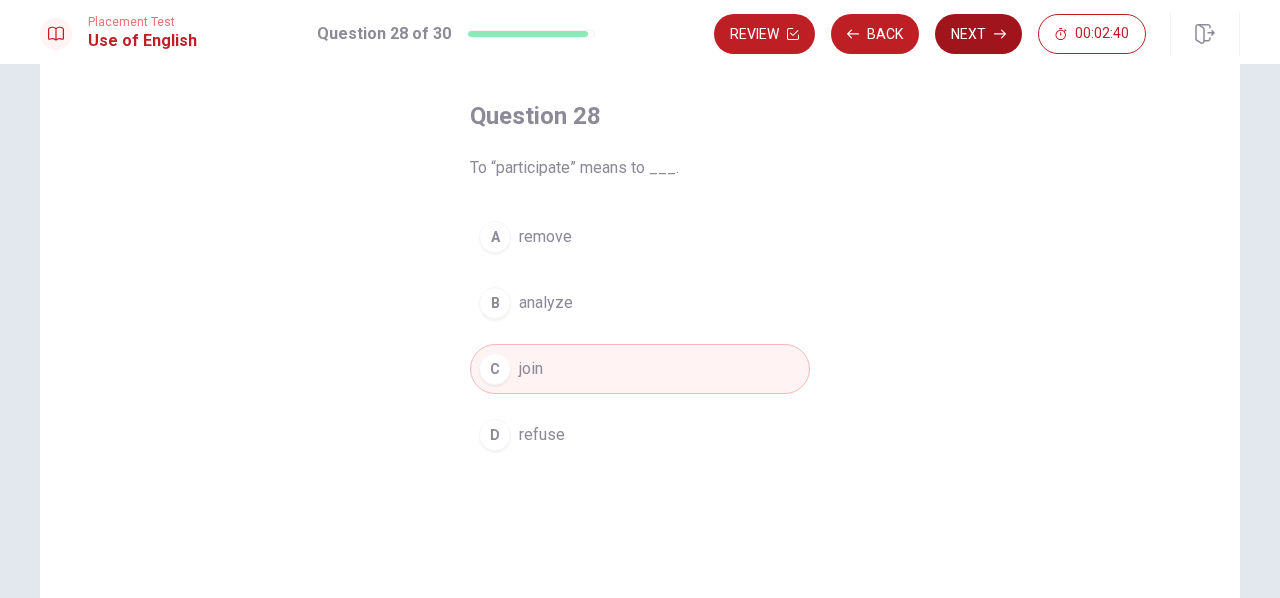 click on "Next" at bounding box center [978, 34] 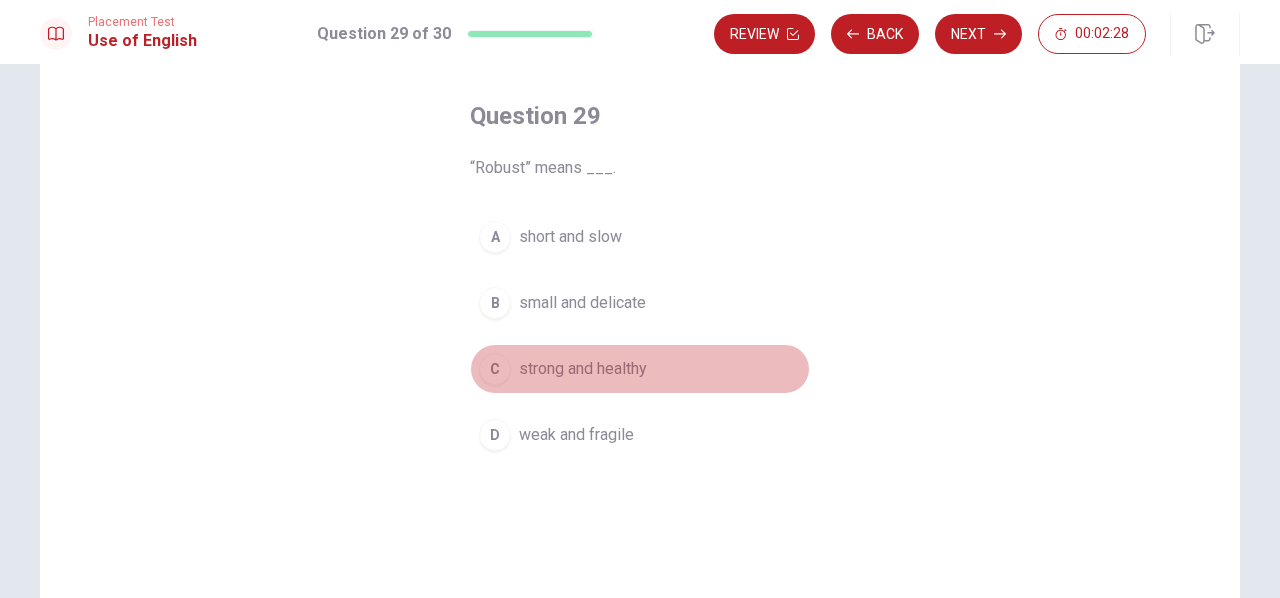 click on "C strong and healthy" at bounding box center [640, 369] 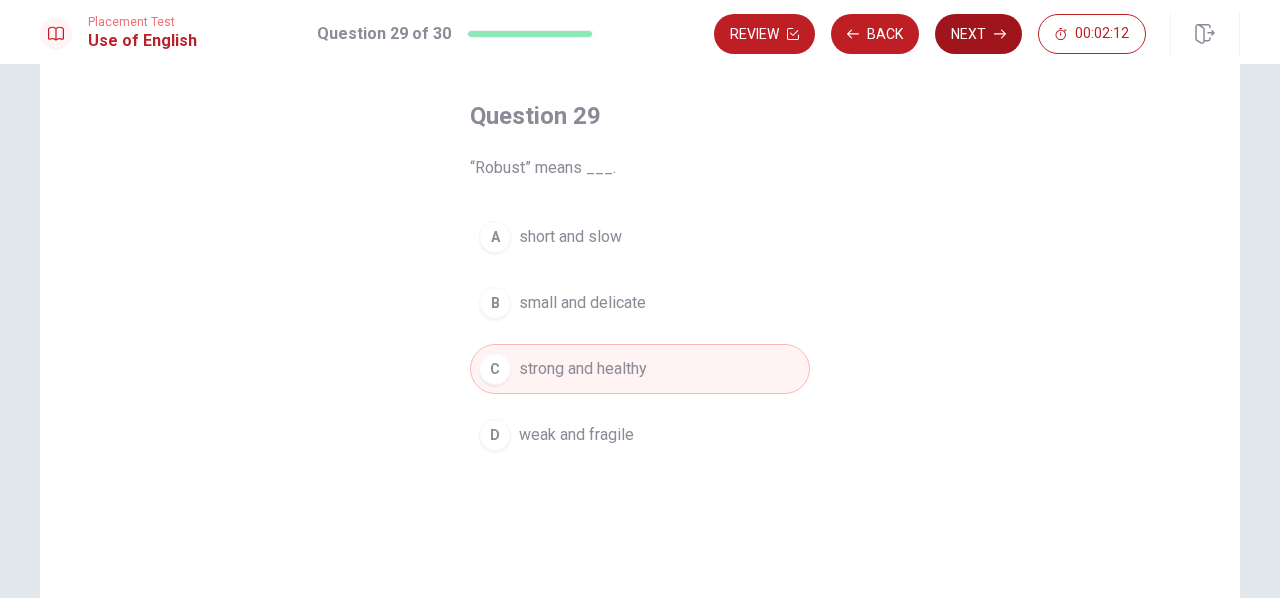 click on "Next" at bounding box center (978, 34) 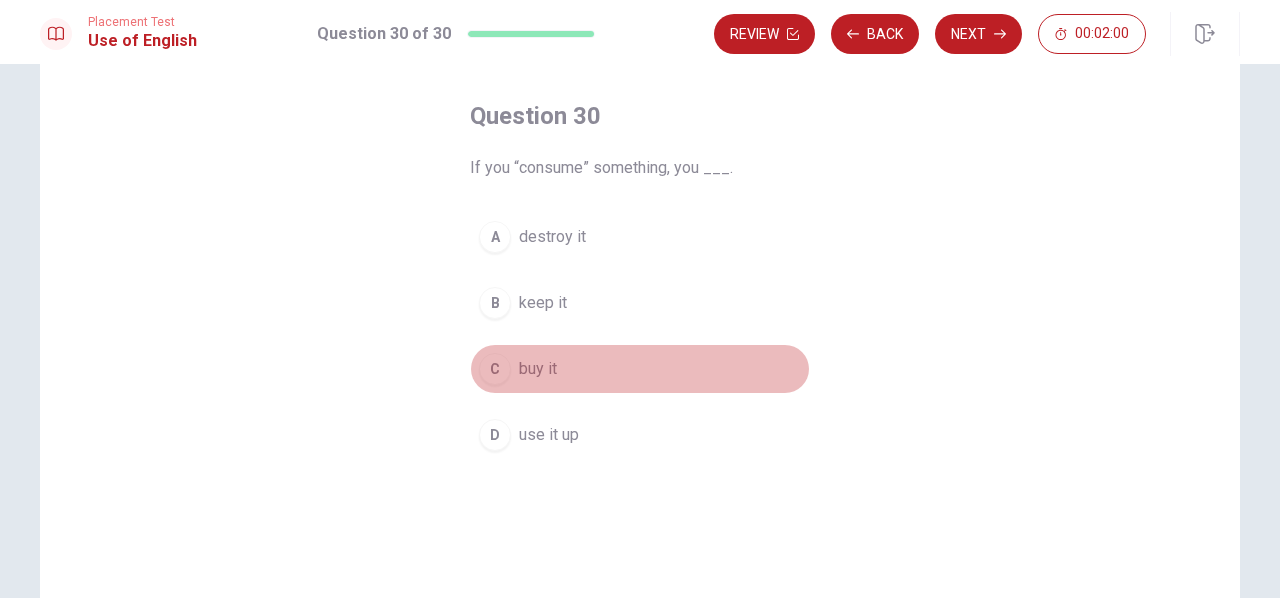 click on "buy it" at bounding box center (538, 369) 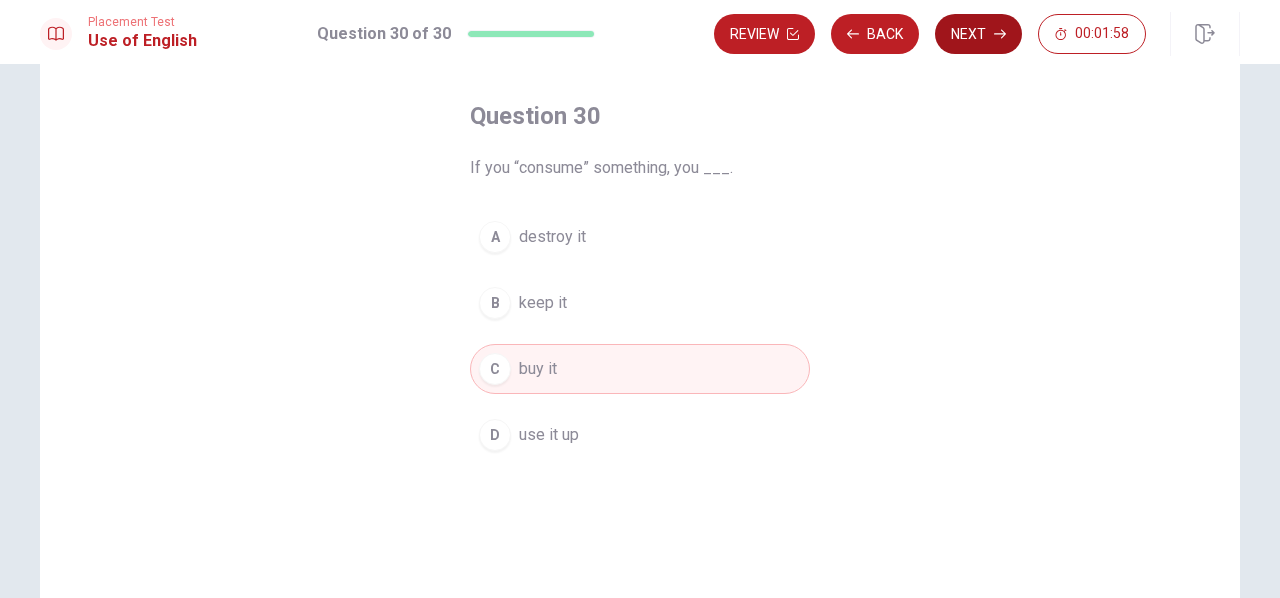 click on "Next" at bounding box center [978, 34] 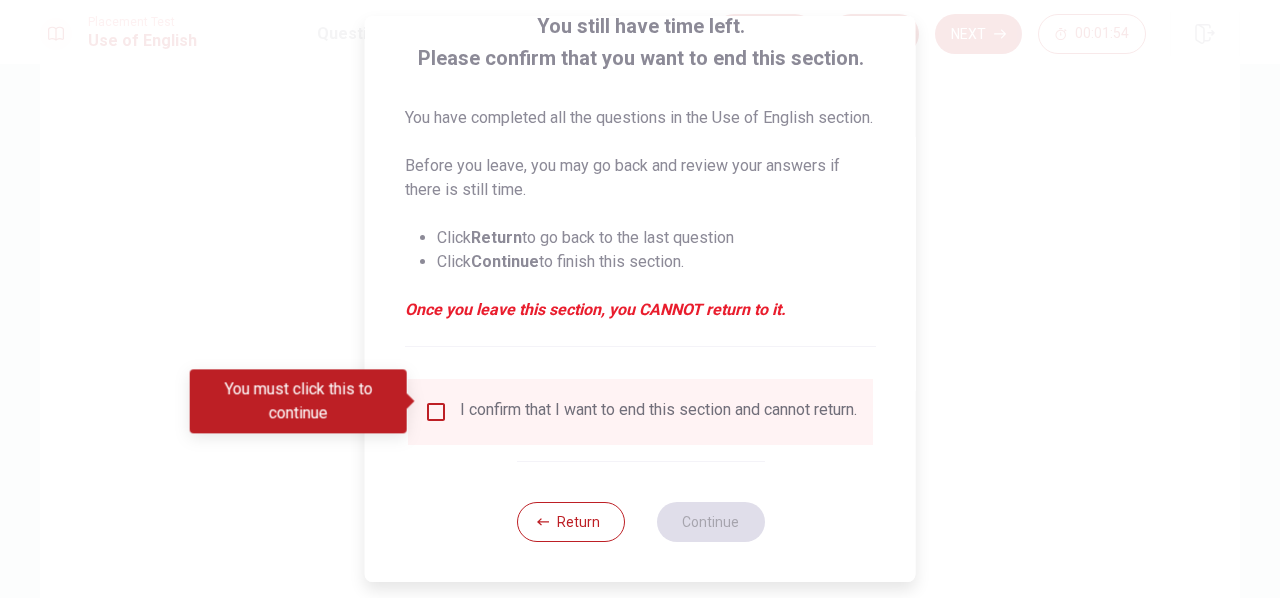 scroll, scrollTop: 172, scrollLeft: 0, axis: vertical 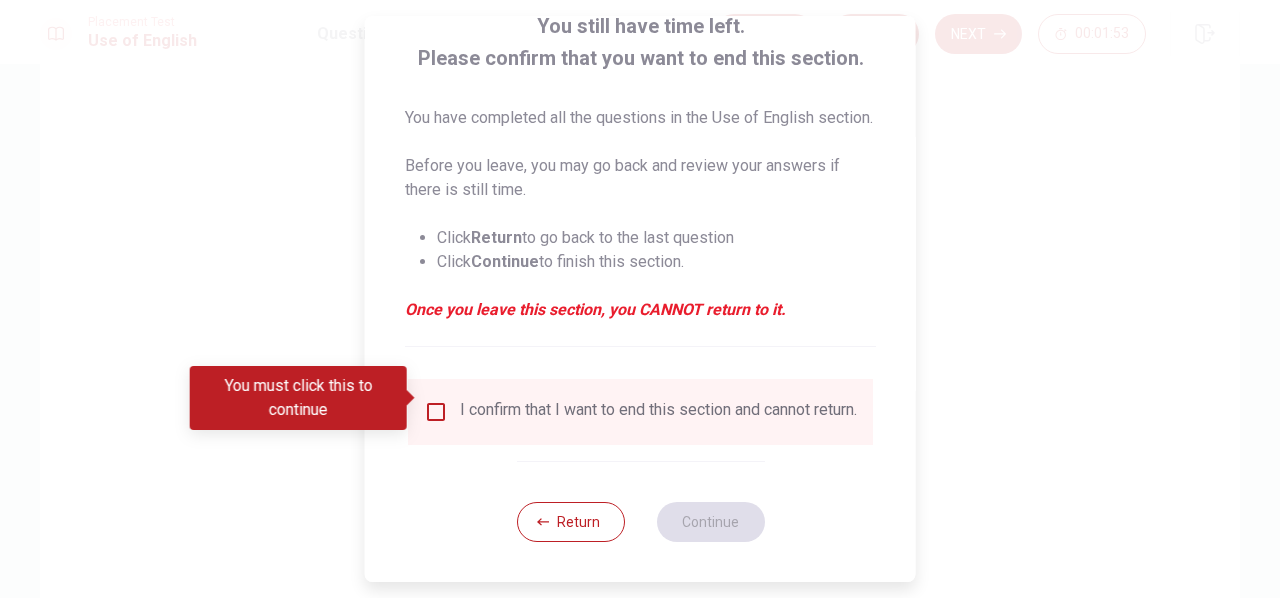 click on "I confirm that I want to end this section and cannot return." at bounding box center (658, 412) 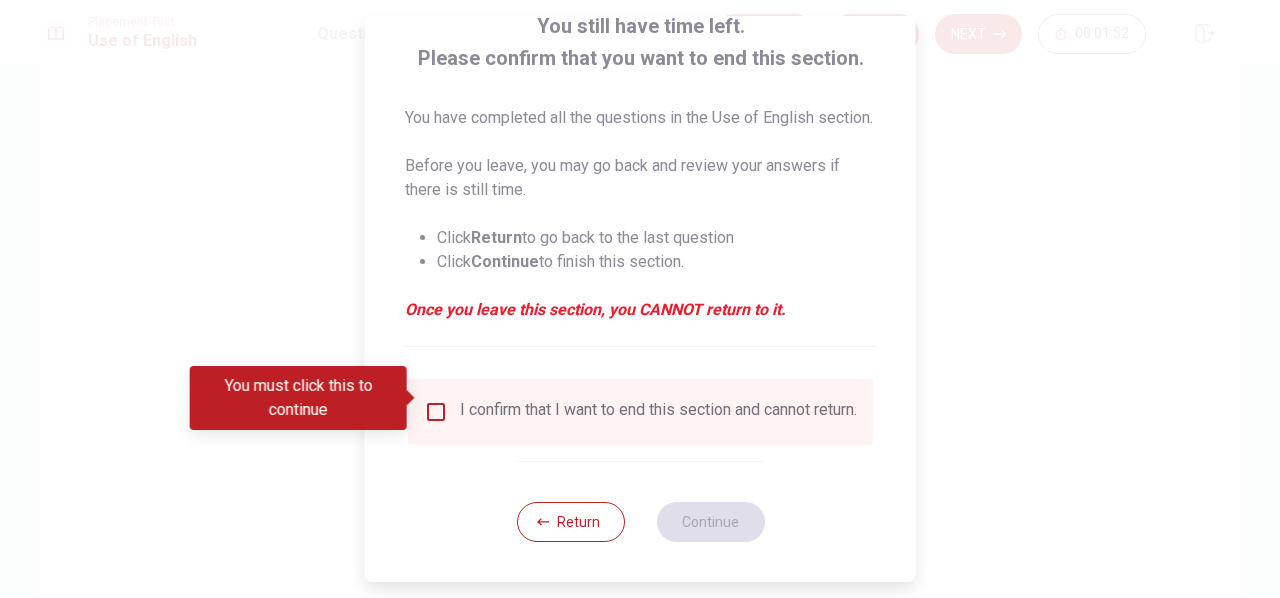 click on "I confirm that I want to end this section and cannot return." at bounding box center (640, 412) 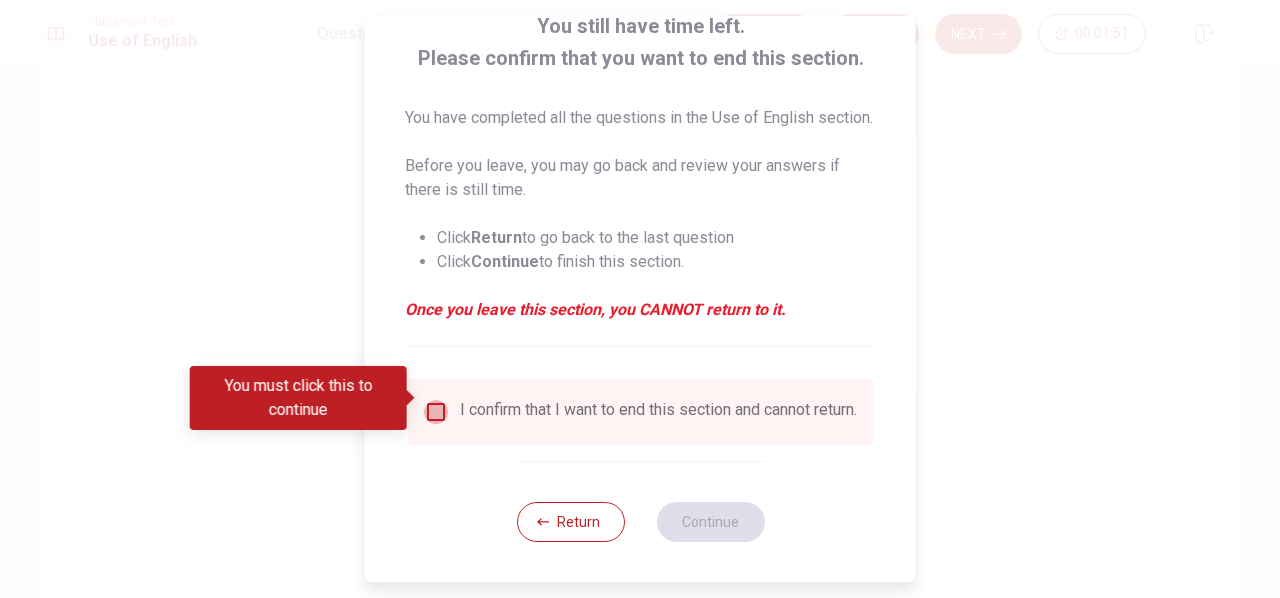 click at bounding box center [436, 412] 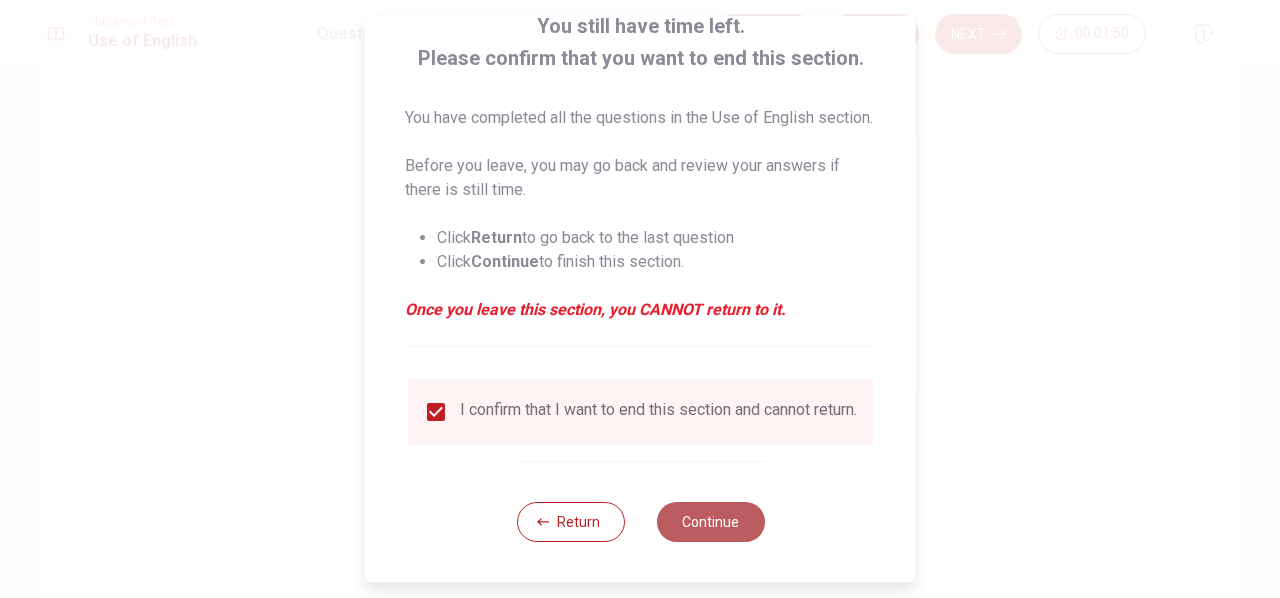 click on "Continue" at bounding box center (710, 522) 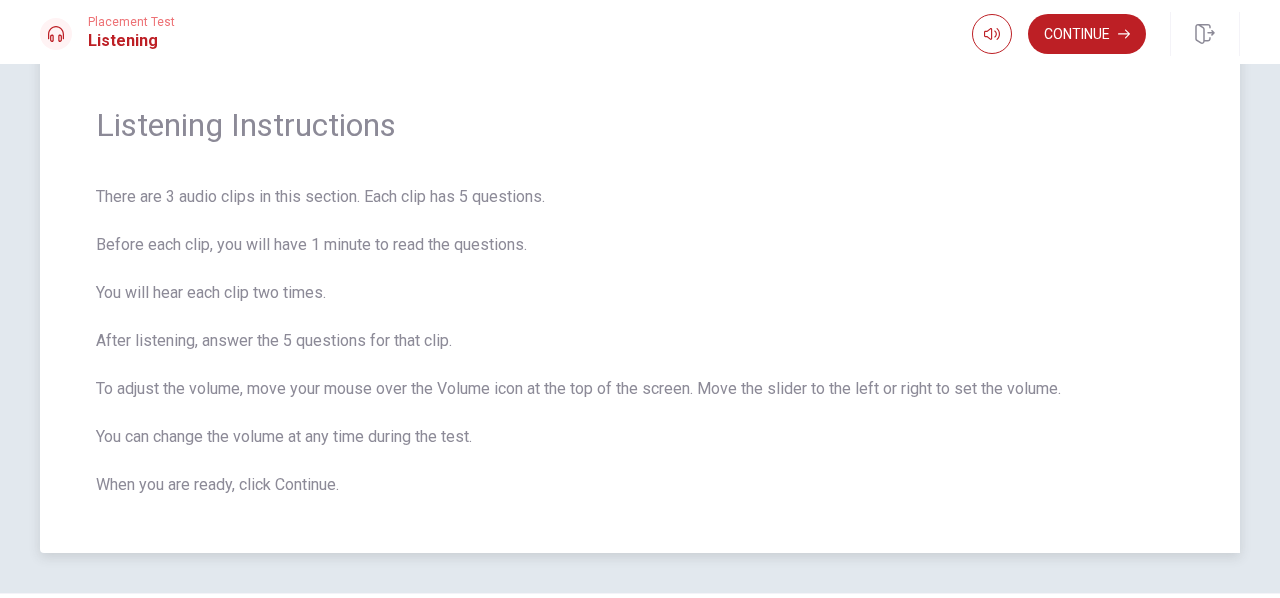 scroll, scrollTop: 75, scrollLeft: 0, axis: vertical 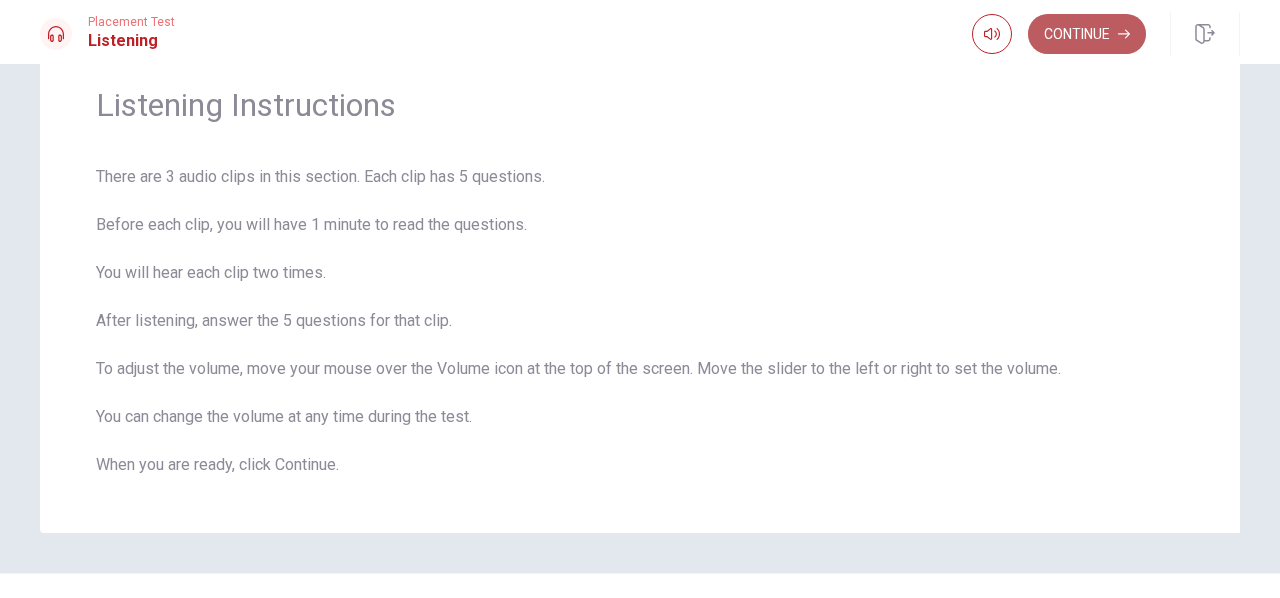 click on "Continue" at bounding box center (1087, 34) 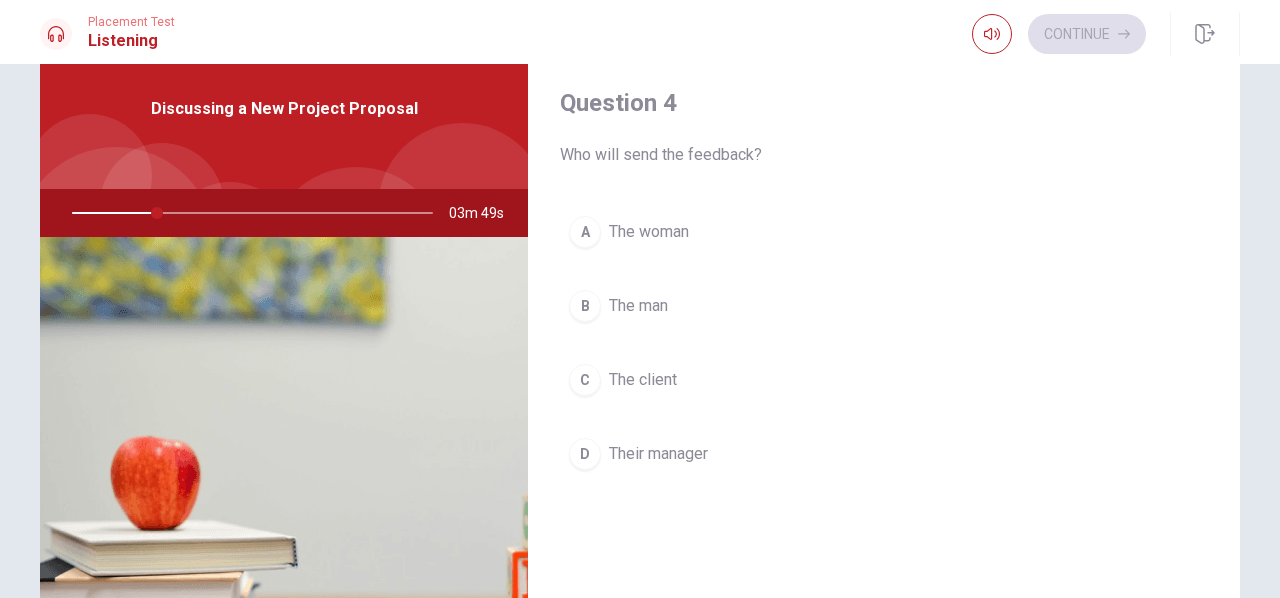 scroll, scrollTop: 1851, scrollLeft: 0, axis: vertical 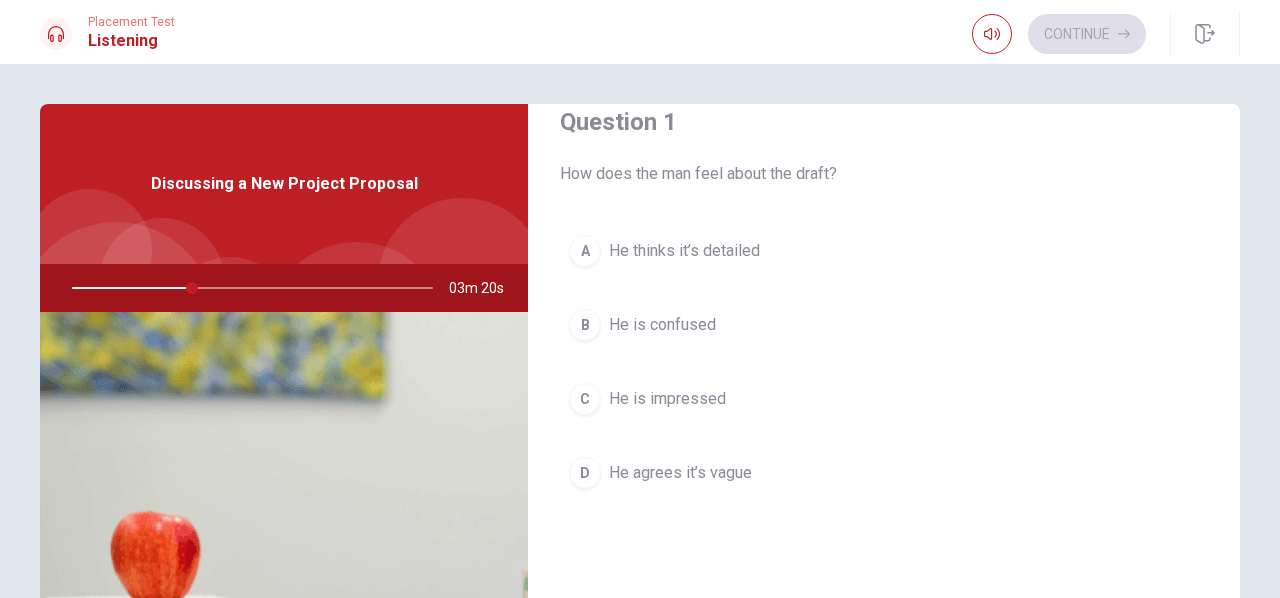 click on "He thinks it’s detailed" at bounding box center [684, 251] 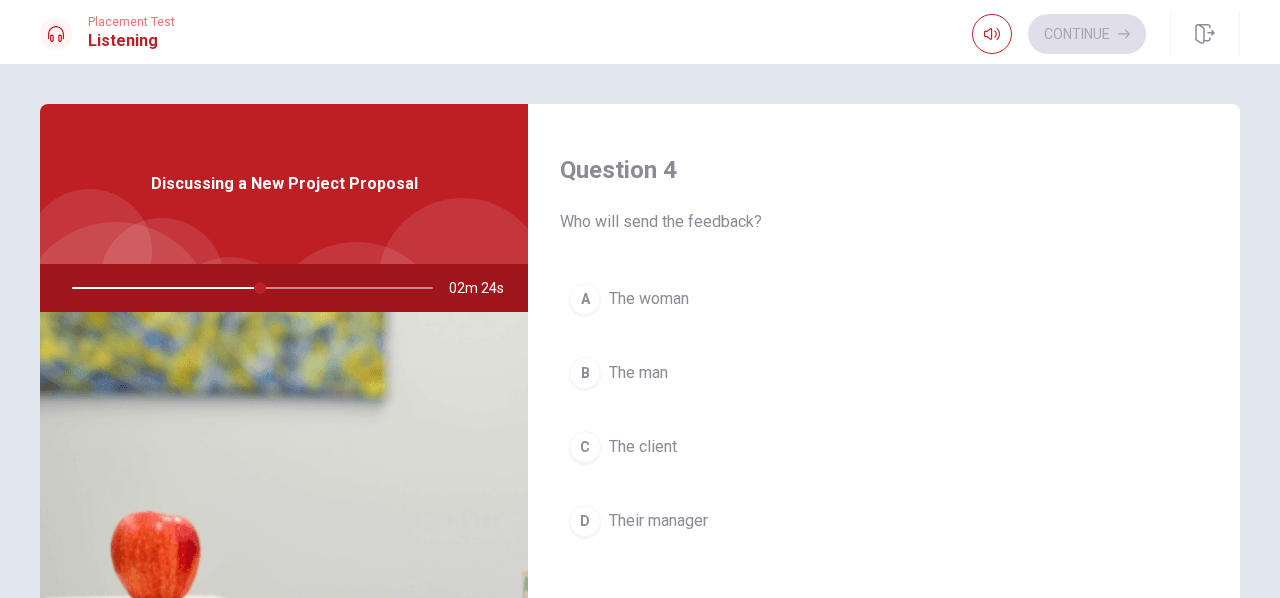 scroll, scrollTop: 1551, scrollLeft: 0, axis: vertical 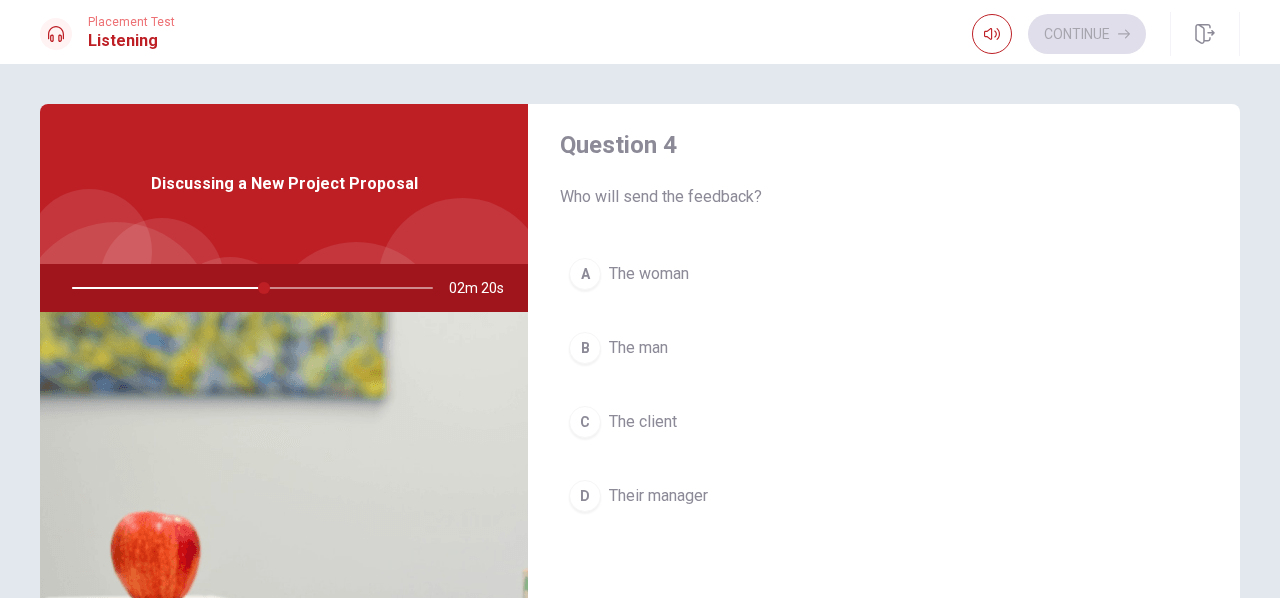 click on "The woman" at bounding box center [649, 274] 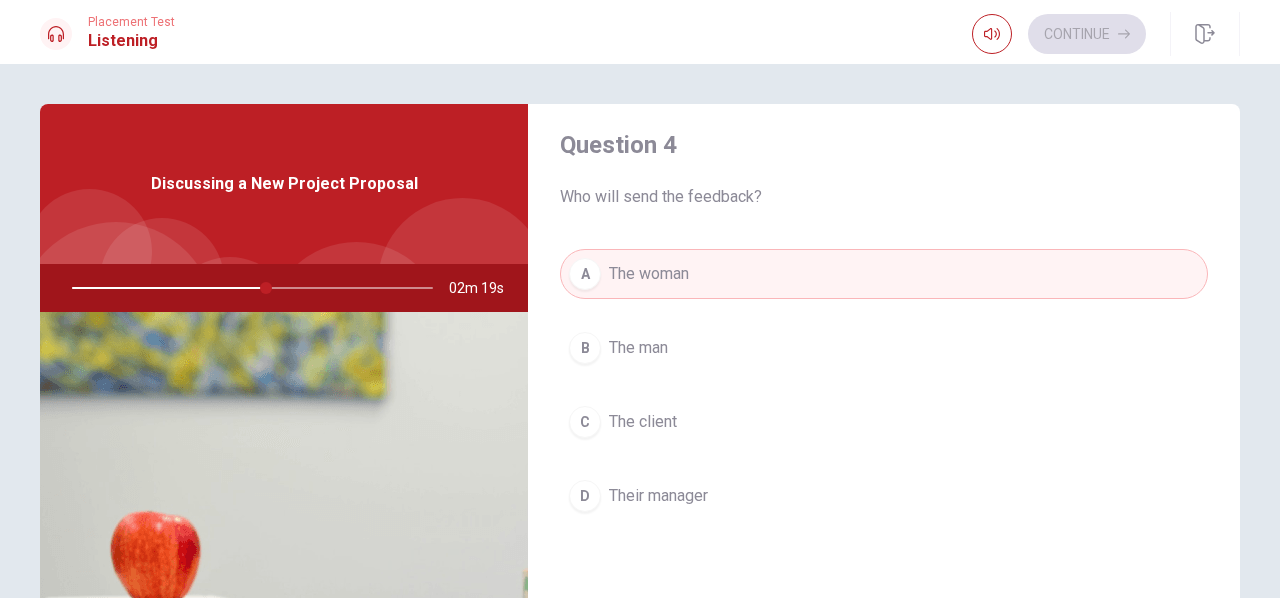scroll, scrollTop: 1851, scrollLeft: 0, axis: vertical 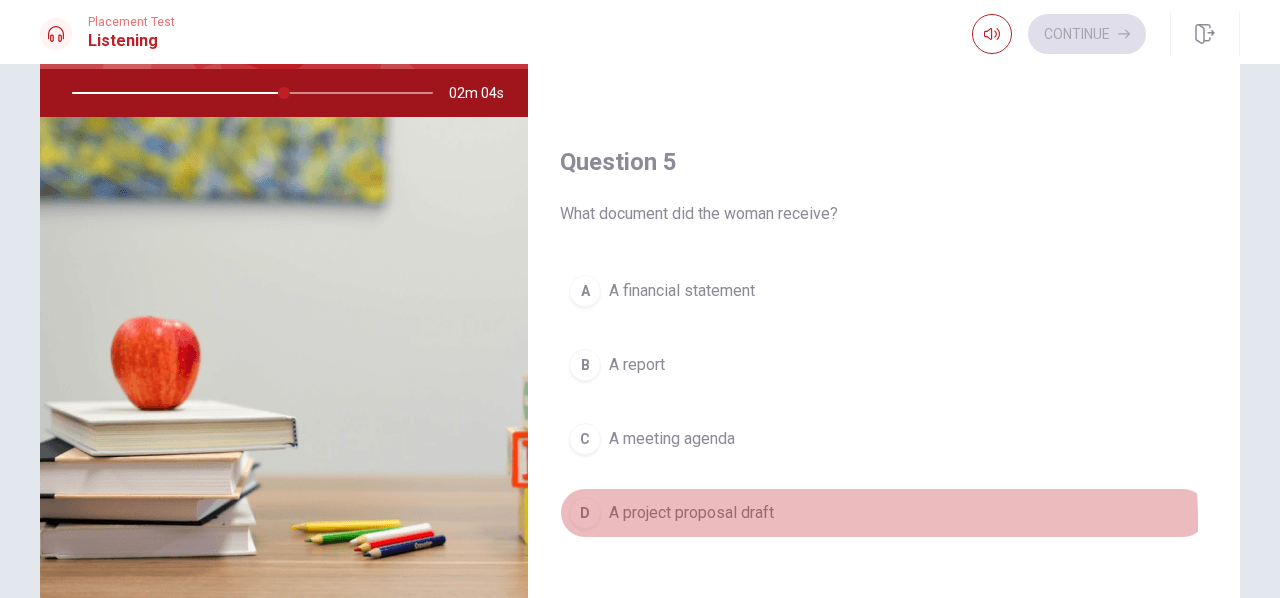 click on "A project proposal draft" at bounding box center (691, 513) 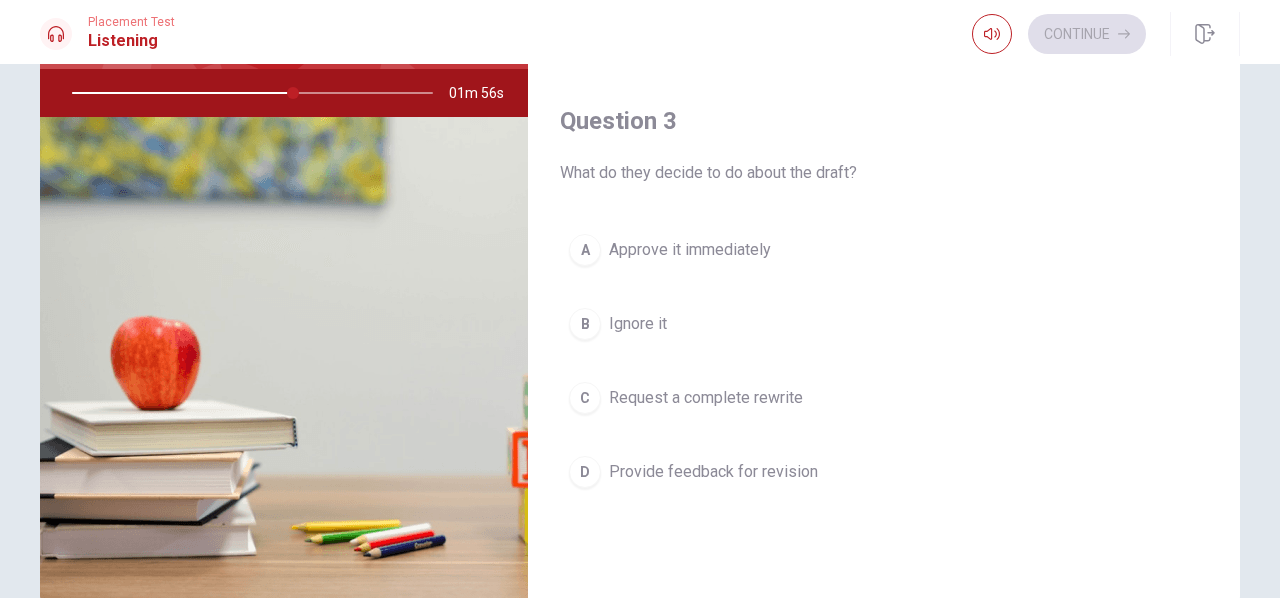 scroll, scrollTop: 871, scrollLeft: 0, axis: vertical 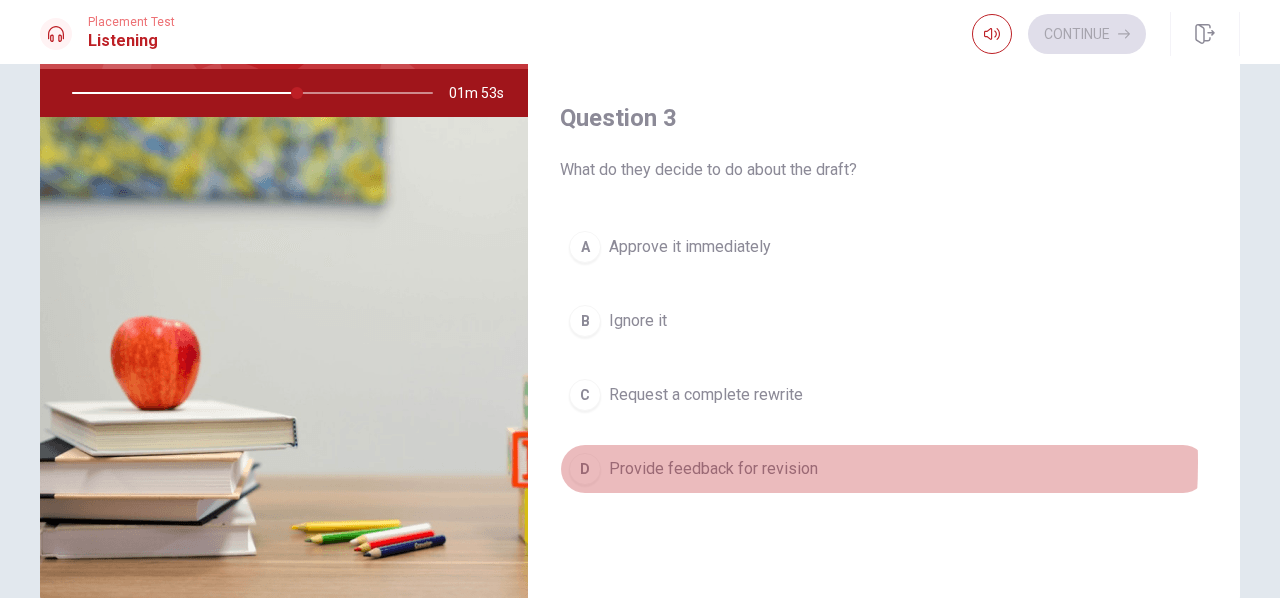 click on "Provide feedback for revision" at bounding box center [713, 469] 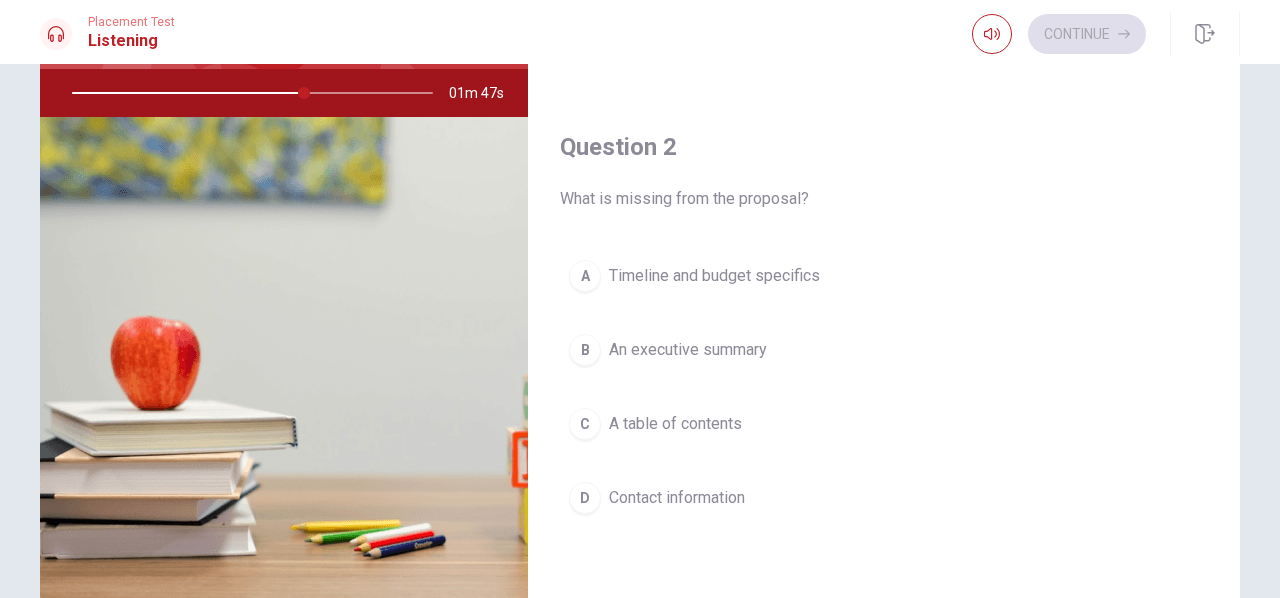 scroll, scrollTop: 331, scrollLeft: 0, axis: vertical 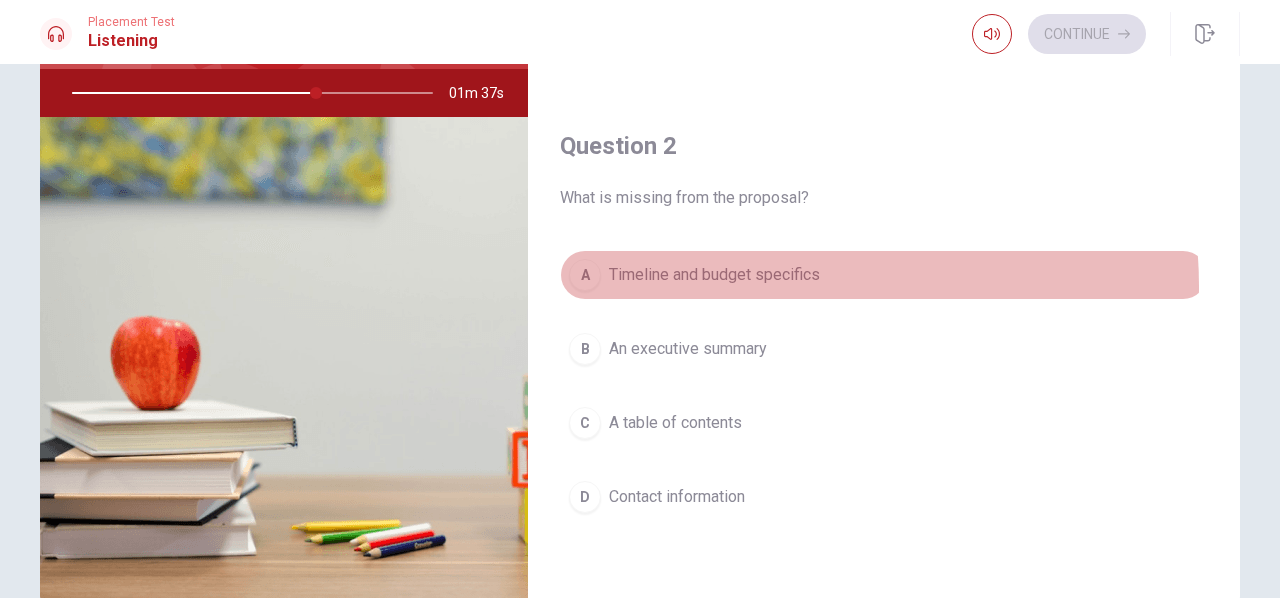 click on "A Timeline and budget specifics" at bounding box center [884, 275] 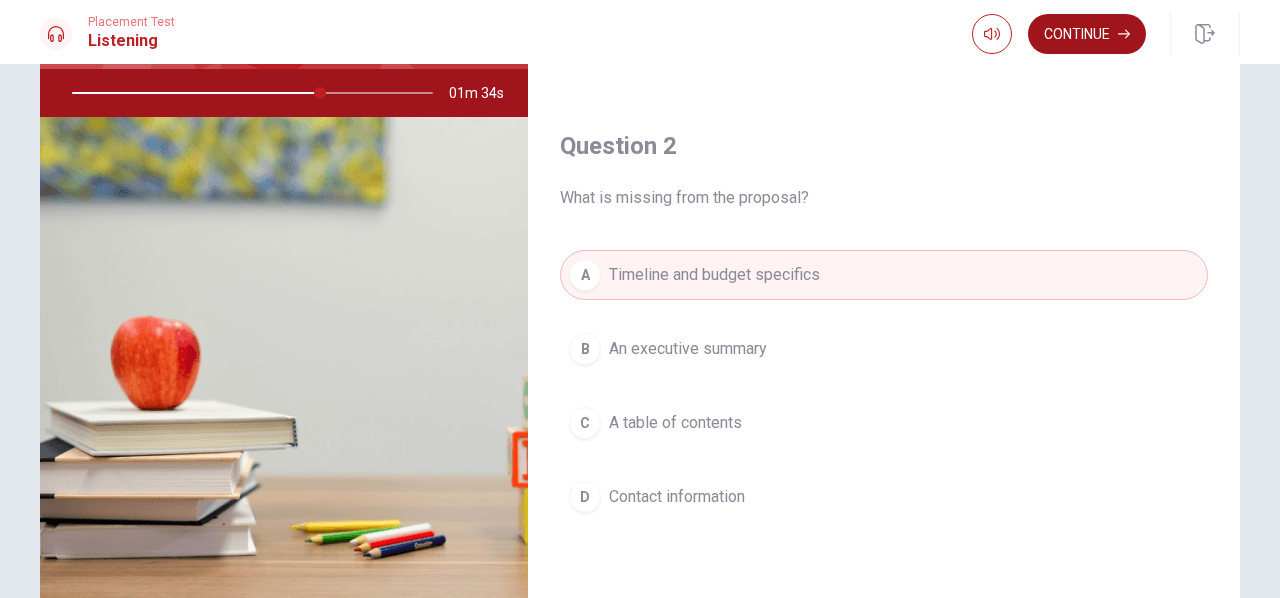 click on "Continue" at bounding box center (1087, 34) 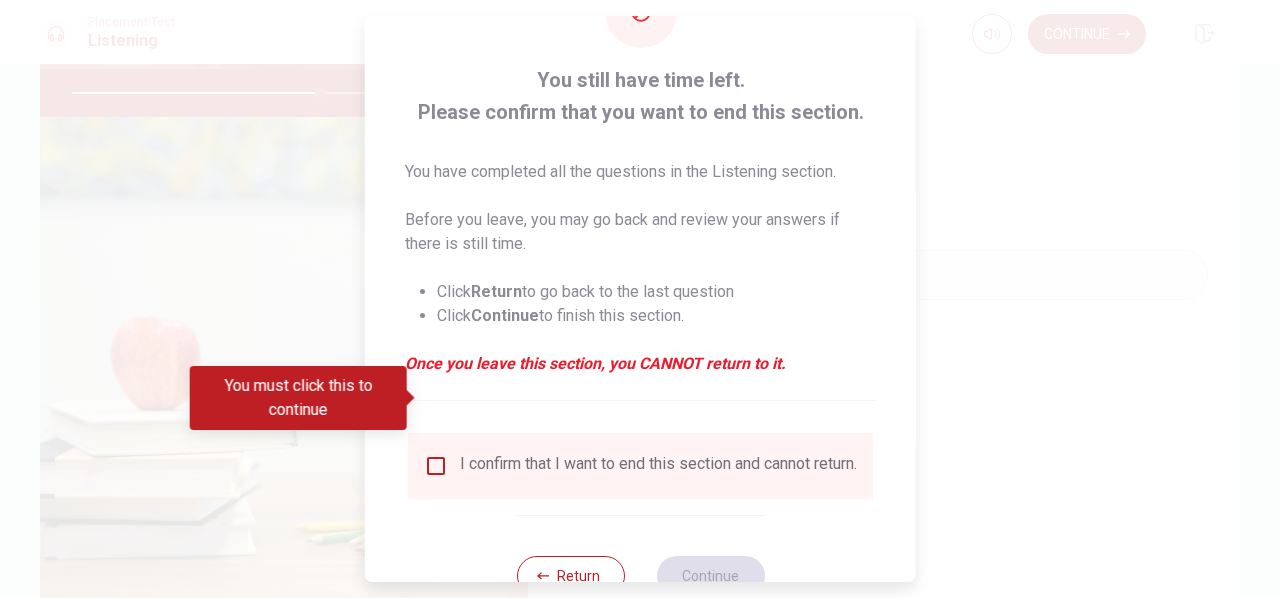 scroll, scrollTop: 148, scrollLeft: 0, axis: vertical 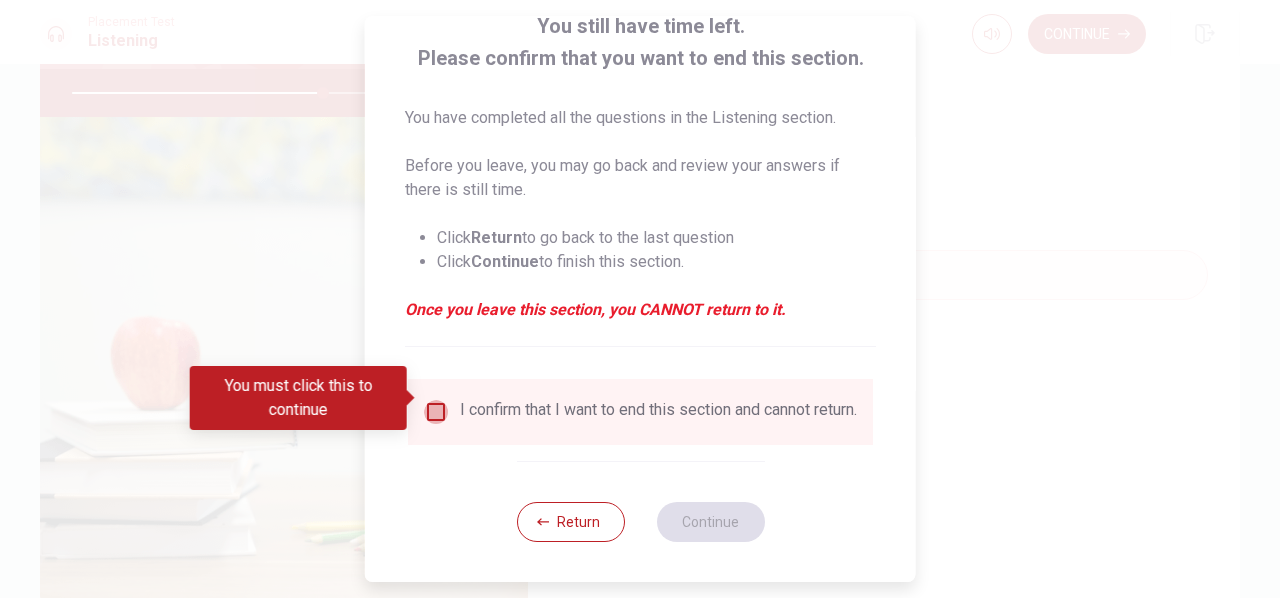 click at bounding box center (436, 412) 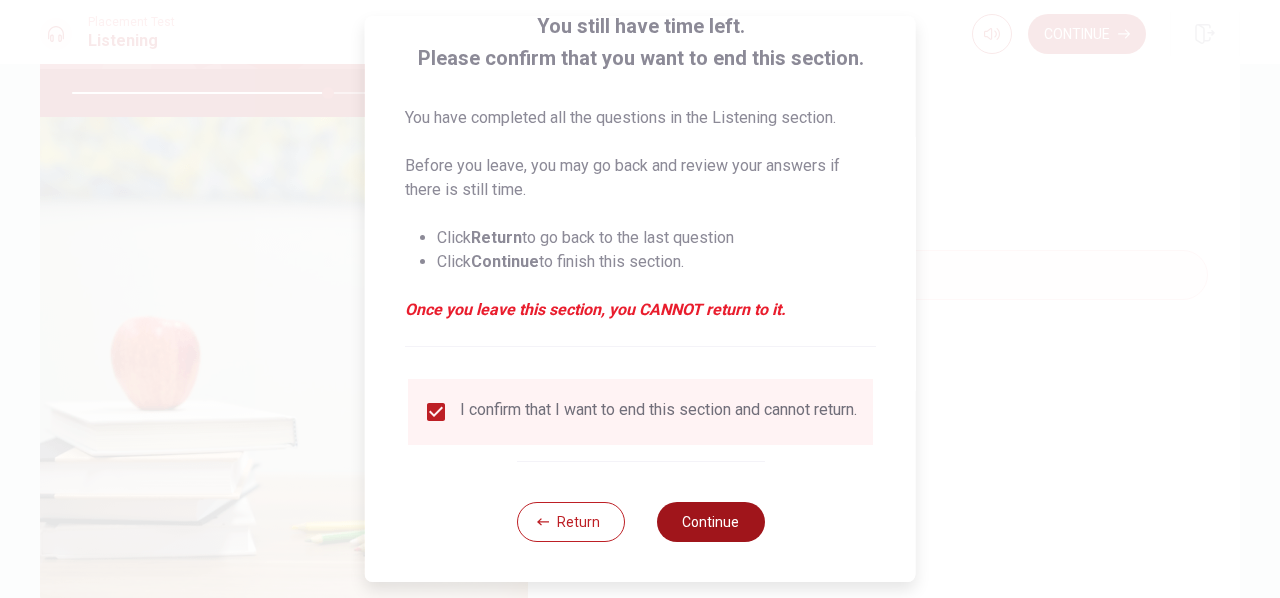 click on "Continue" at bounding box center [710, 522] 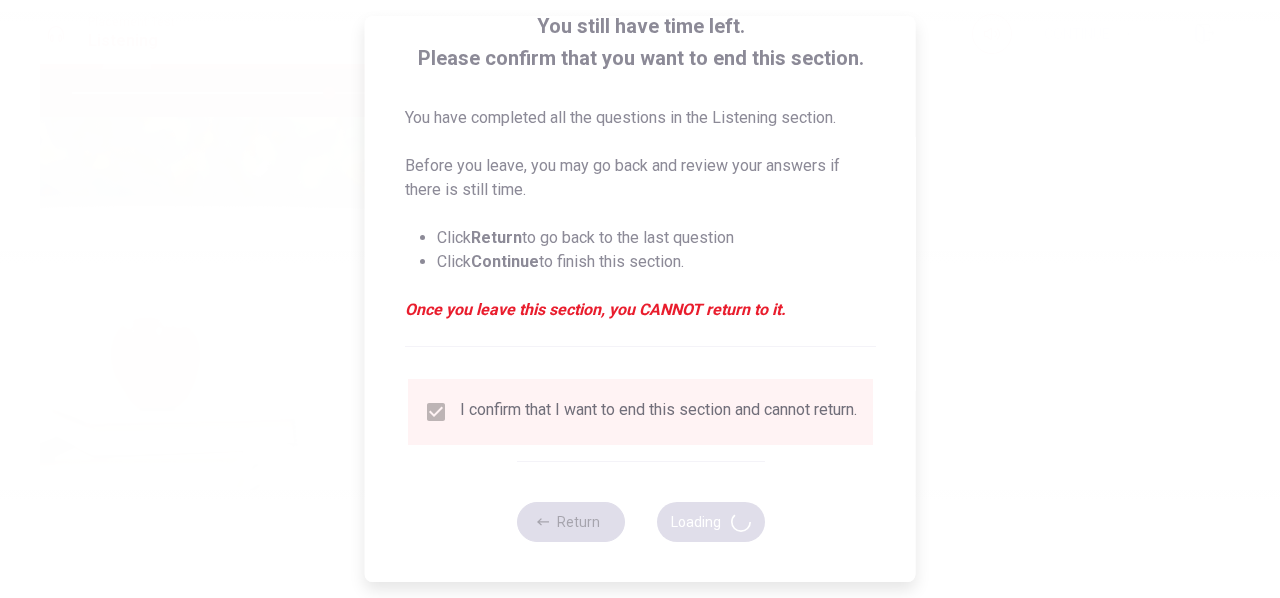type on "72" 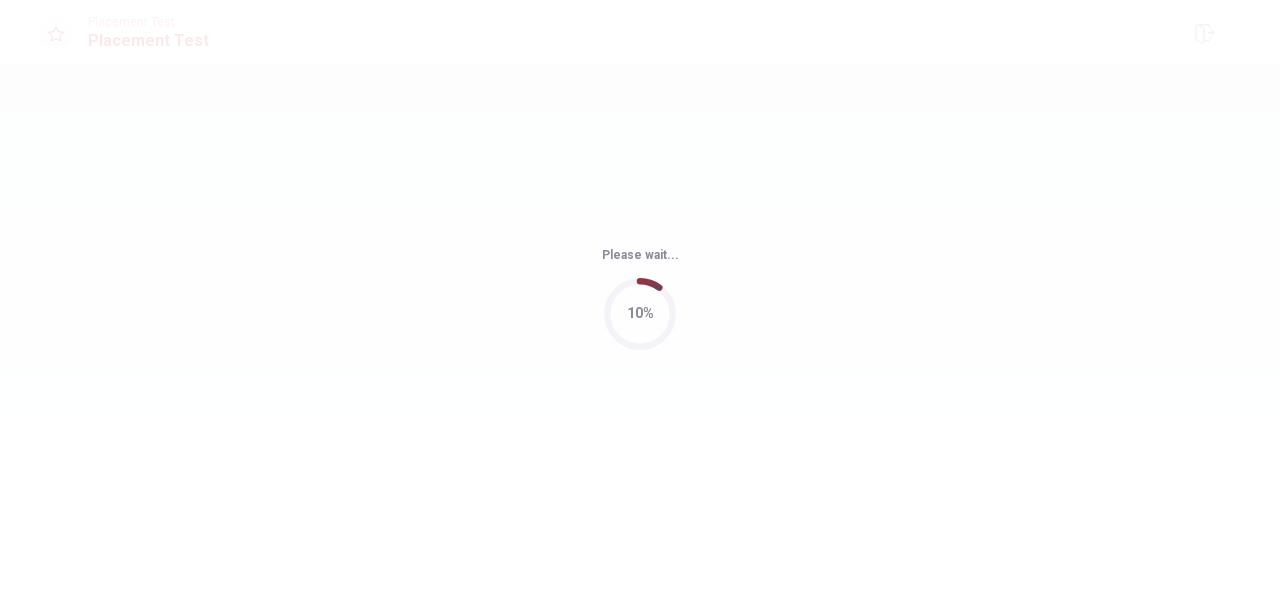 scroll, scrollTop: 0, scrollLeft: 0, axis: both 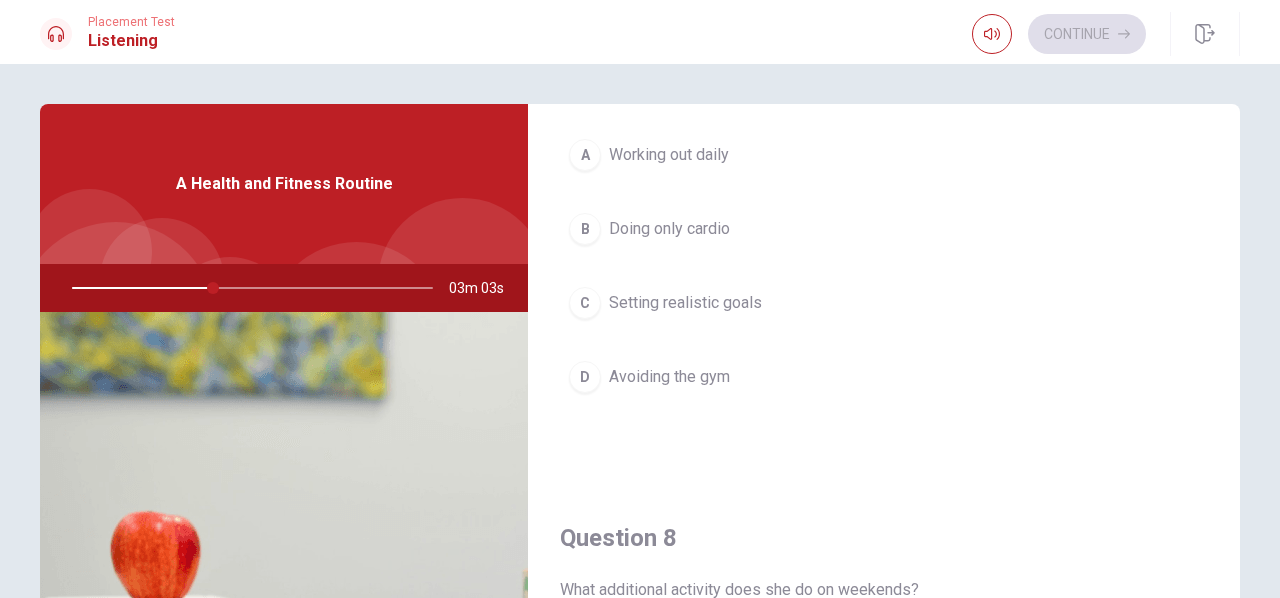 click on "C Setting realistic goals" at bounding box center [884, 303] 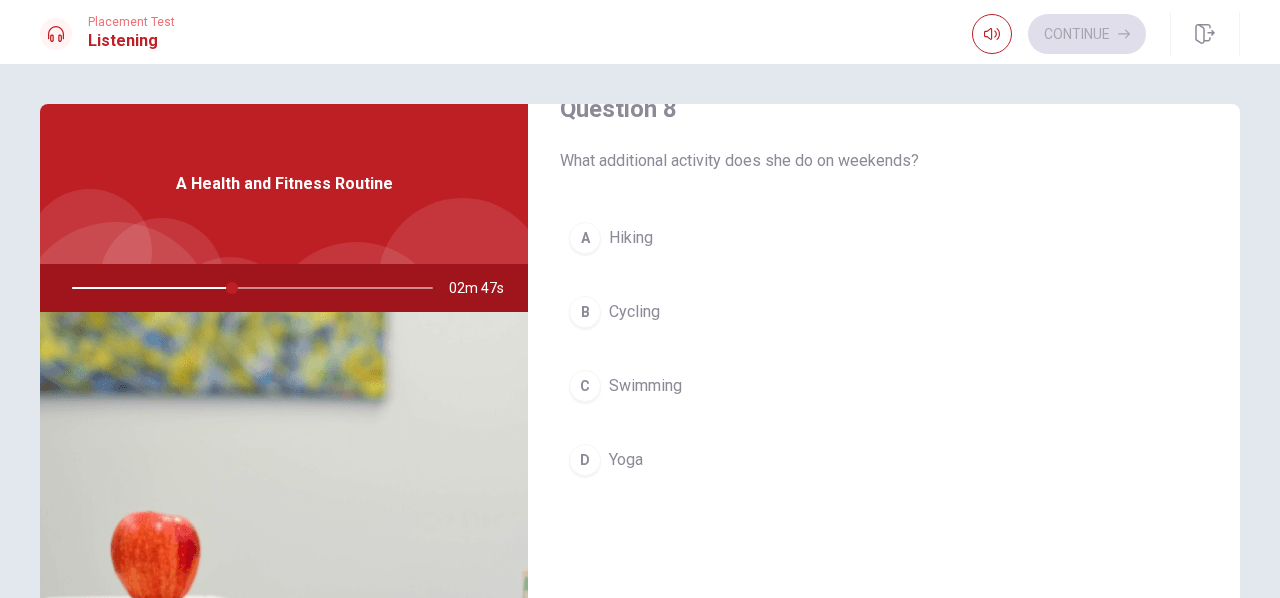 scroll, scrollTop: 1080, scrollLeft: 0, axis: vertical 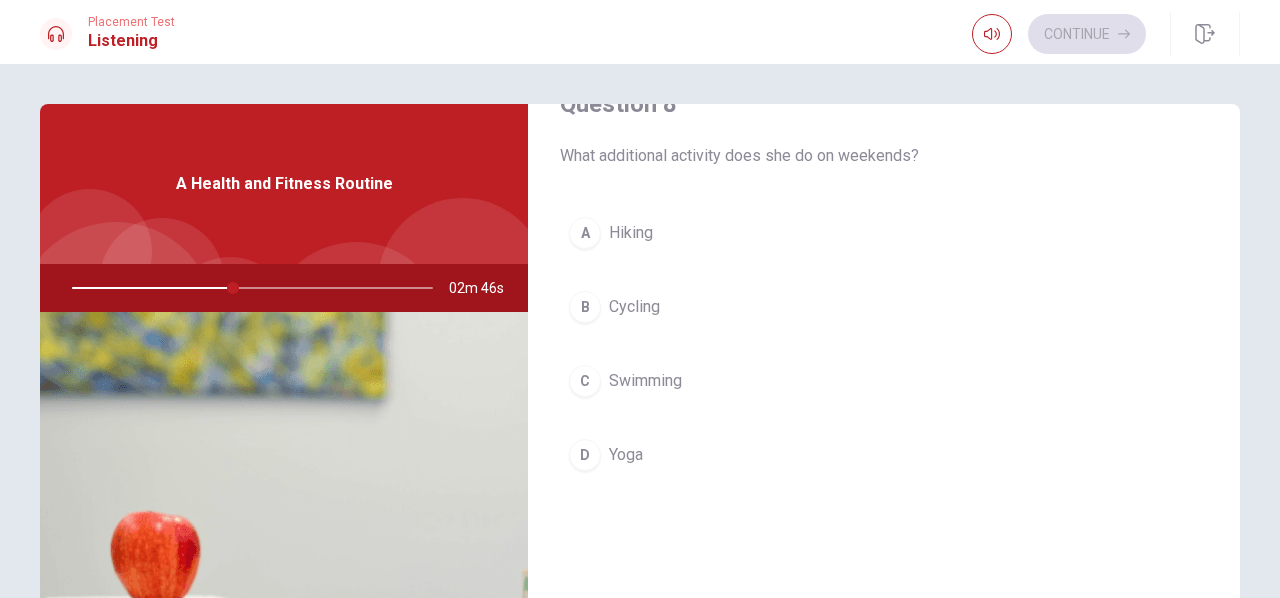 click on "Yoga" at bounding box center (626, 455) 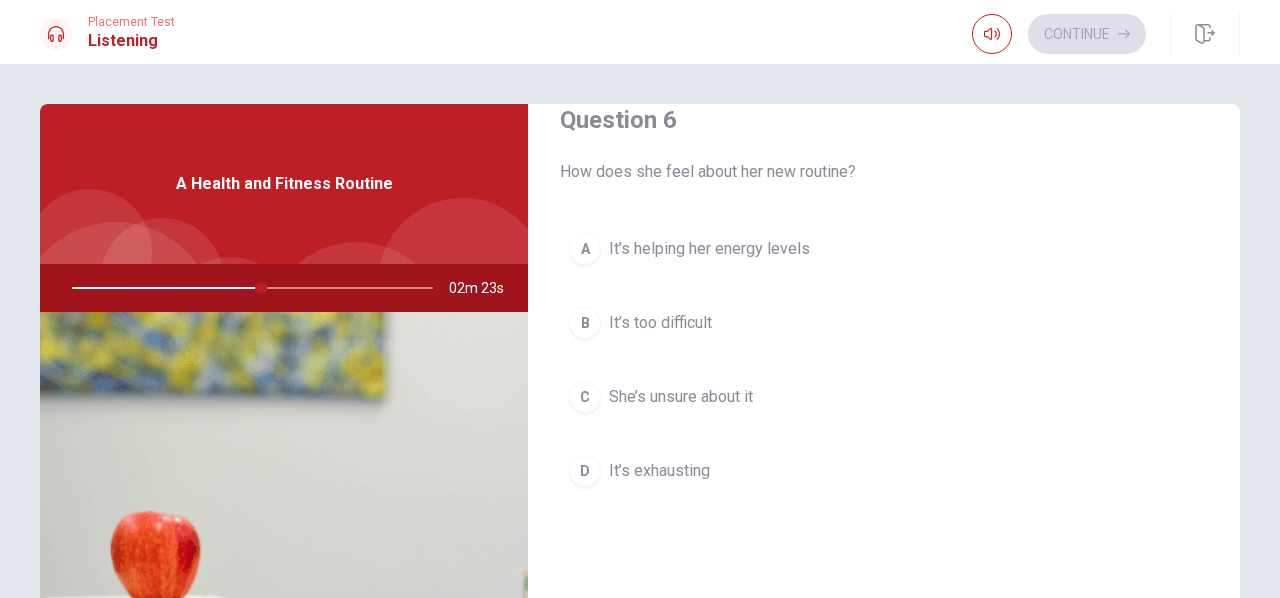 scroll, scrollTop: 38, scrollLeft: 0, axis: vertical 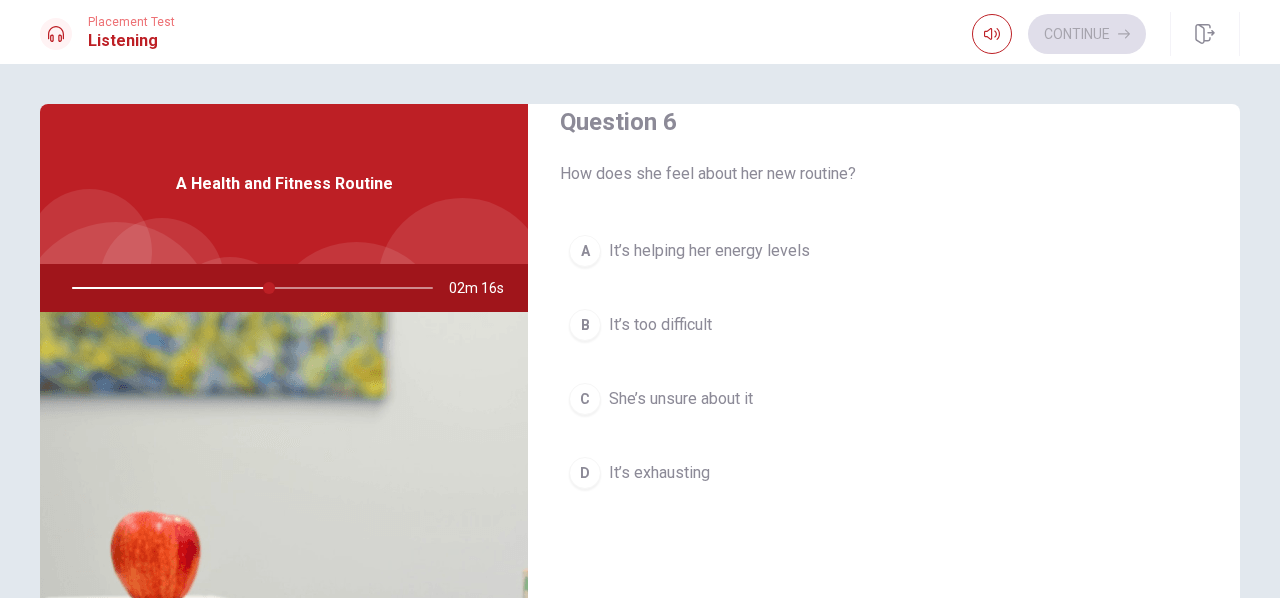 click on "A It’s helping her energy levels" at bounding box center [884, 251] 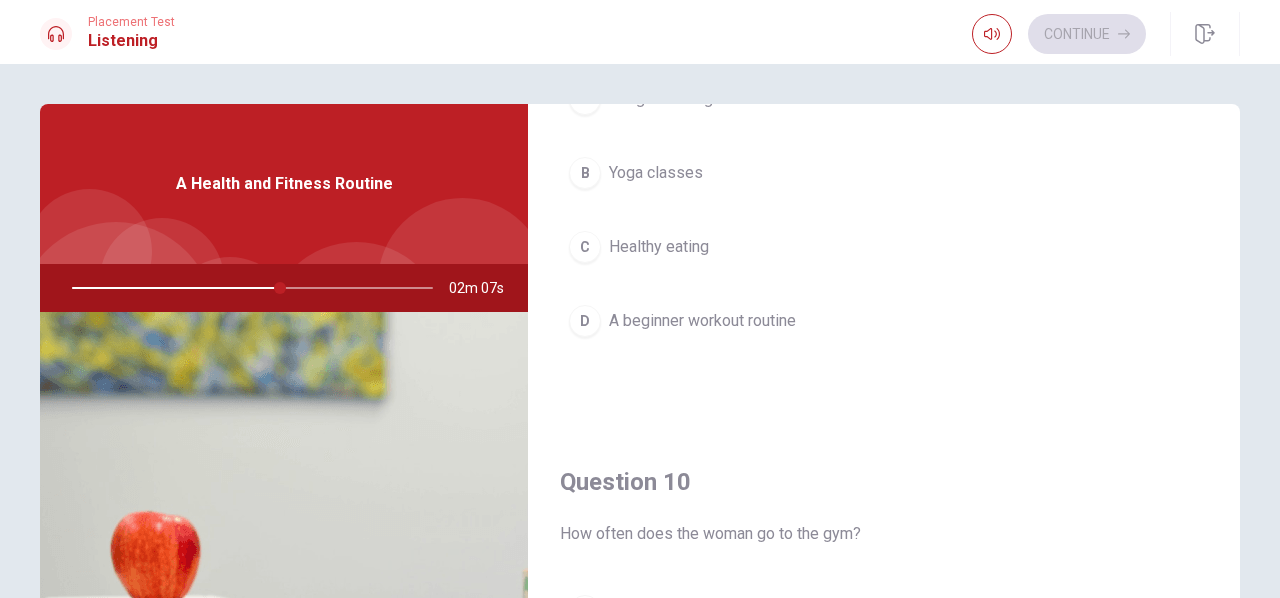 scroll, scrollTop: 1851, scrollLeft: 0, axis: vertical 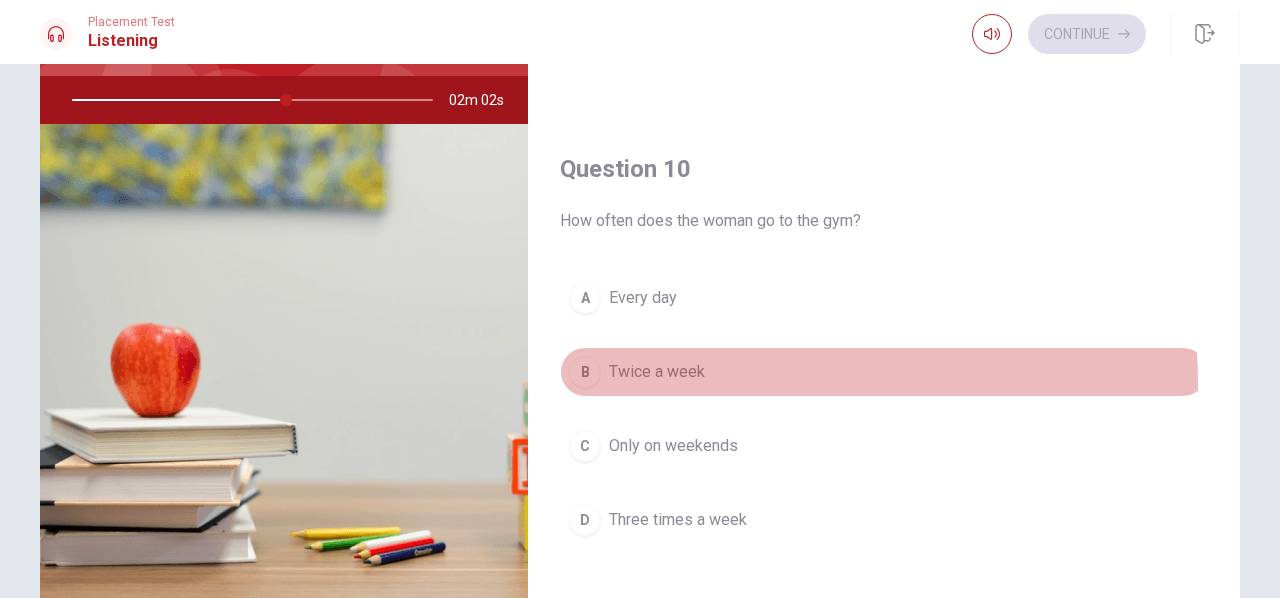 click on "B Twice a week" at bounding box center (884, 372) 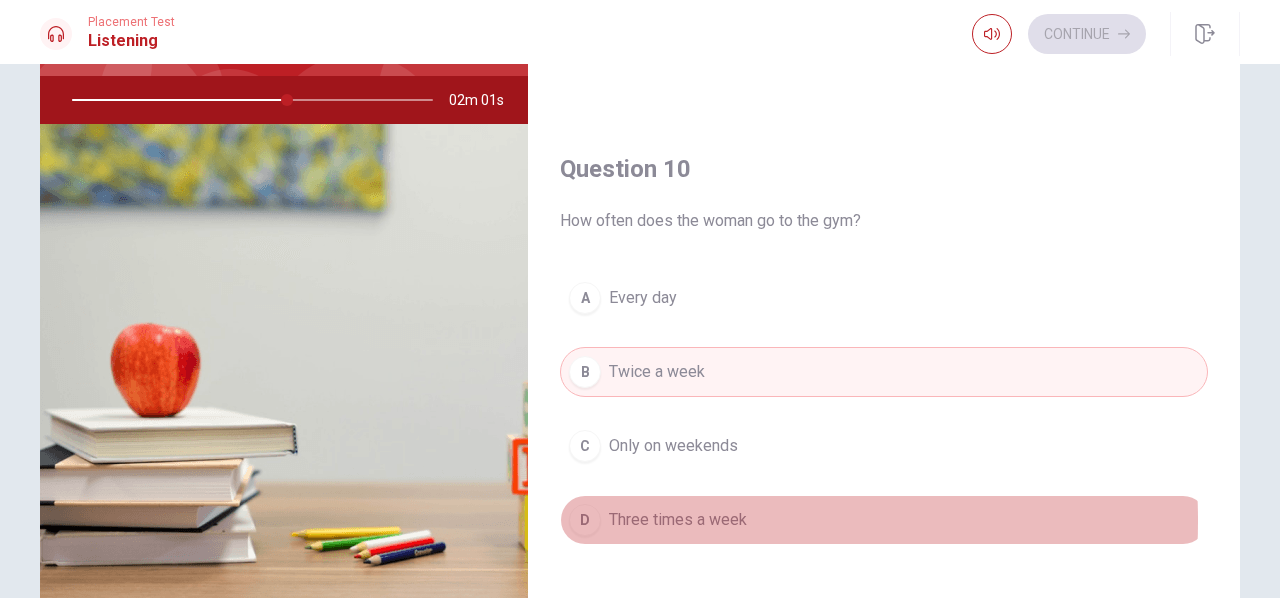click on "Three times a week" at bounding box center [678, 520] 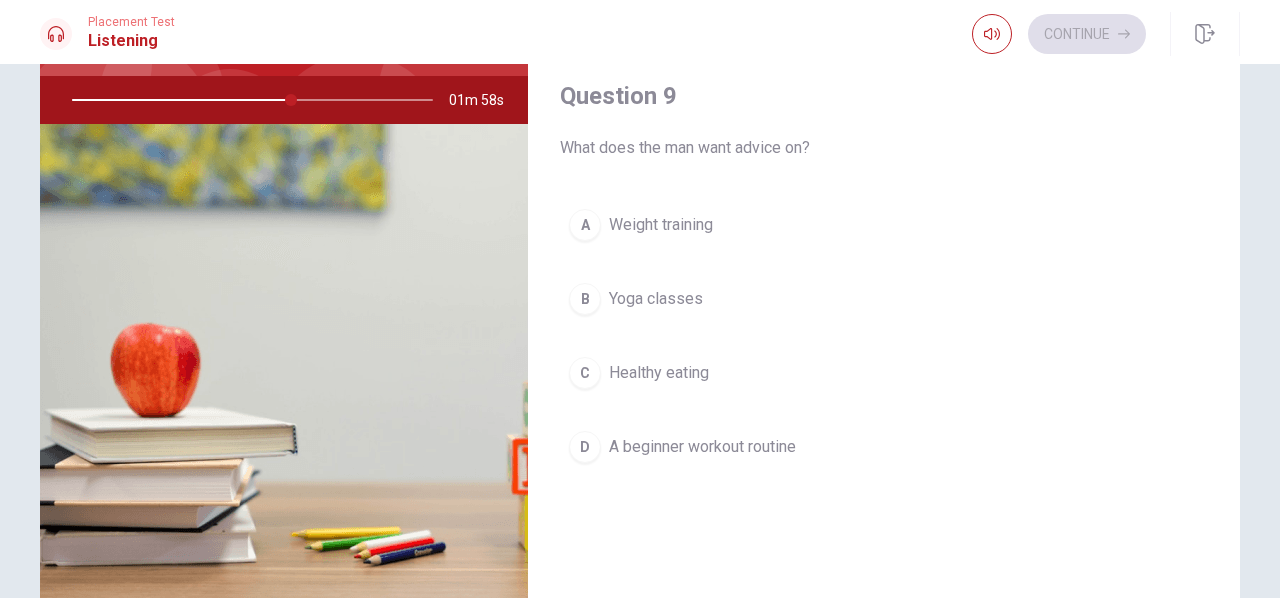 scroll, scrollTop: 1409, scrollLeft: 0, axis: vertical 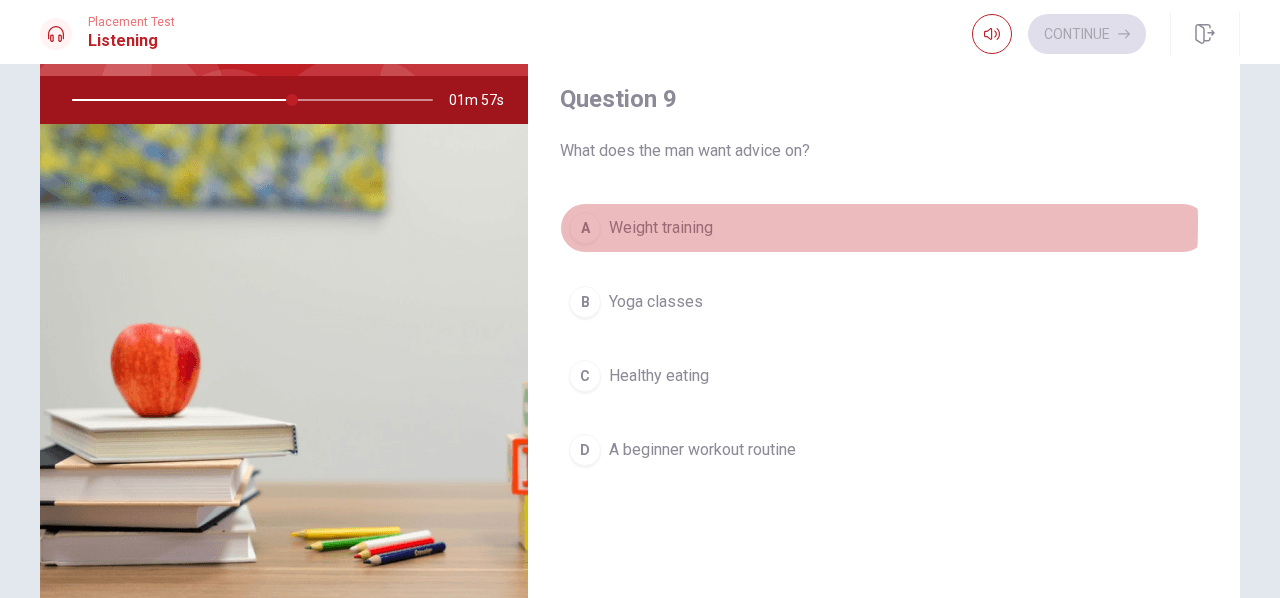 click on "Weight training" at bounding box center (661, 228) 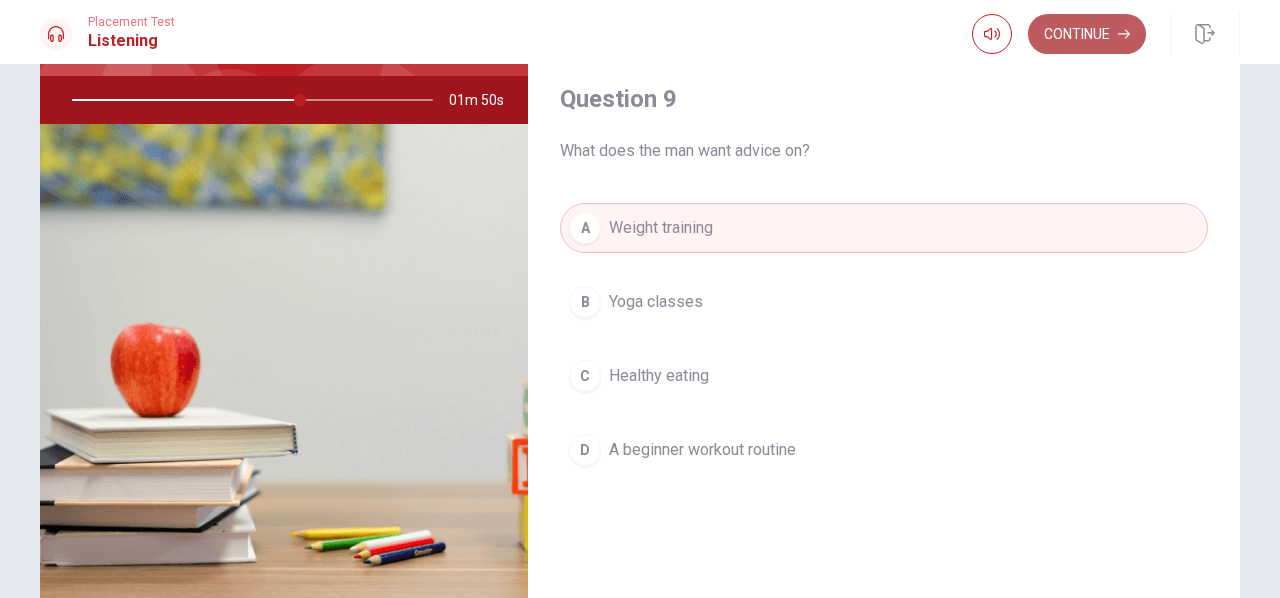 click on "Continue" at bounding box center (1087, 34) 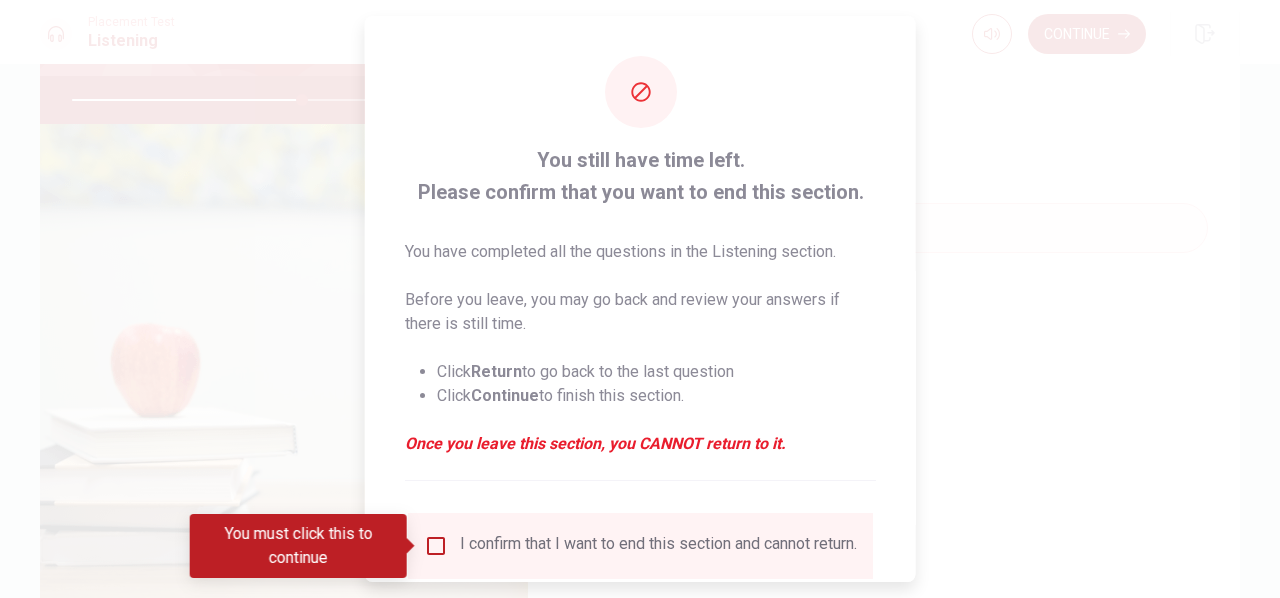 click on "I confirm that I want to end this section and cannot return." at bounding box center (658, 546) 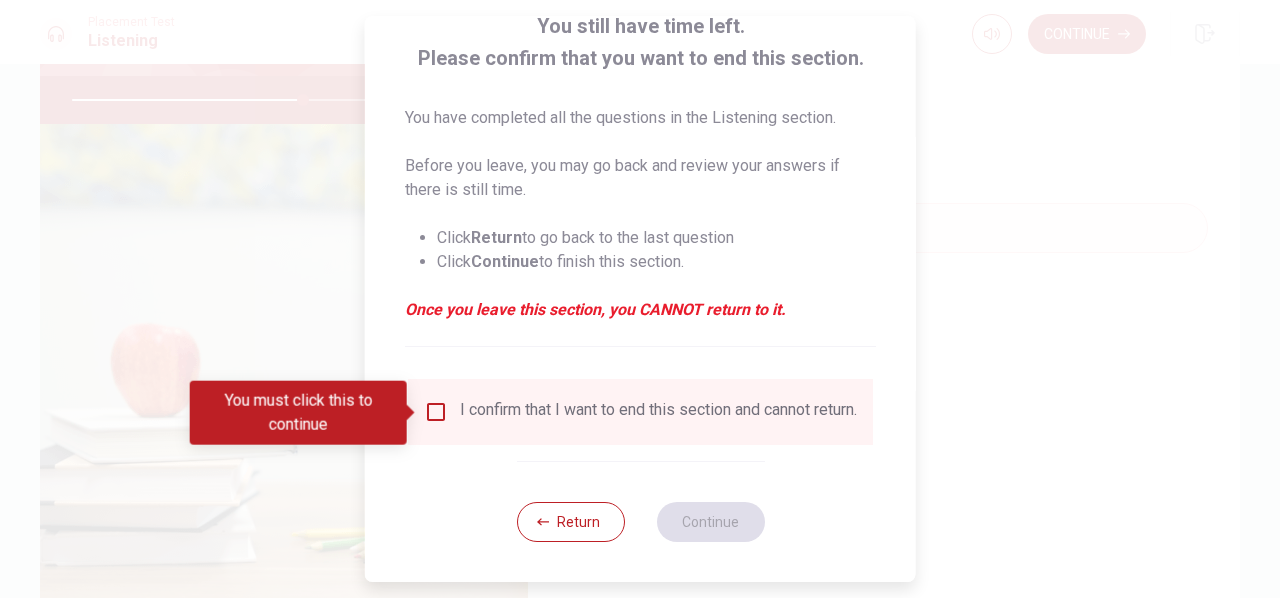 scroll, scrollTop: 138, scrollLeft: 0, axis: vertical 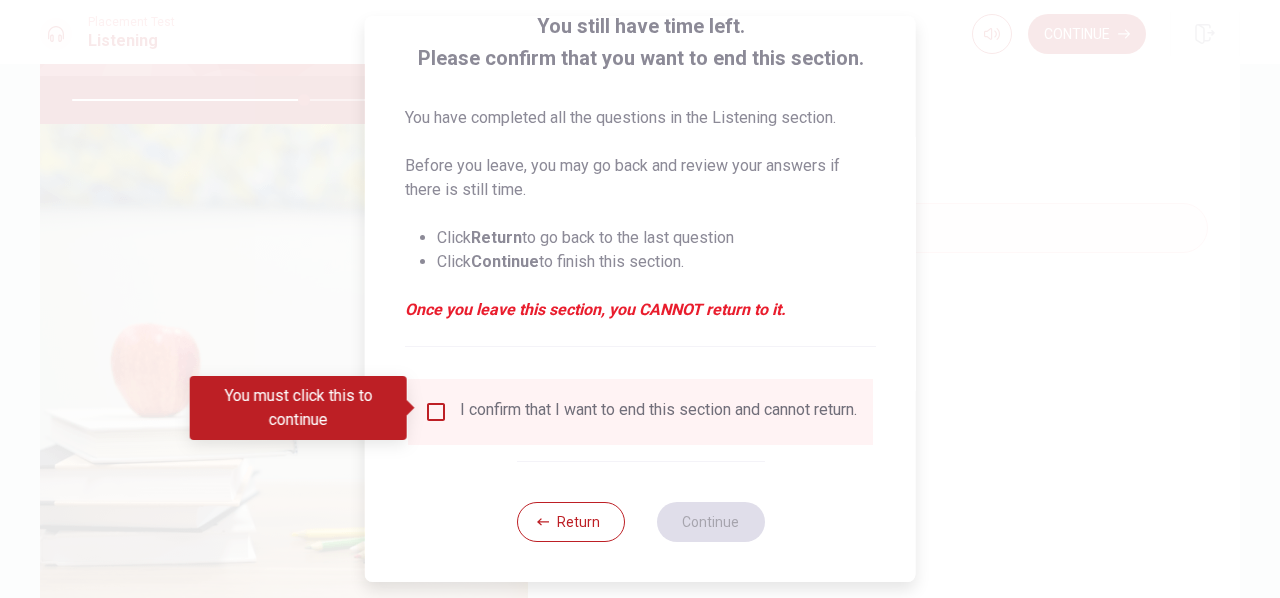 click at bounding box center (436, 412) 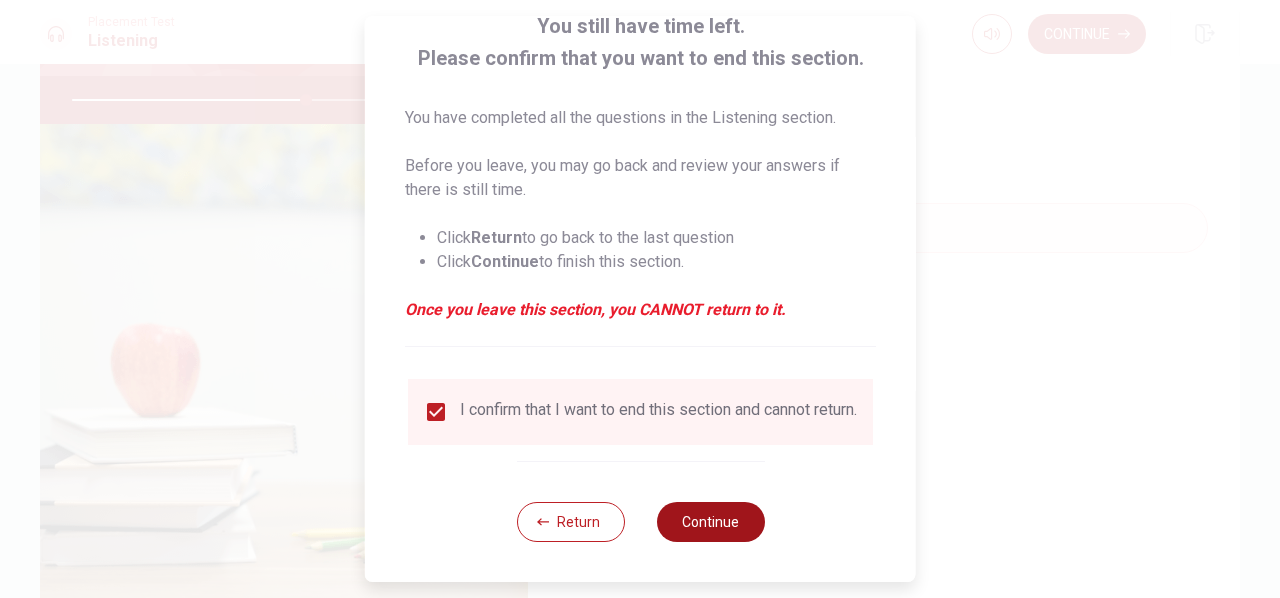click on "Continue" at bounding box center (710, 522) 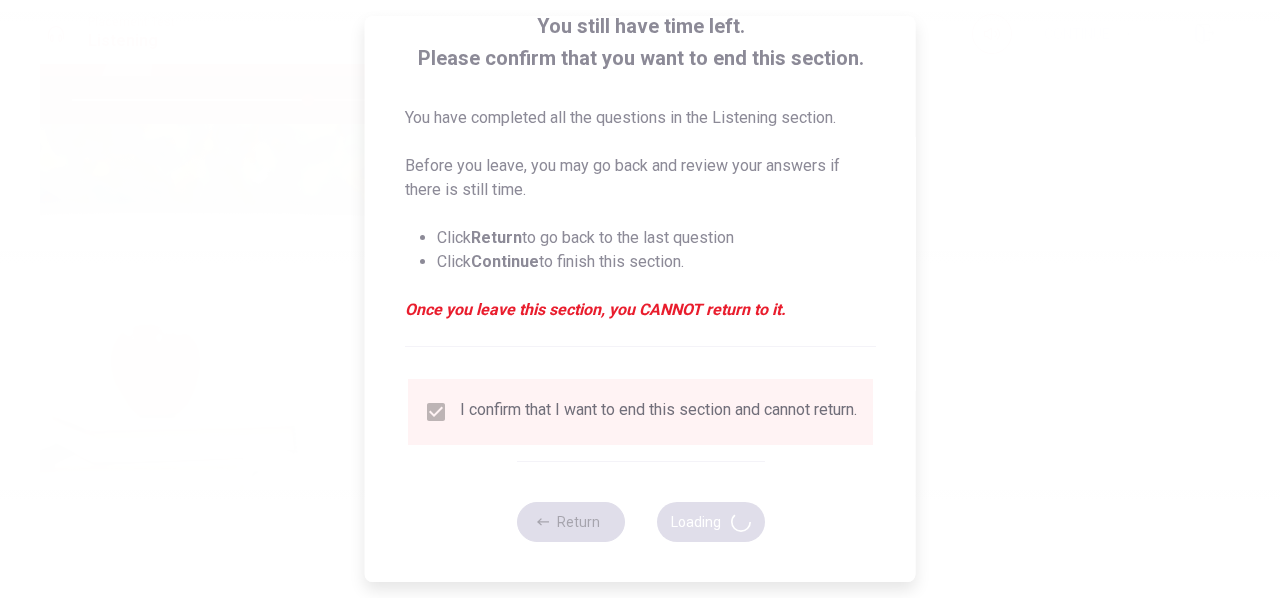 type on "66" 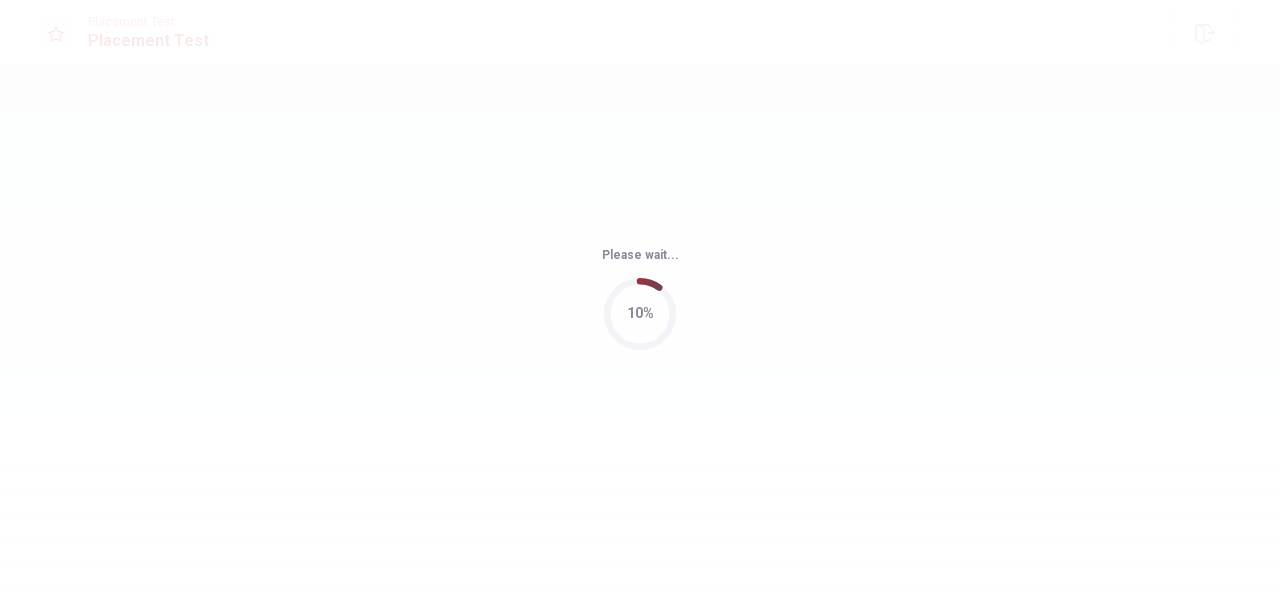 scroll, scrollTop: 0, scrollLeft: 0, axis: both 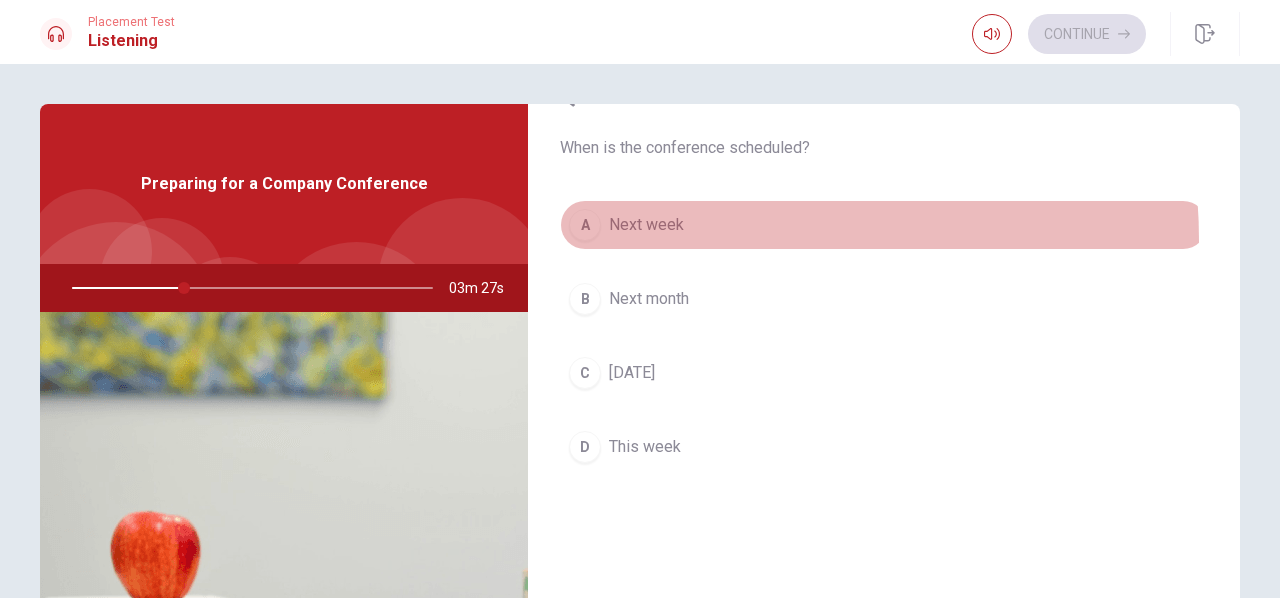 click on "A Next week" at bounding box center [884, 225] 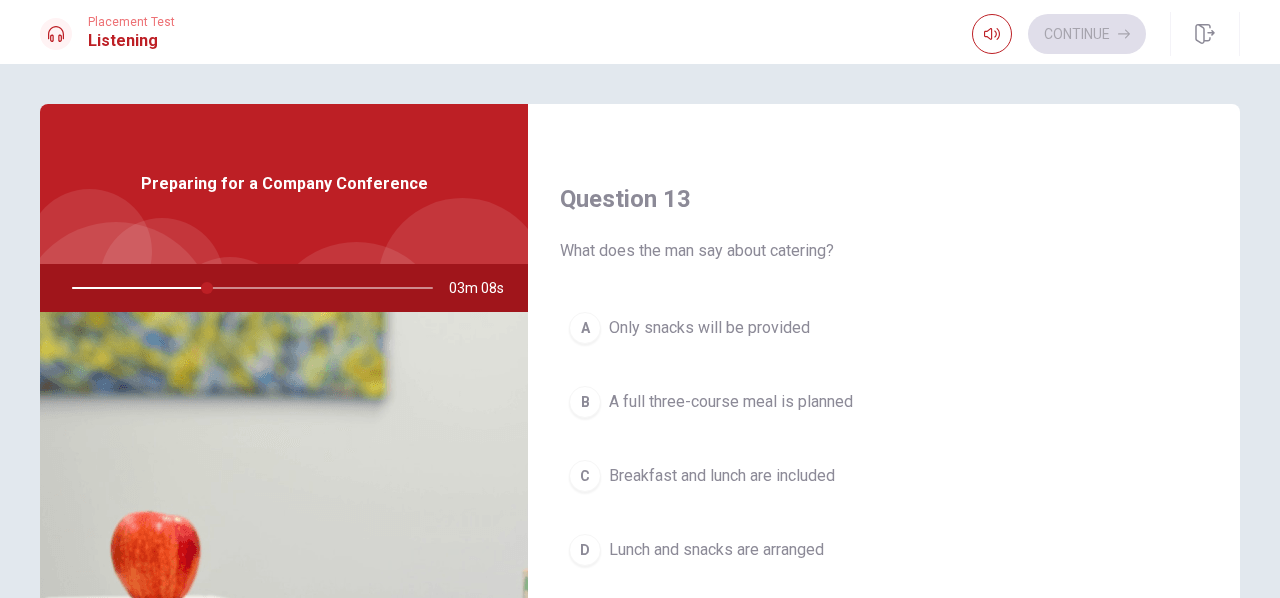 scroll, scrollTop: 1018, scrollLeft: 0, axis: vertical 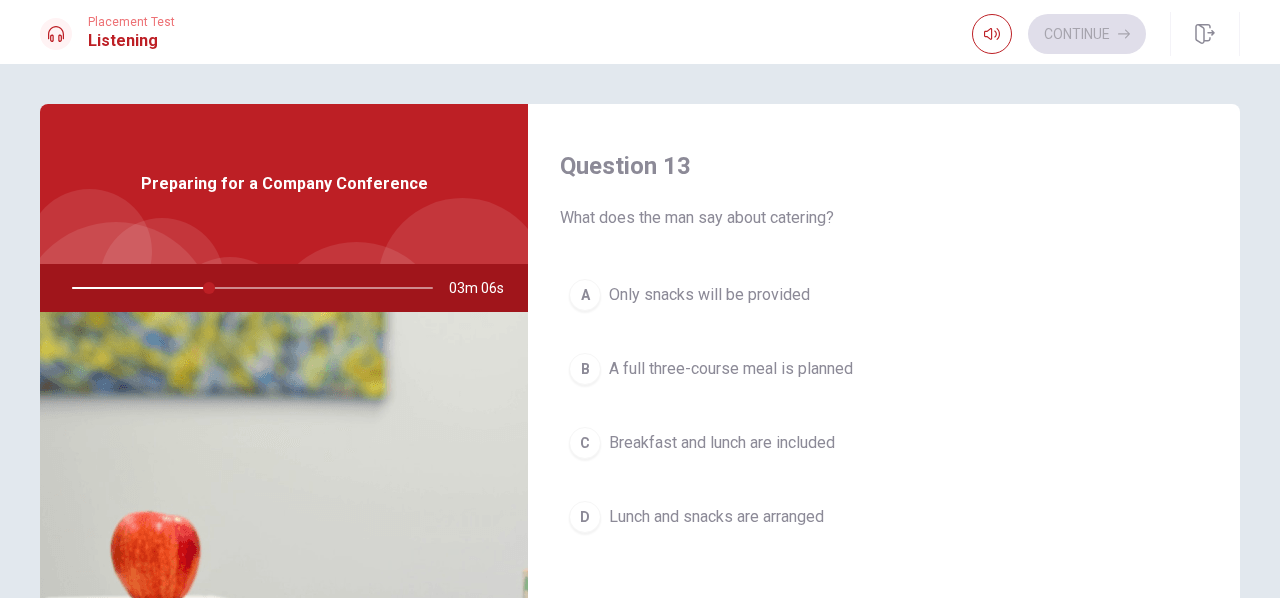 click on "Only snacks will be provided" at bounding box center [709, 295] 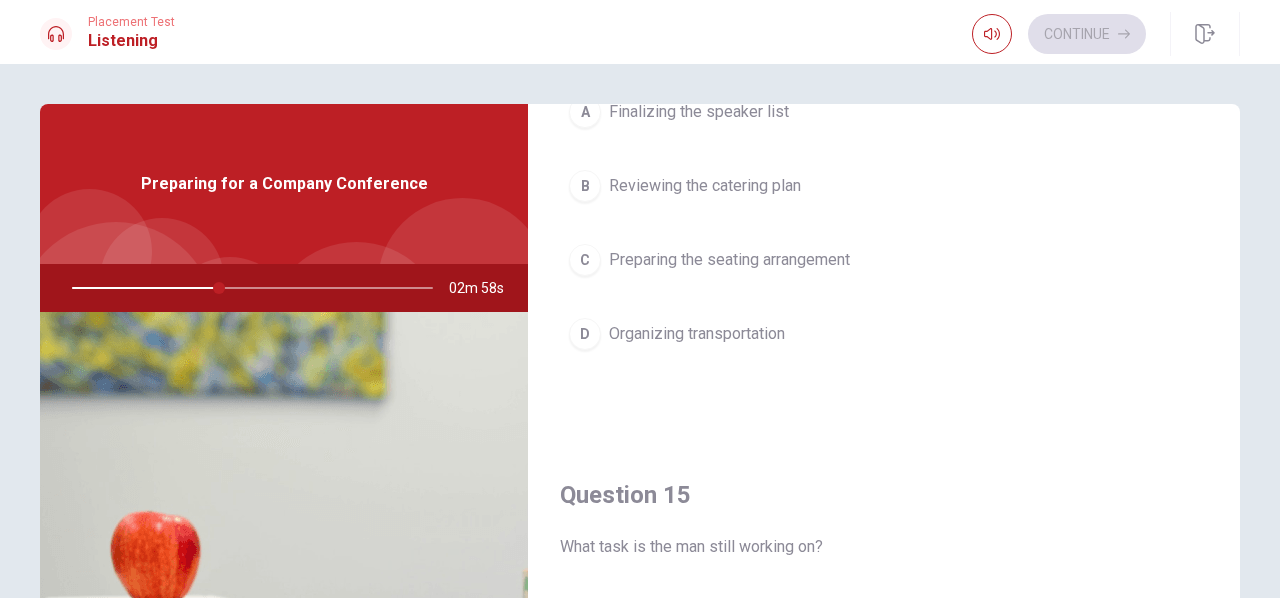 scroll, scrollTop: 1851, scrollLeft: 0, axis: vertical 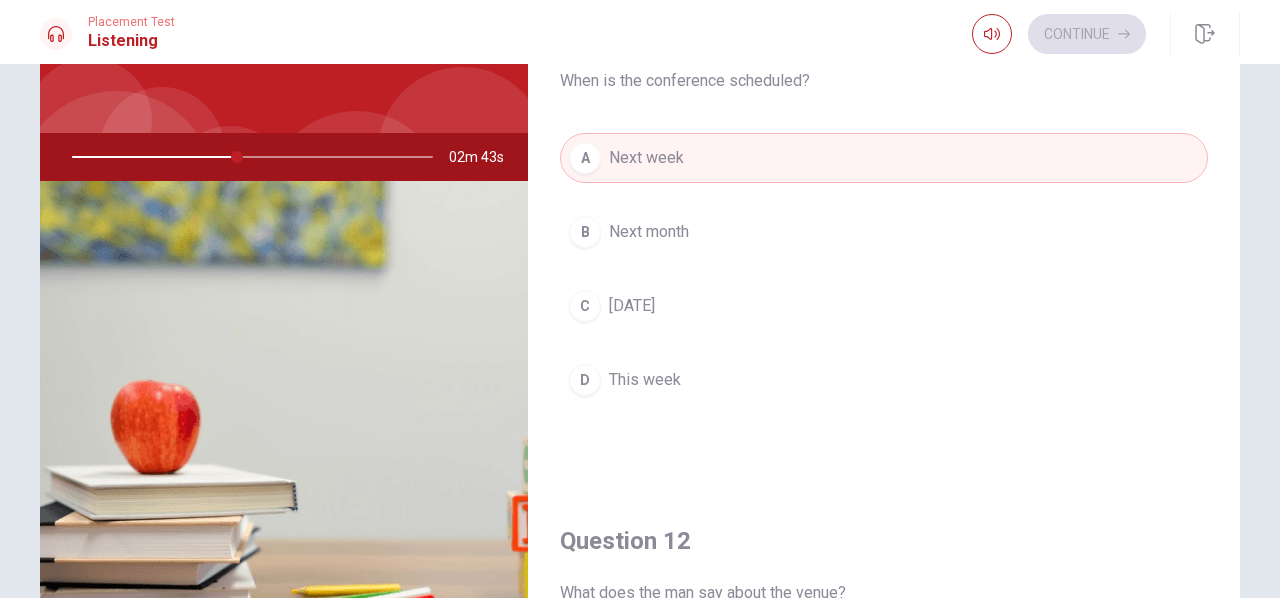 click on "Next month" at bounding box center [649, 232] 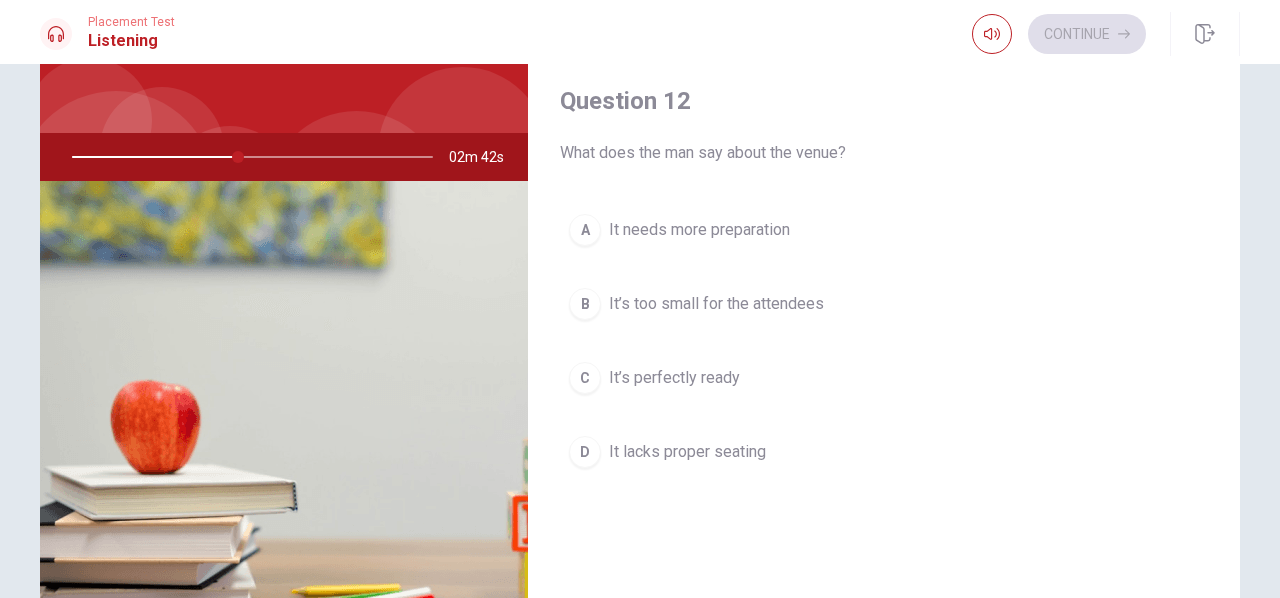 scroll, scrollTop: 444, scrollLeft: 0, axis: vertical 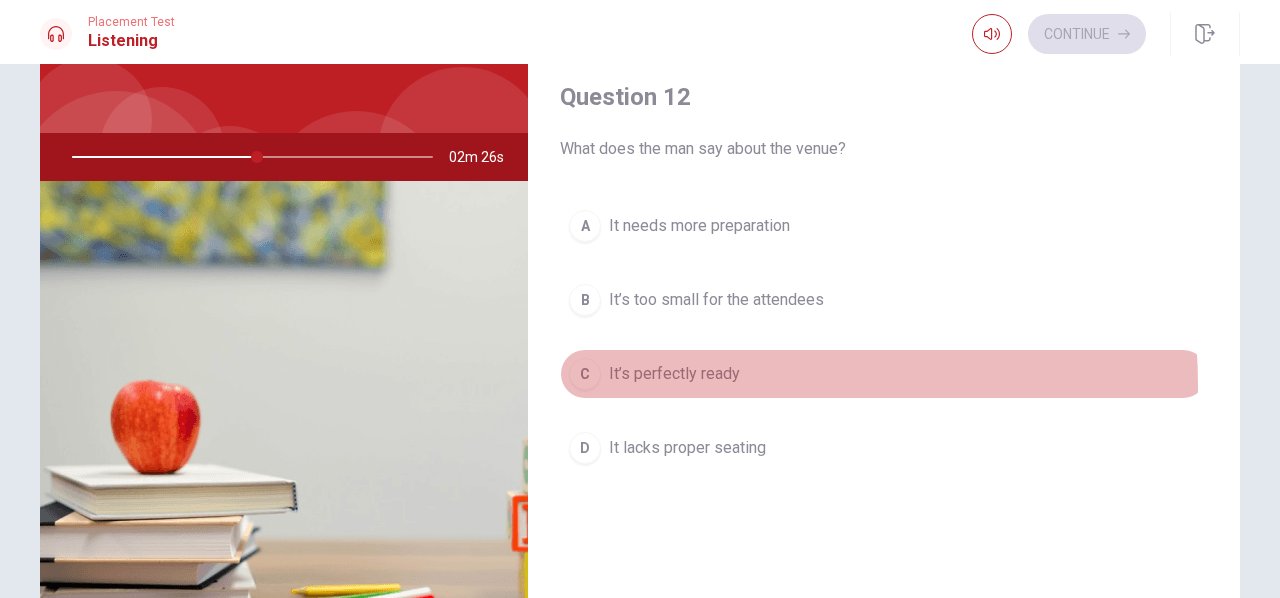click on "It’s perfectly ready" at bounding box center (674, 374) 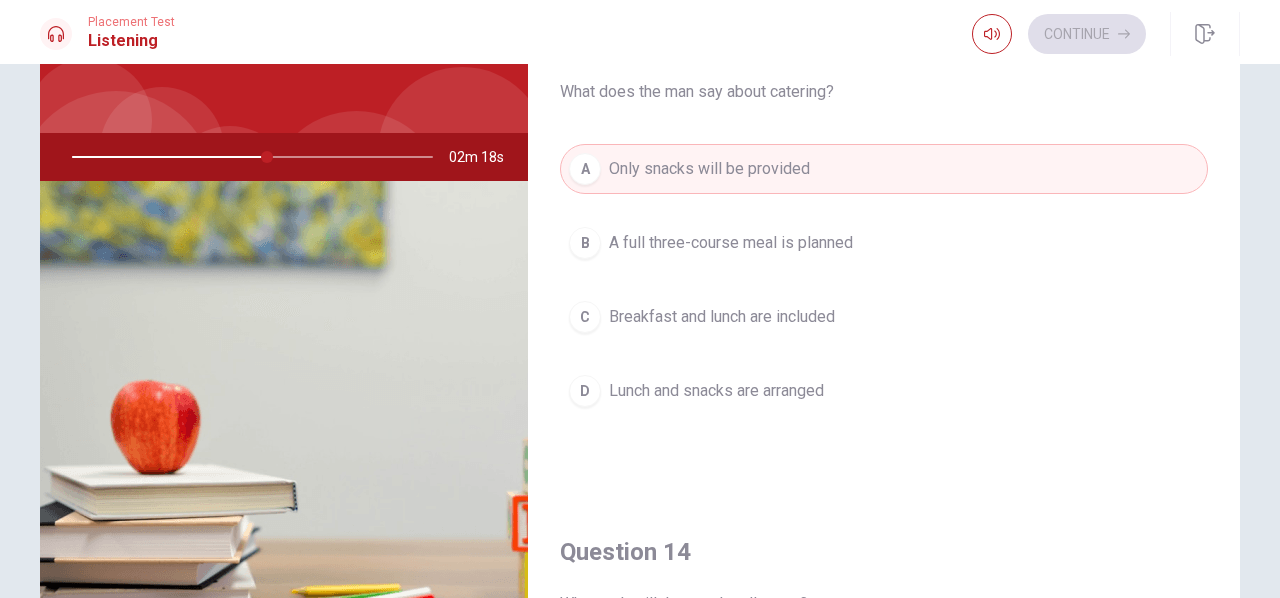 scroll, scrollTop: 1020, scrollLeft: 0, axis: vertical 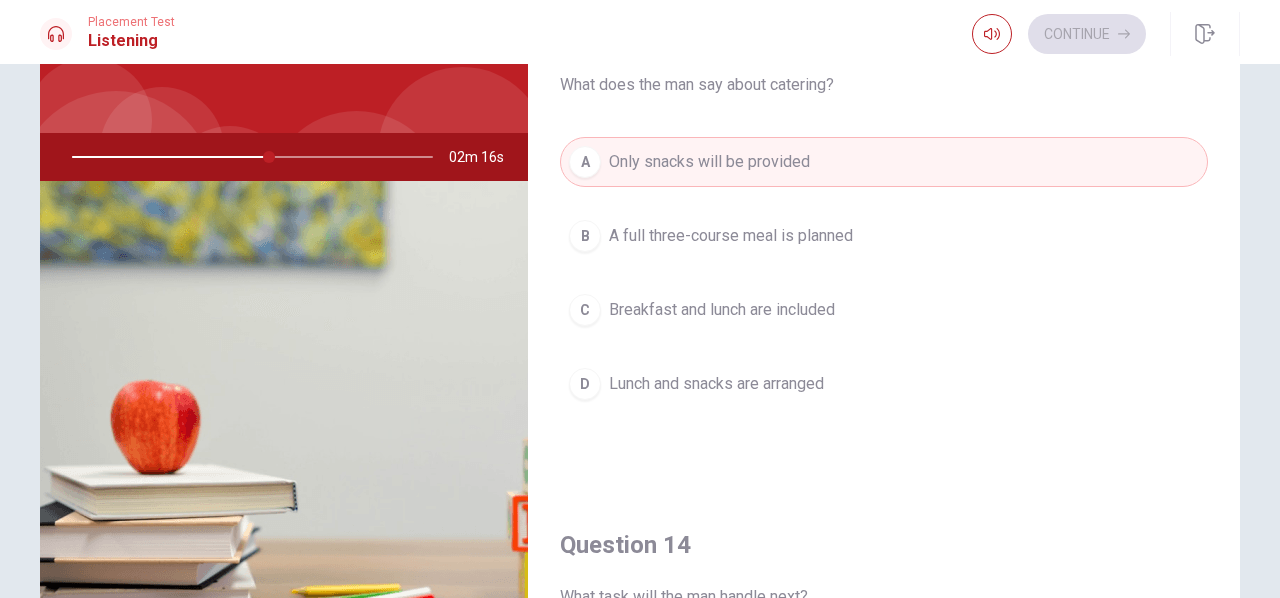 click on "D Lunch and snacks are arranged" at bounding box center (884, 384) 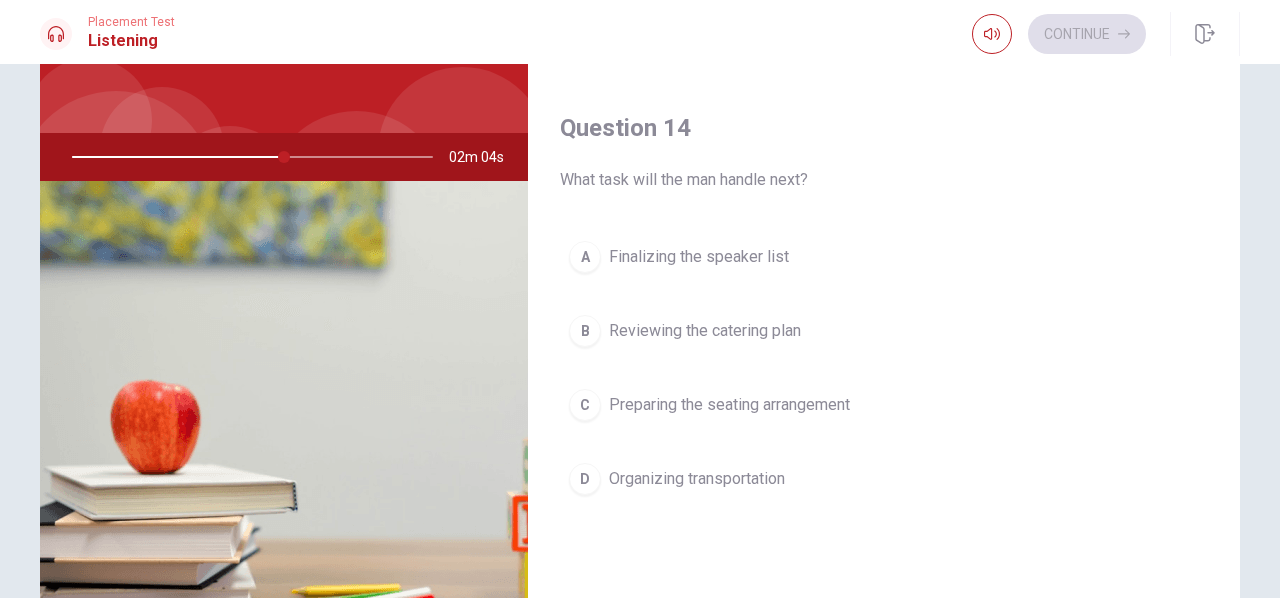 scroll, scrollTop: 1438, scrollLeft: 0, axis: vertical 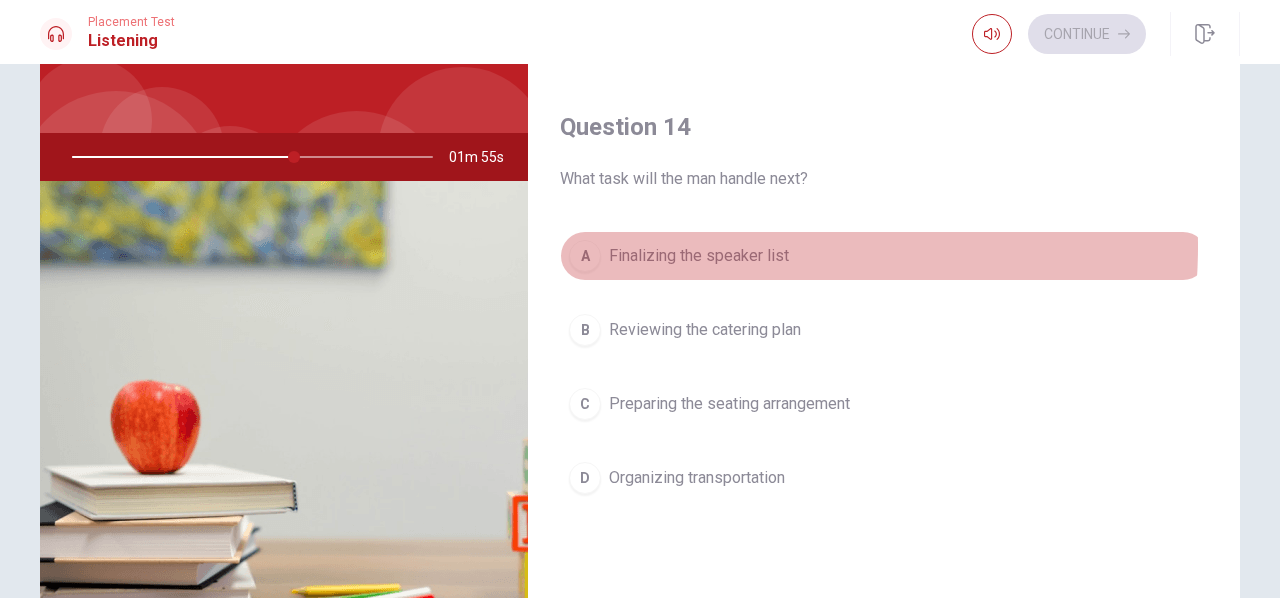 click on "Finalizing the speaker list" at bounding box center (699, 256) 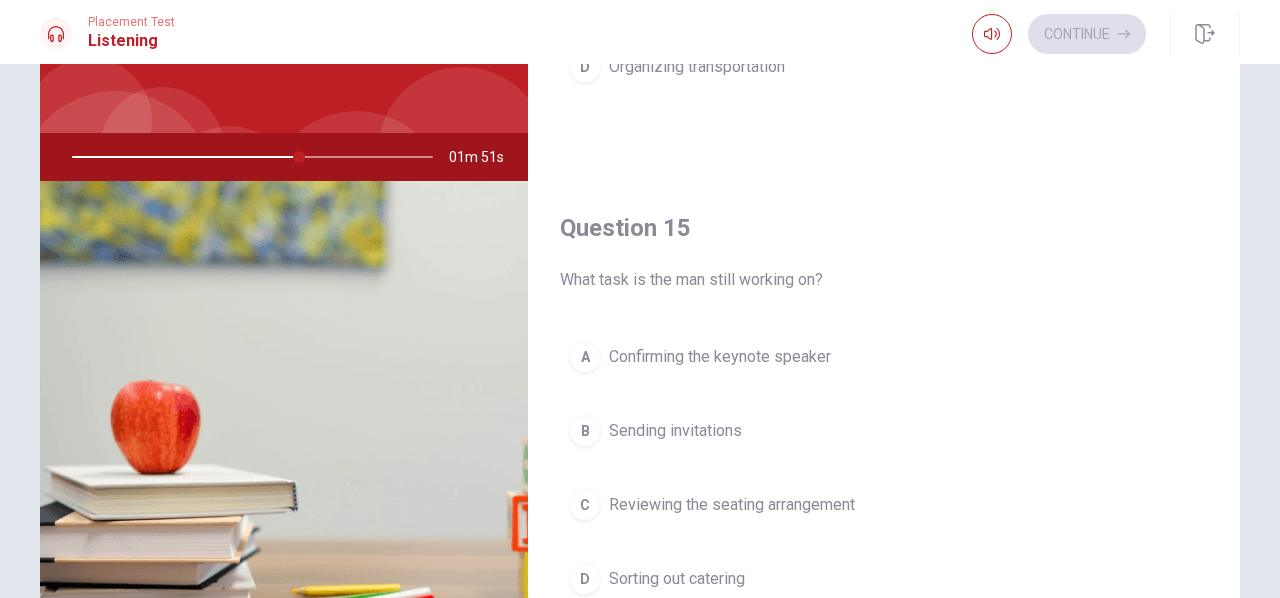 scroll, scrollTop: 1851, scrollLeft: 0, axis: vertical 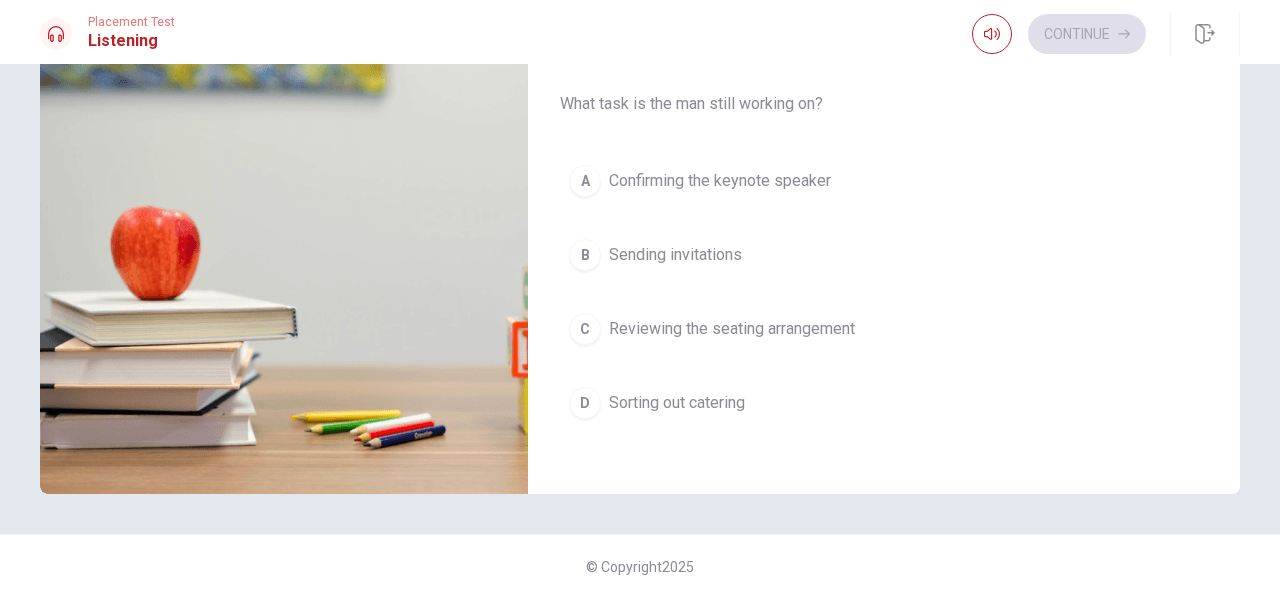 click on "Confirming the keynote speaker" at bounding box center (720, 181) 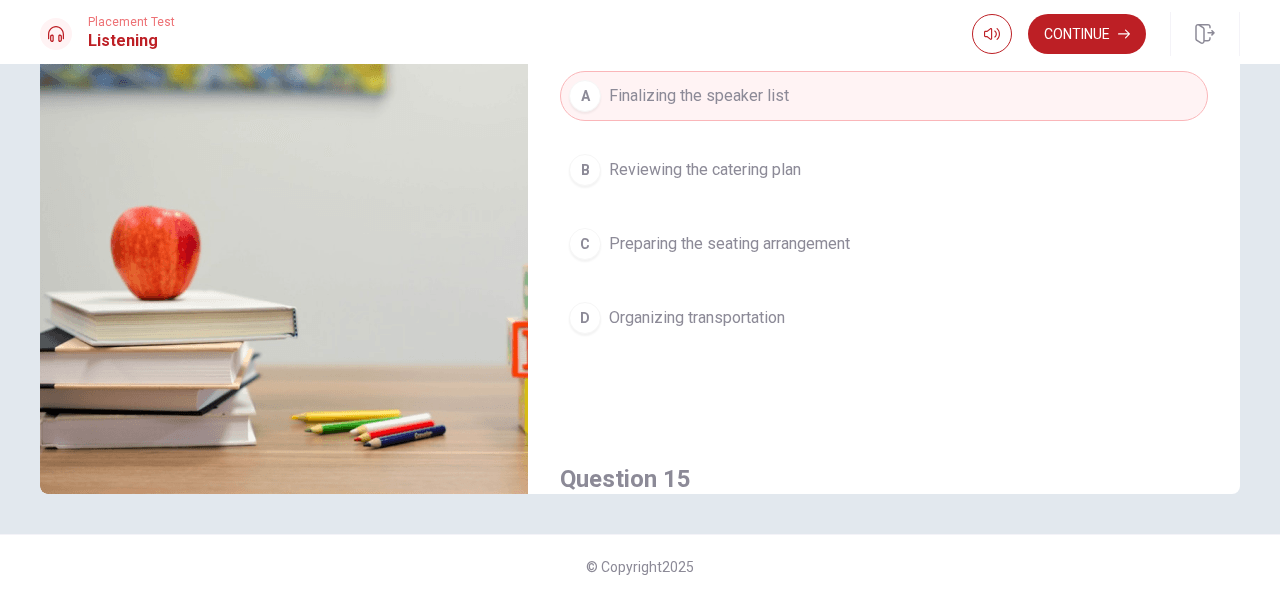 scroll, scrollTop: 1386, scrollLeft: 0, axis: vertical 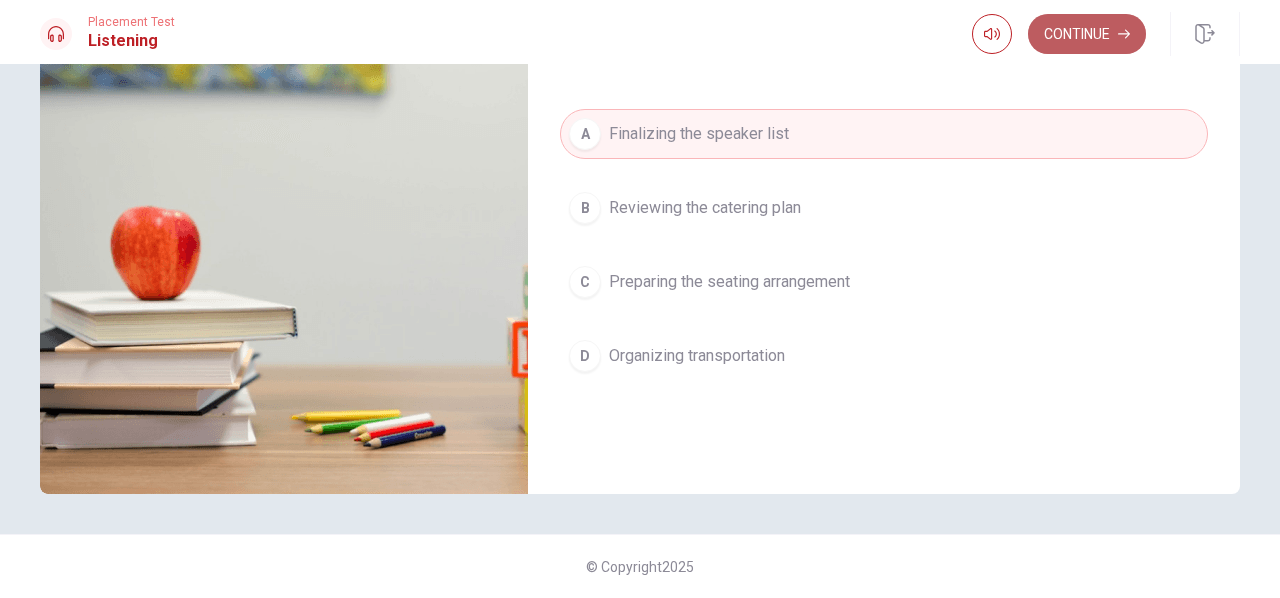 click on "Continue" at bounding box center (1087, 34) 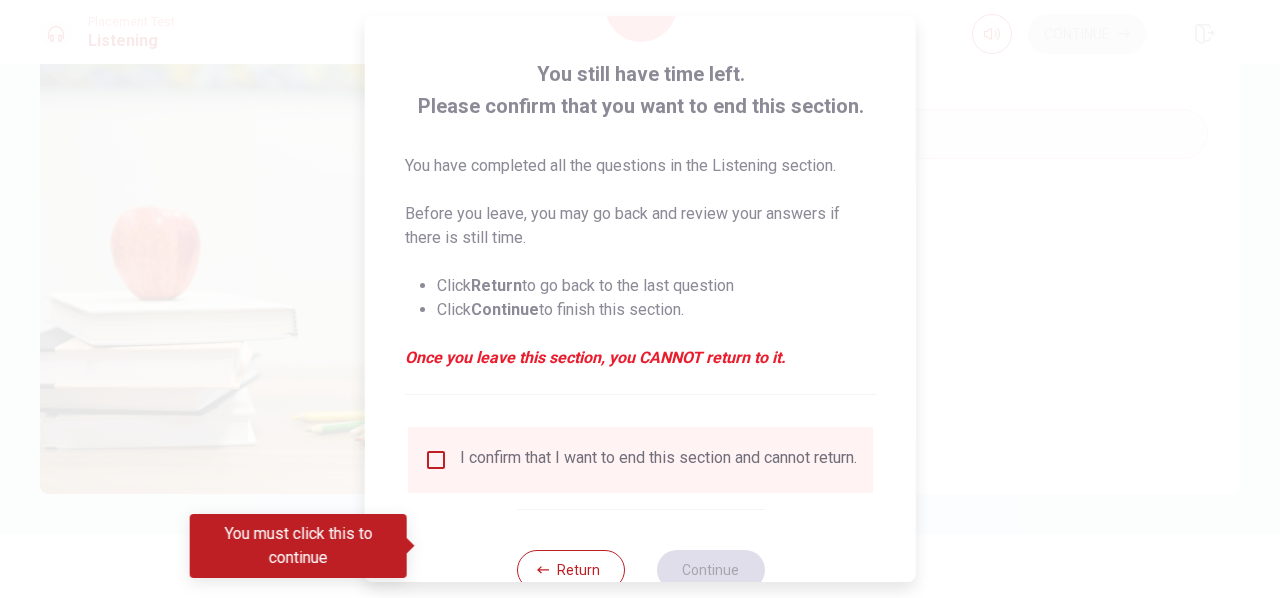 scroll, scrollTop: 148, scrollLeft: 0, axis: vertical 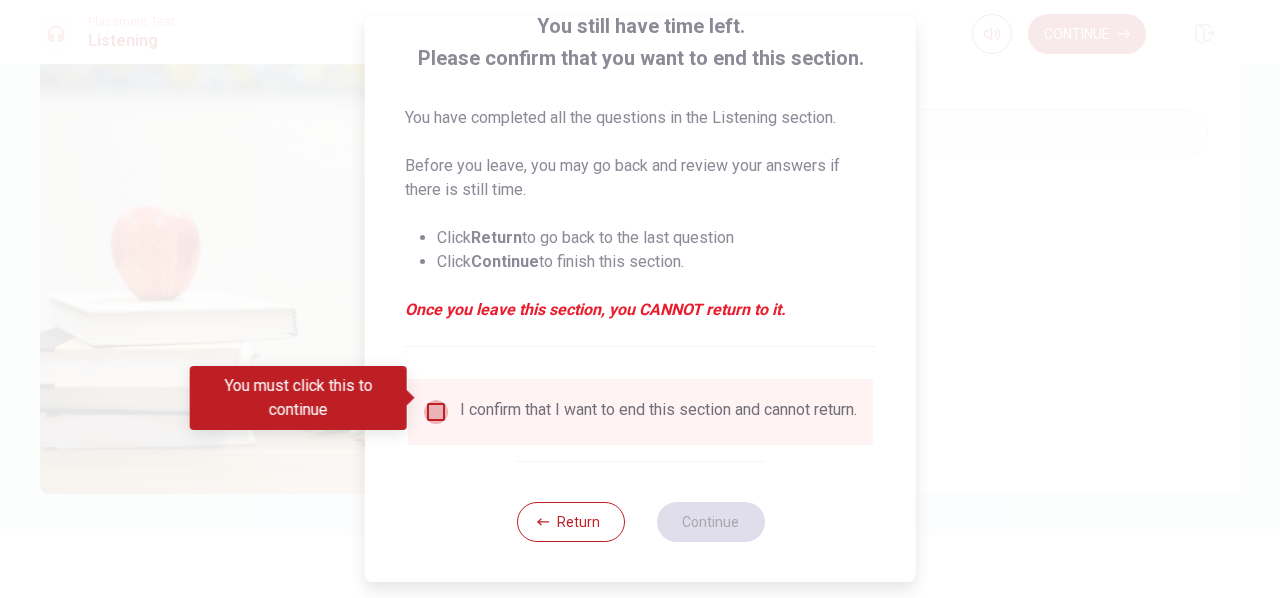 click at bounding box center [436, 412] 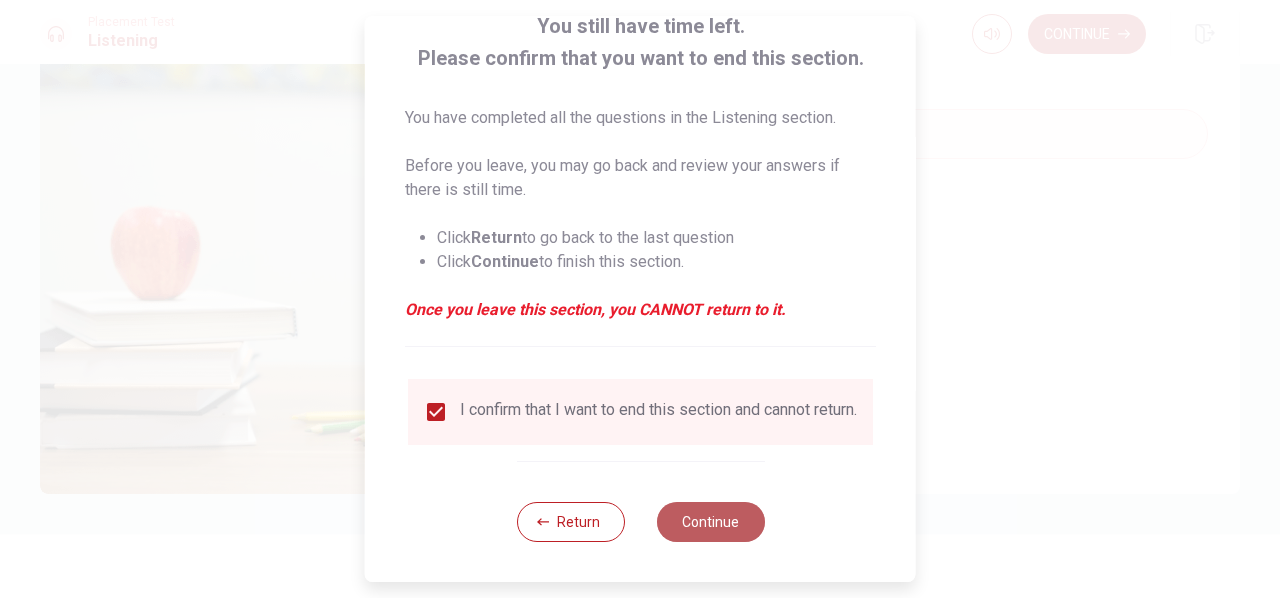 click on "Continue" at bounding box center [710, 522] 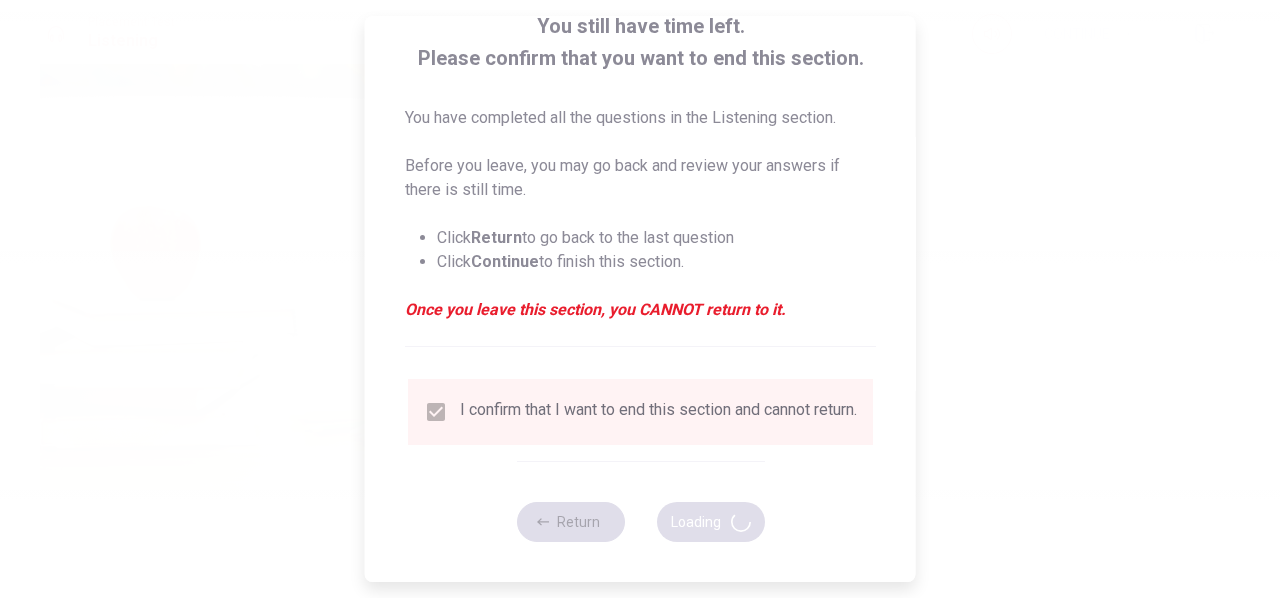 type on "77" 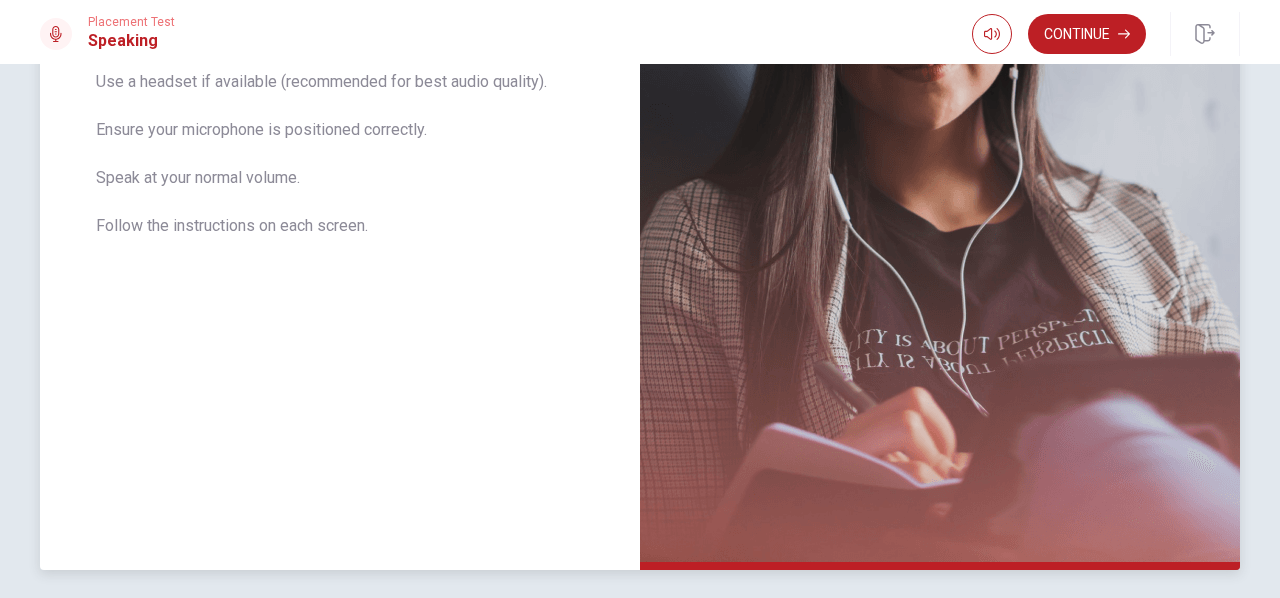 scroll, scrollTop: 408, scrollLeft: 0, axis: vertical 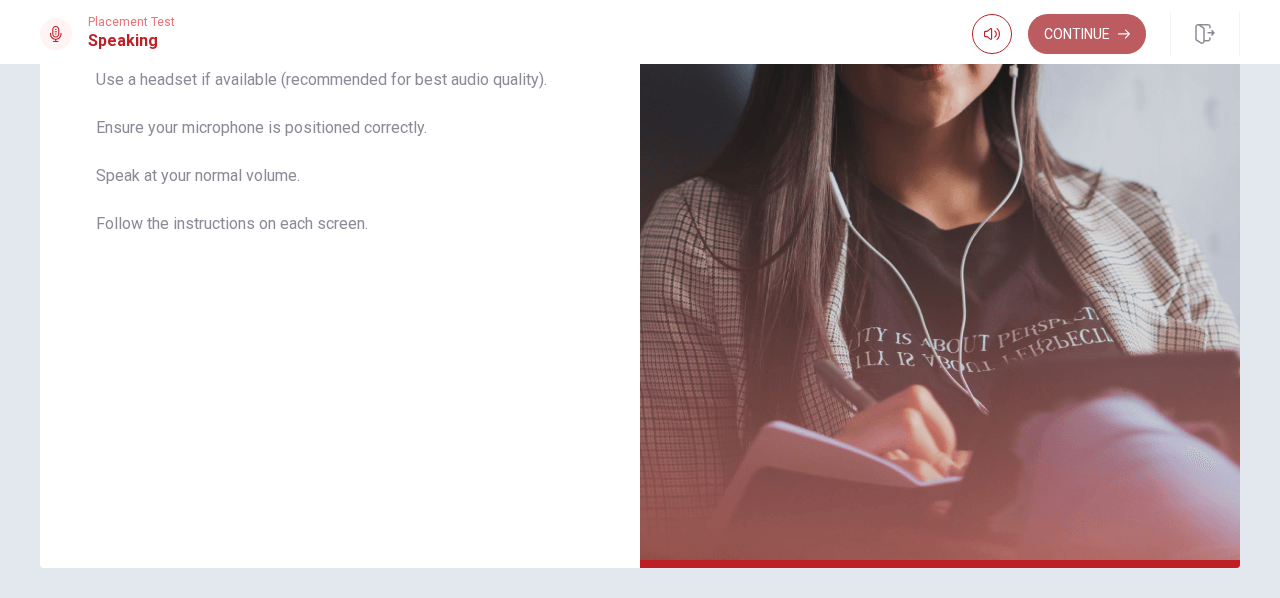 click on "Continue" at bounding box center [1087, 34] 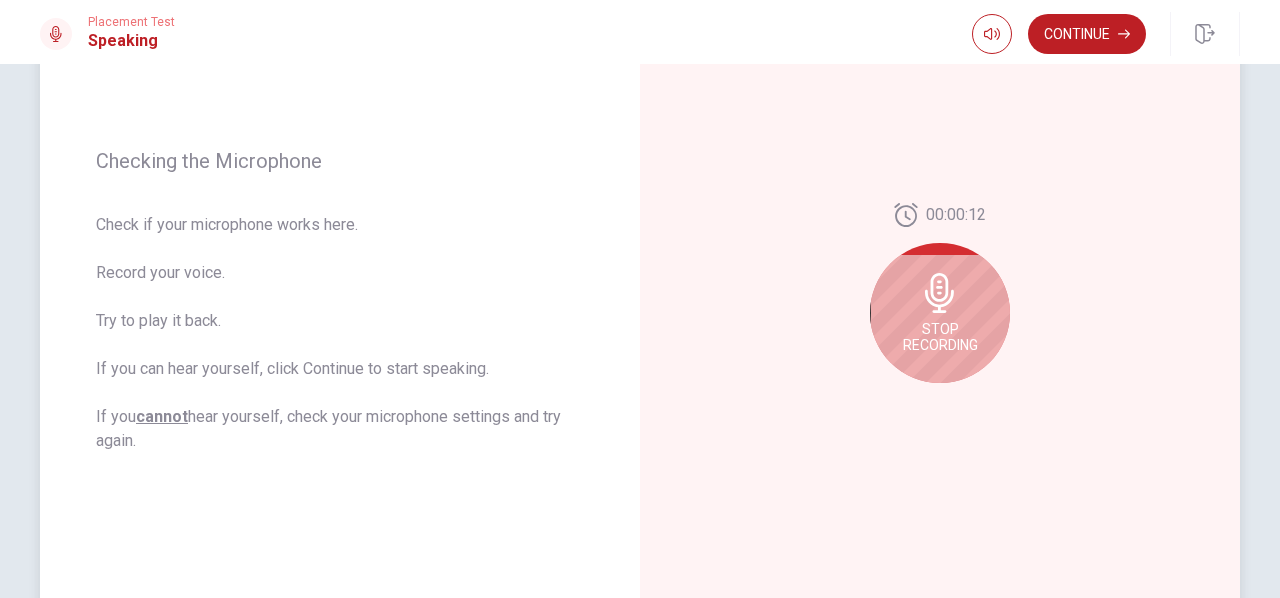 scroll, scrollTop: 255, scrollLeft: 0, axis: vertical 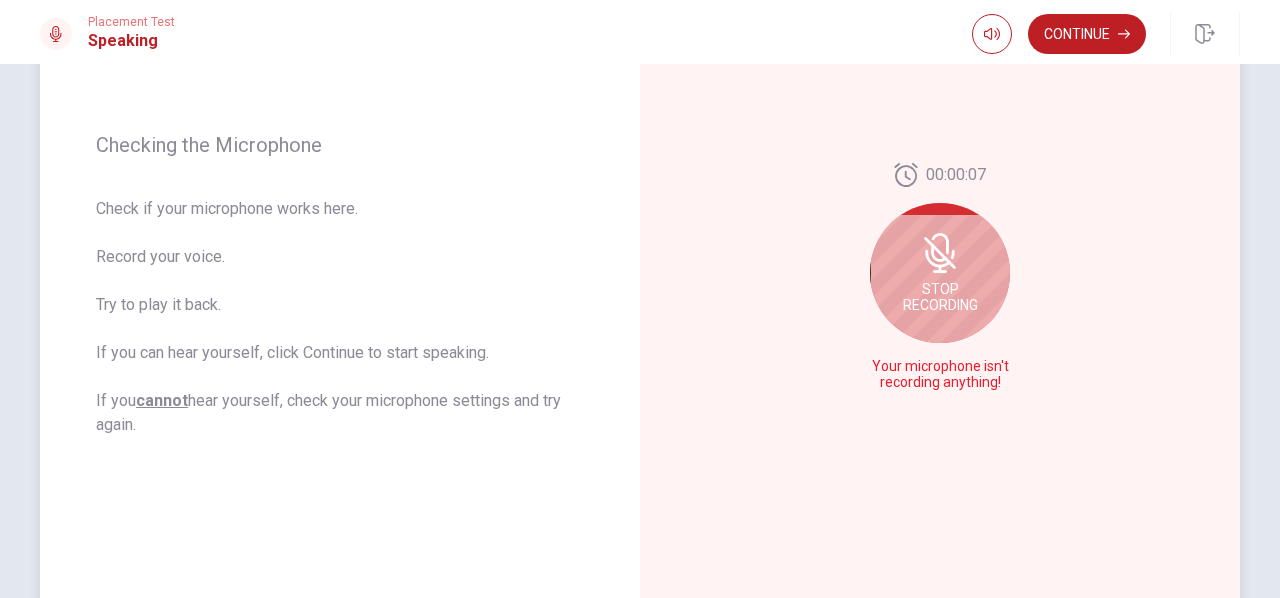 click on "Stop   Recording" at bounding box center [940, 273] 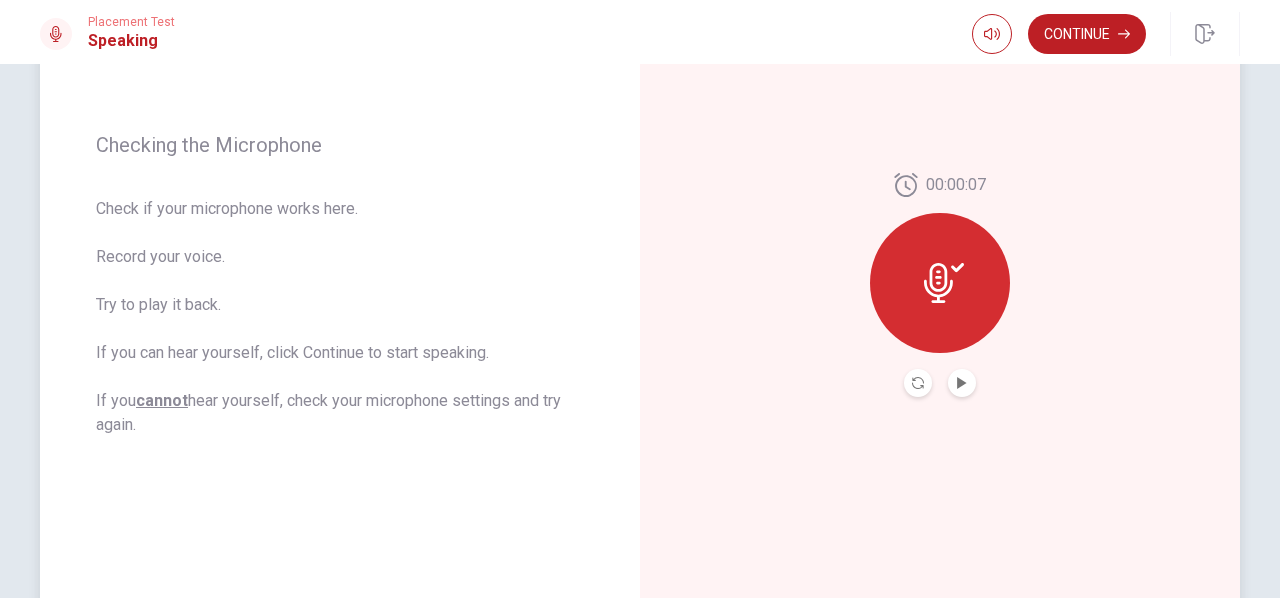 click 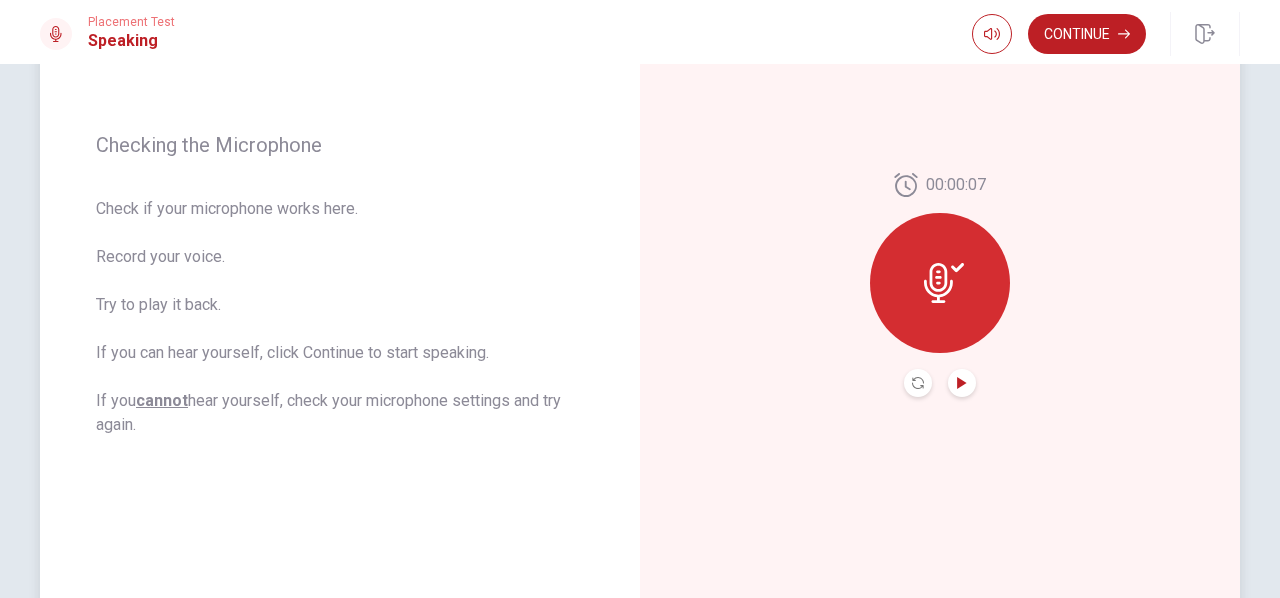click 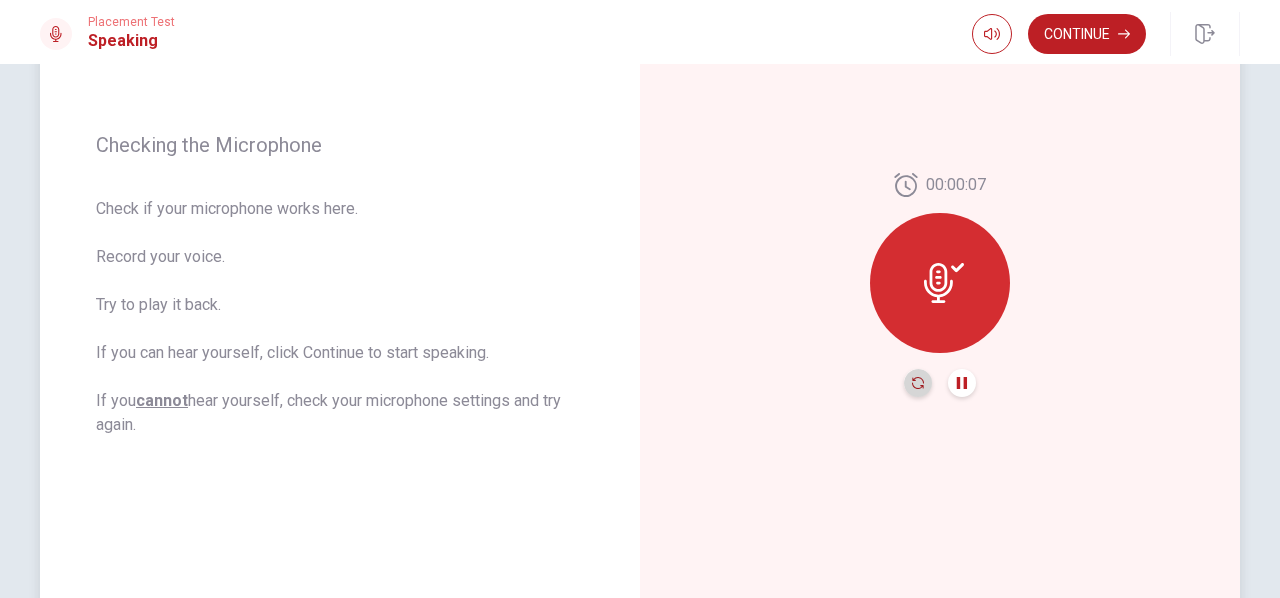 click 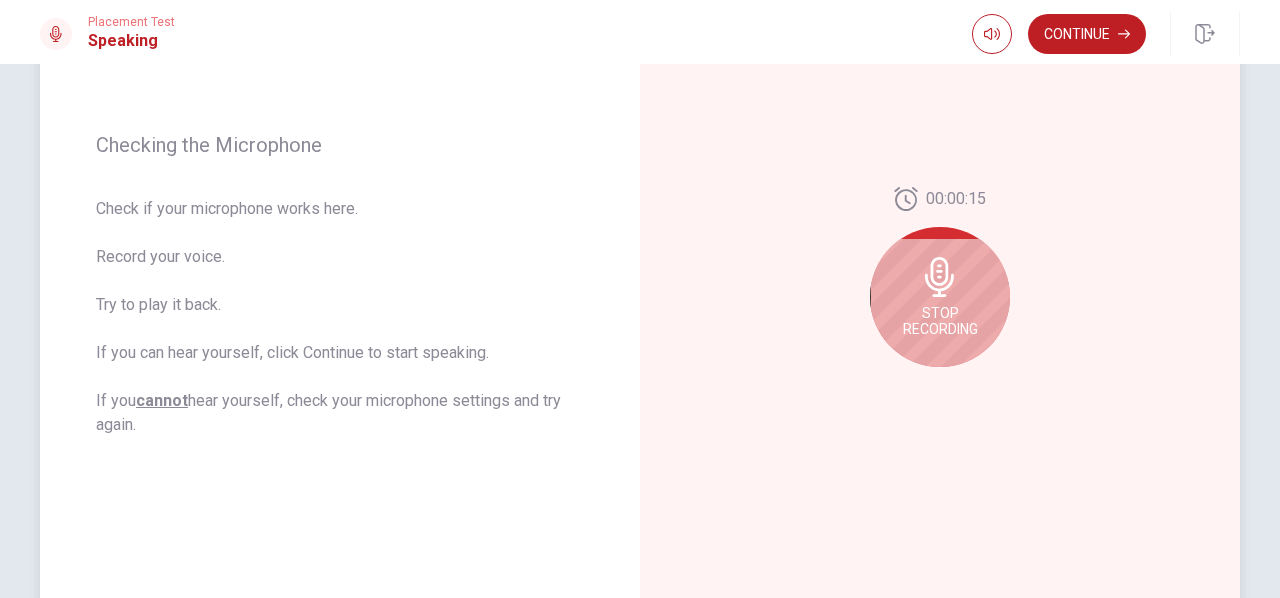 click on "Stop   Recording" at bounding box center [940, 321] 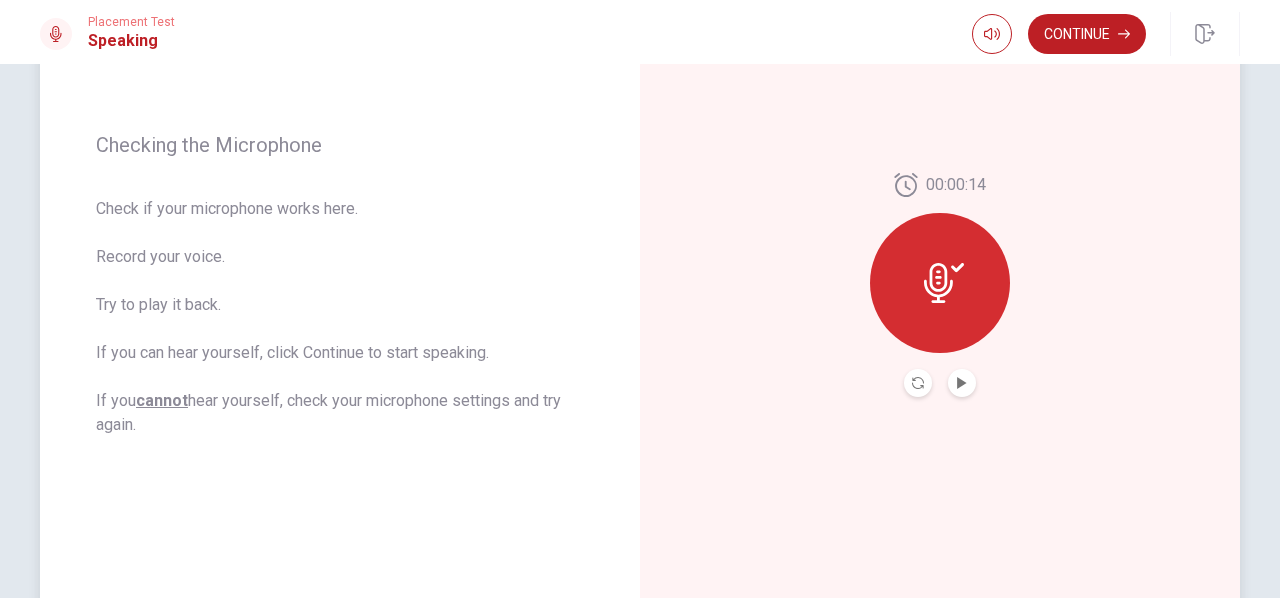 click at bounding box center (940, 283) 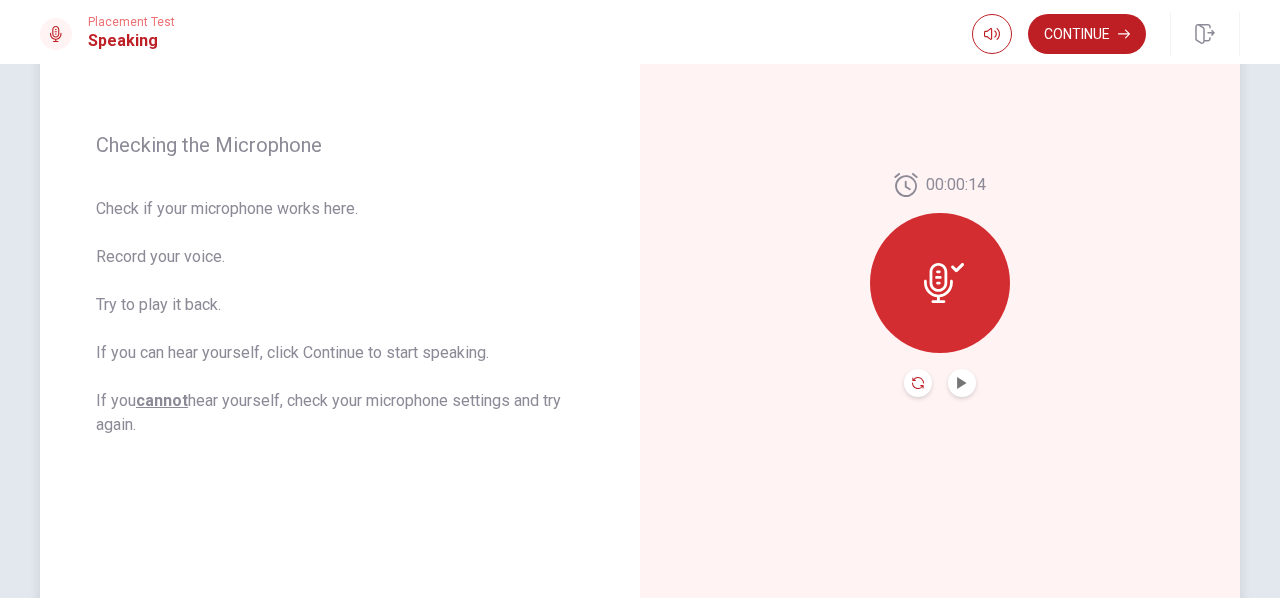 click 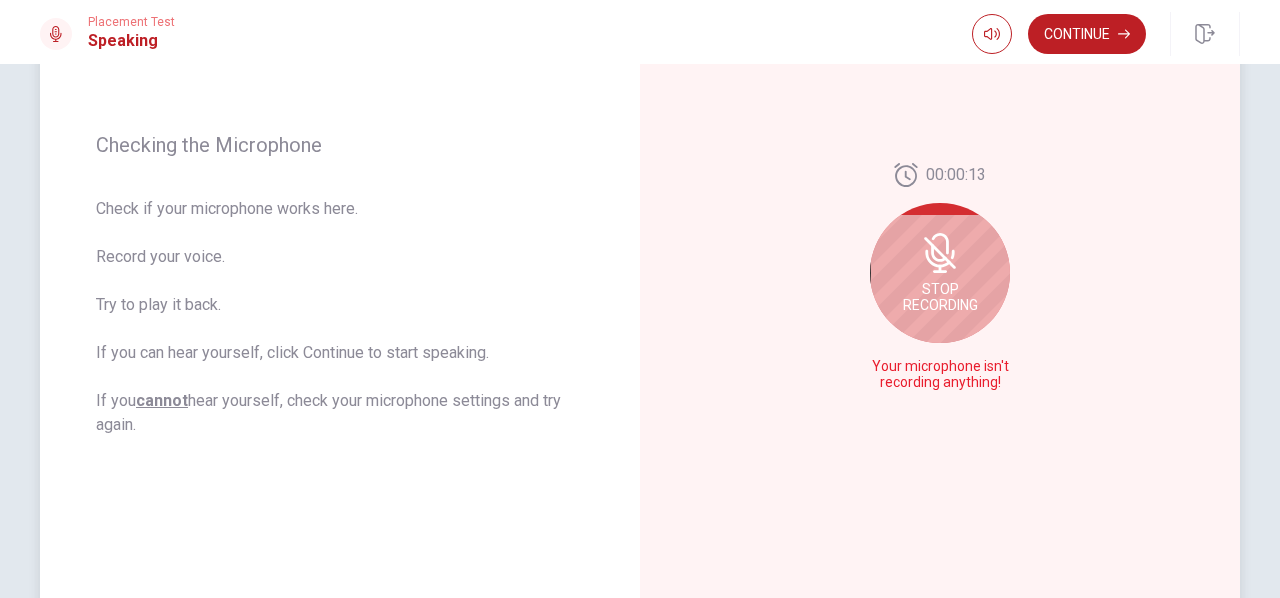 click on "Stop   Recording" at bounding box center (940, 273) 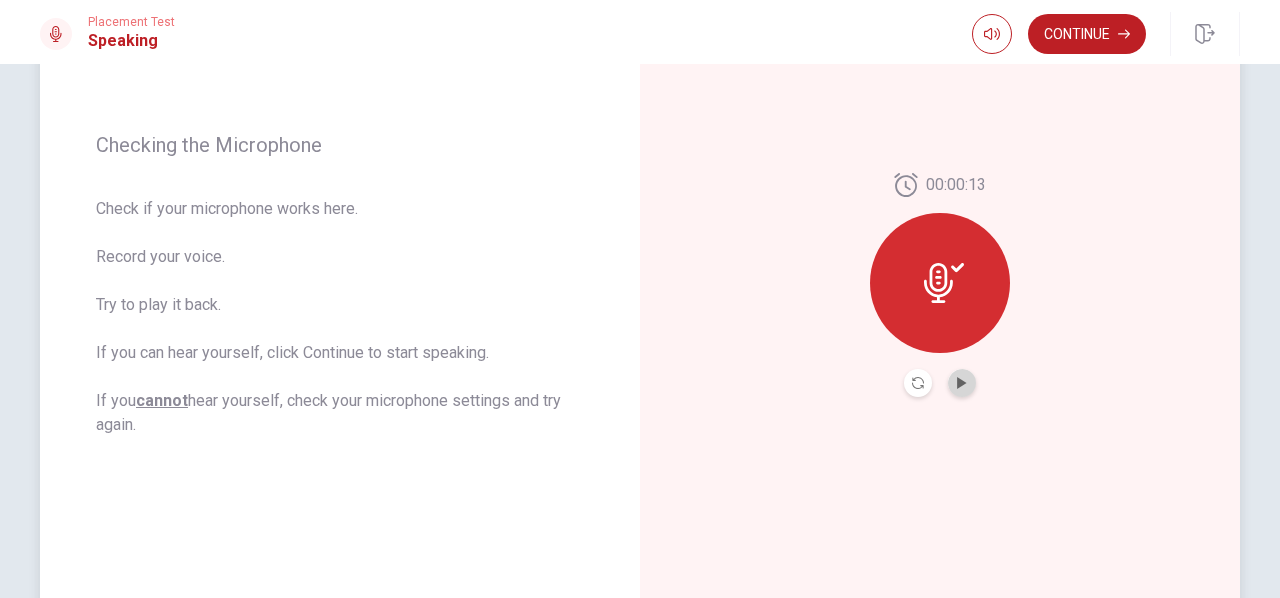 click at bounding box center [962, 383] 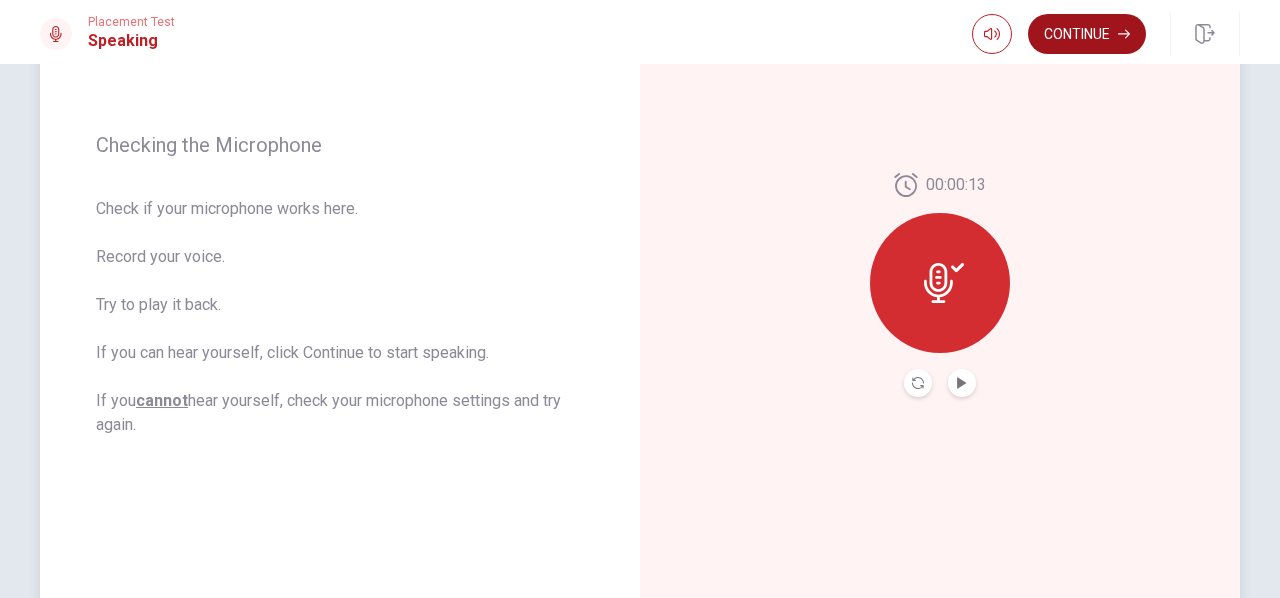 click on "Continue" at bounding box center (1087, 34) 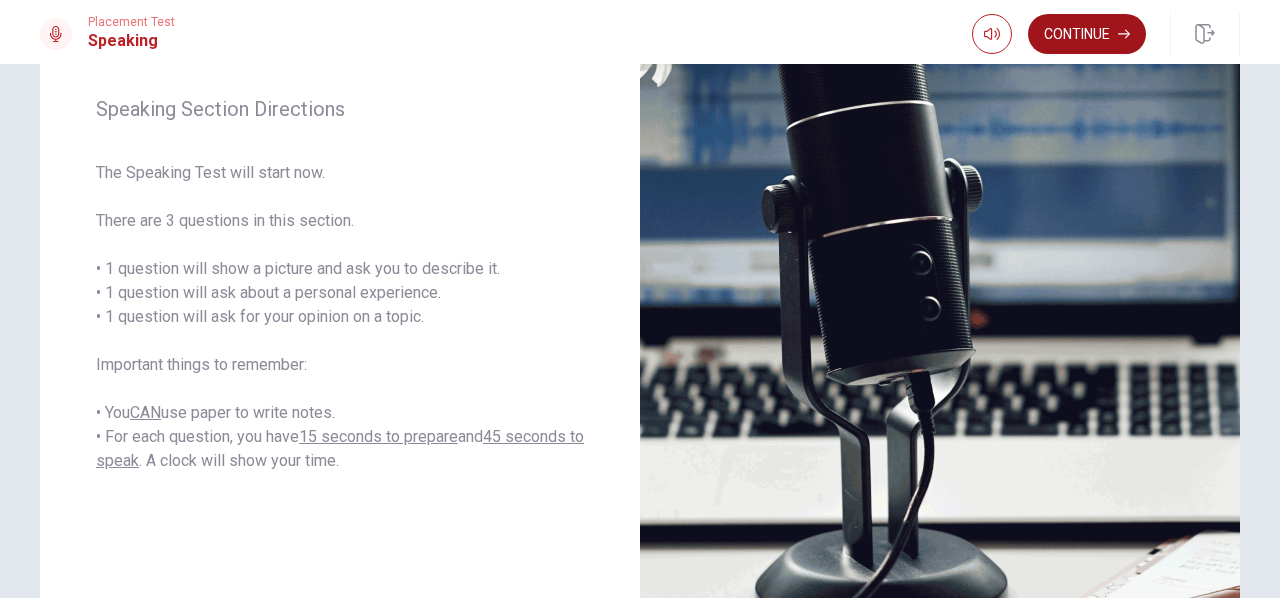 click on "Continue" at bounding box center [1087, 34] 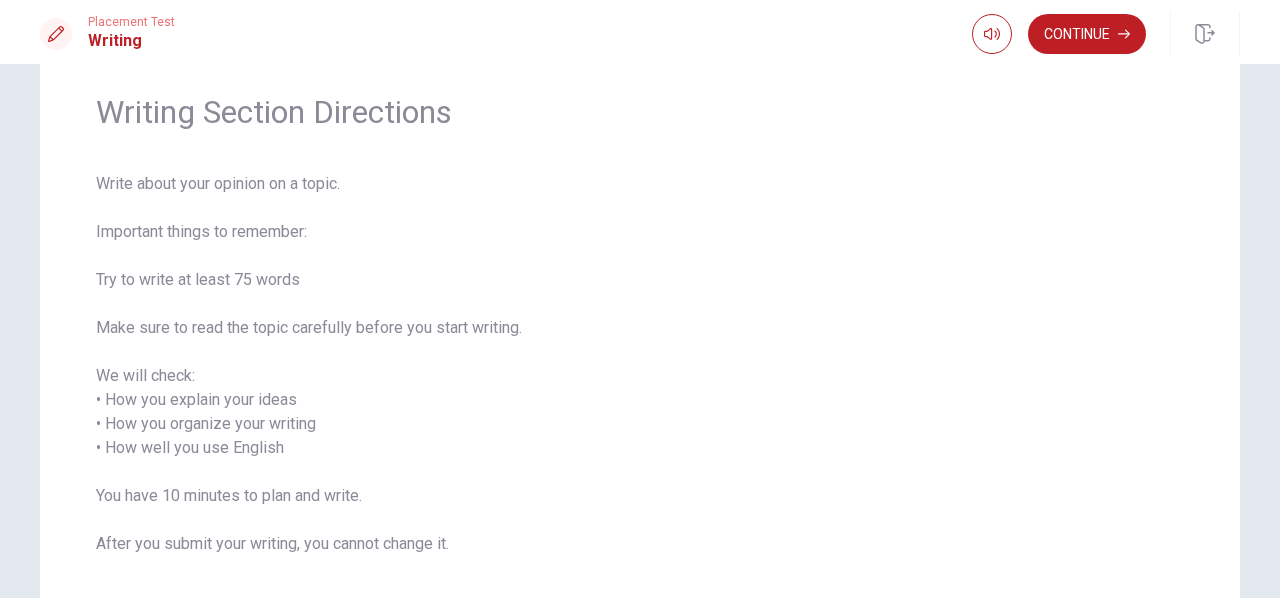 scroll, scrollTop: 104, scrollLeft: 0, axis: vertical 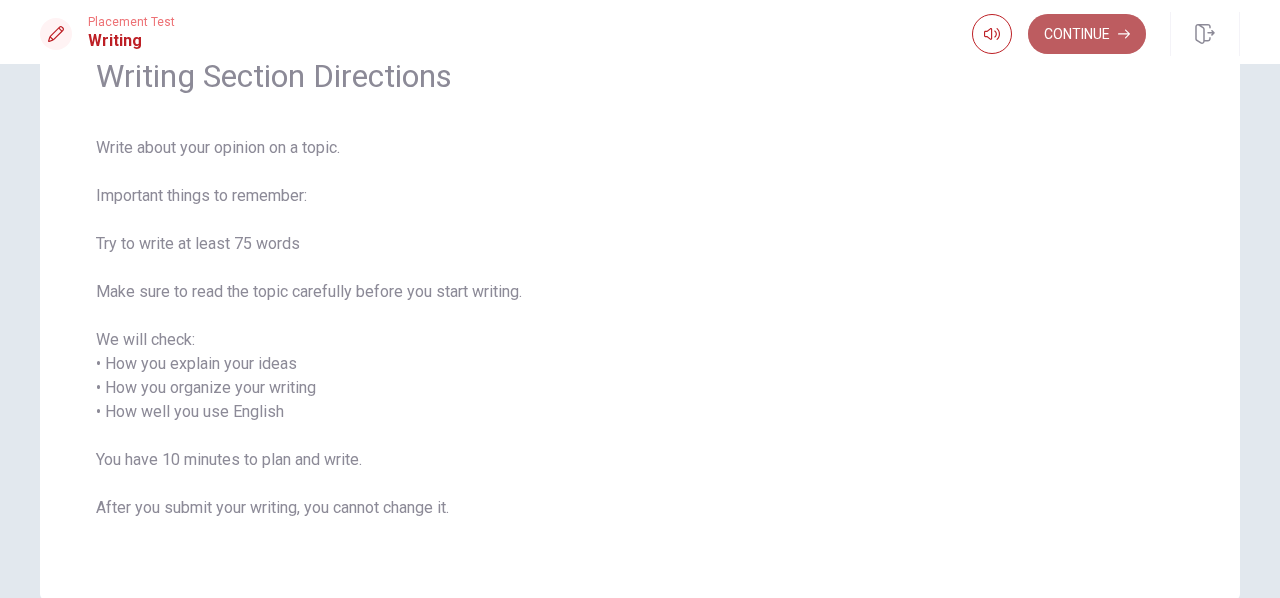click on "Continue" at bounding box center (1087, 34) 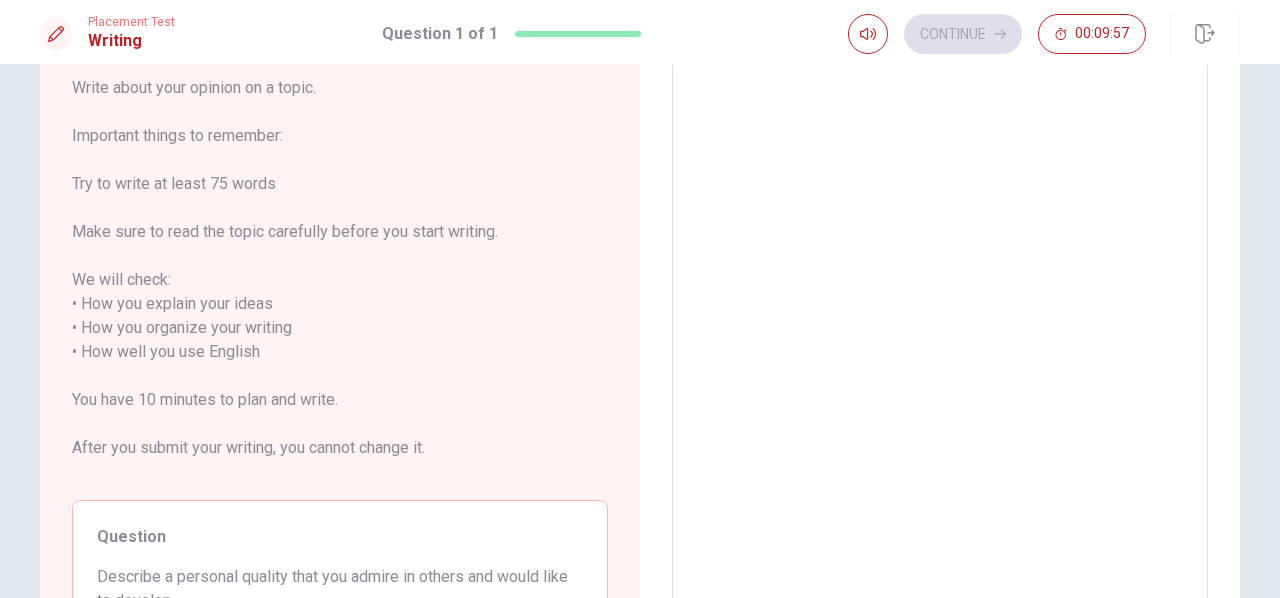 scroll, scrollTop: 115, scrollLeft: 0, axis: vertical 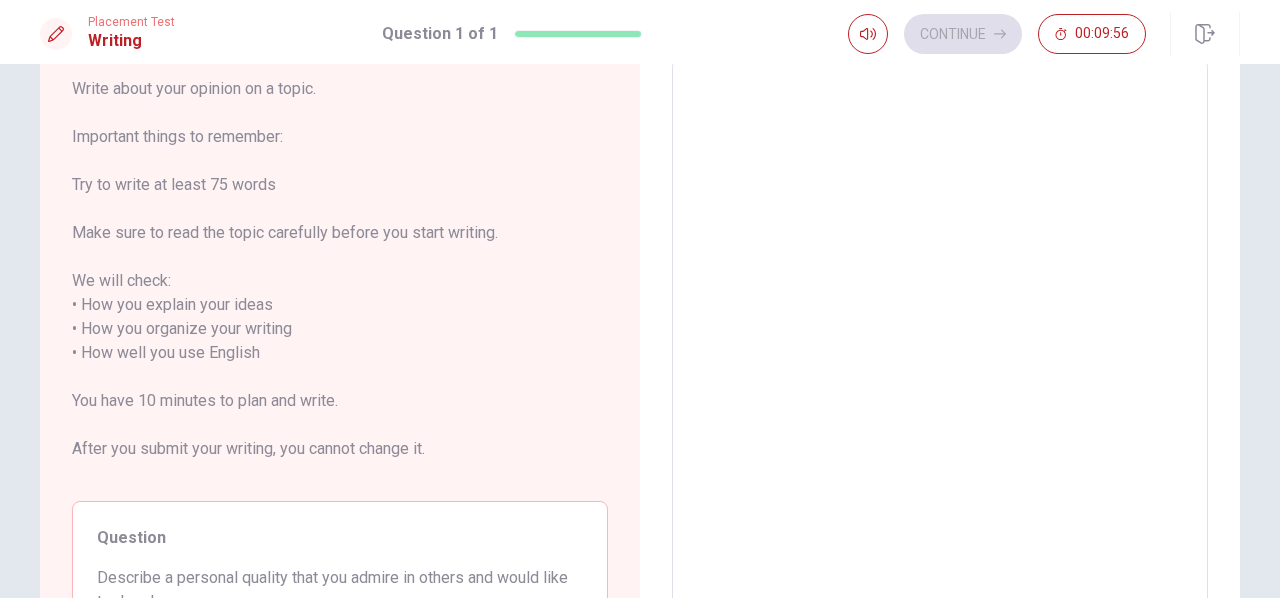 click at bounding box center [940, 353] 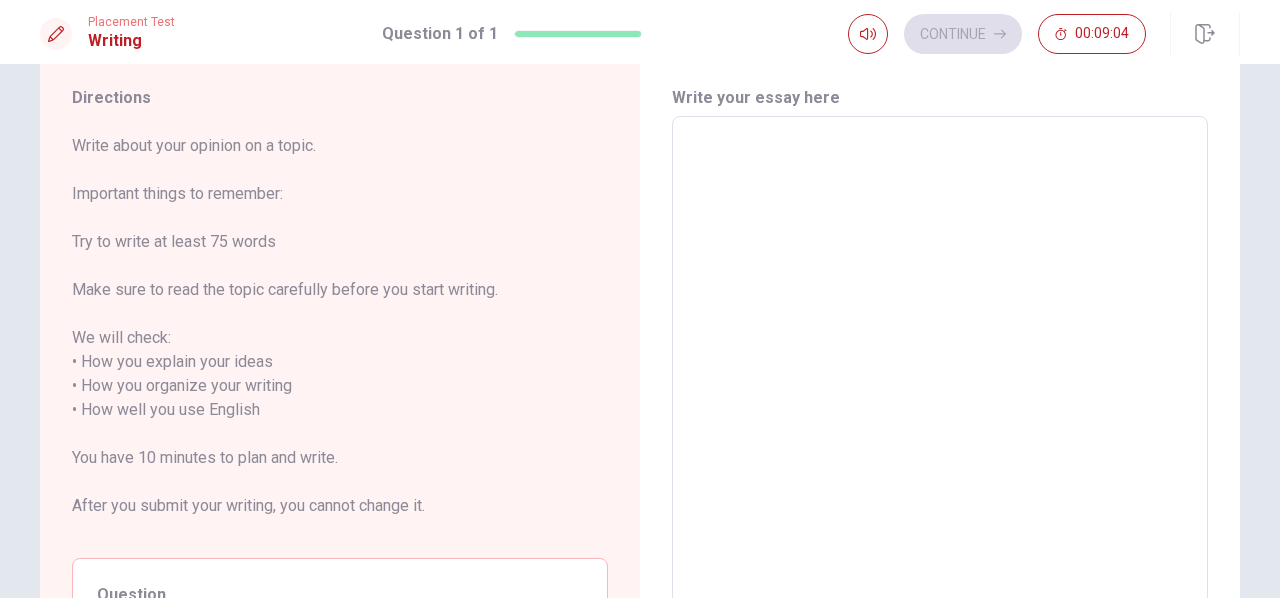 scroll, scrollTop: 53, scrollLeft: 0, axis: vertical 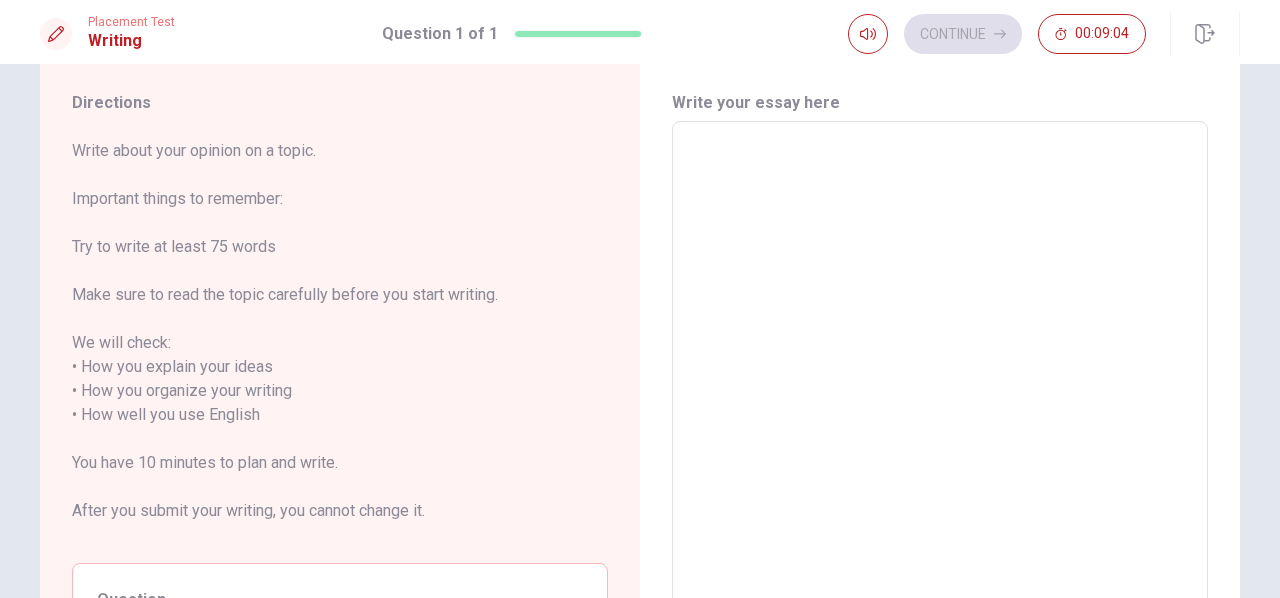 type on "I" 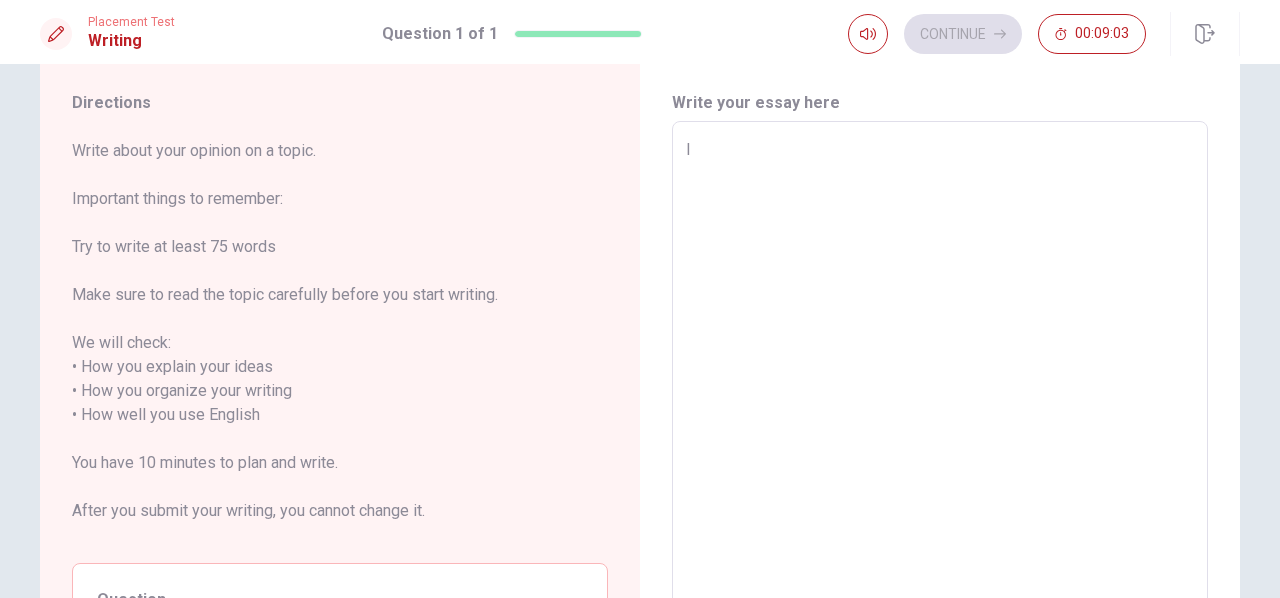 type on "x" 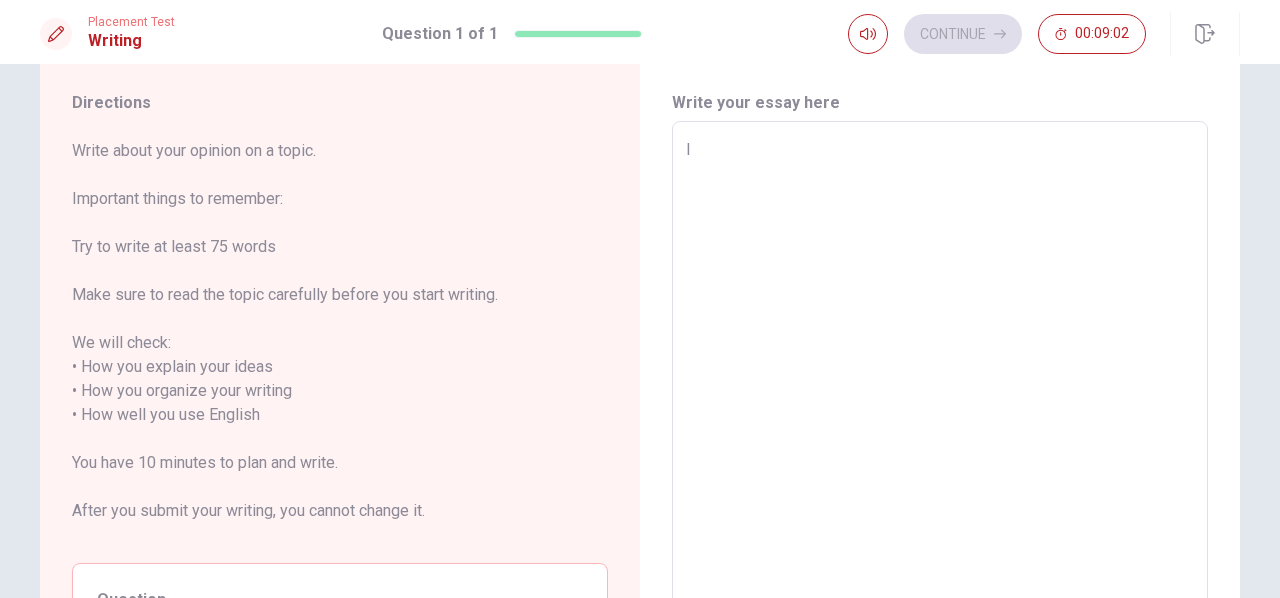 type on "I" 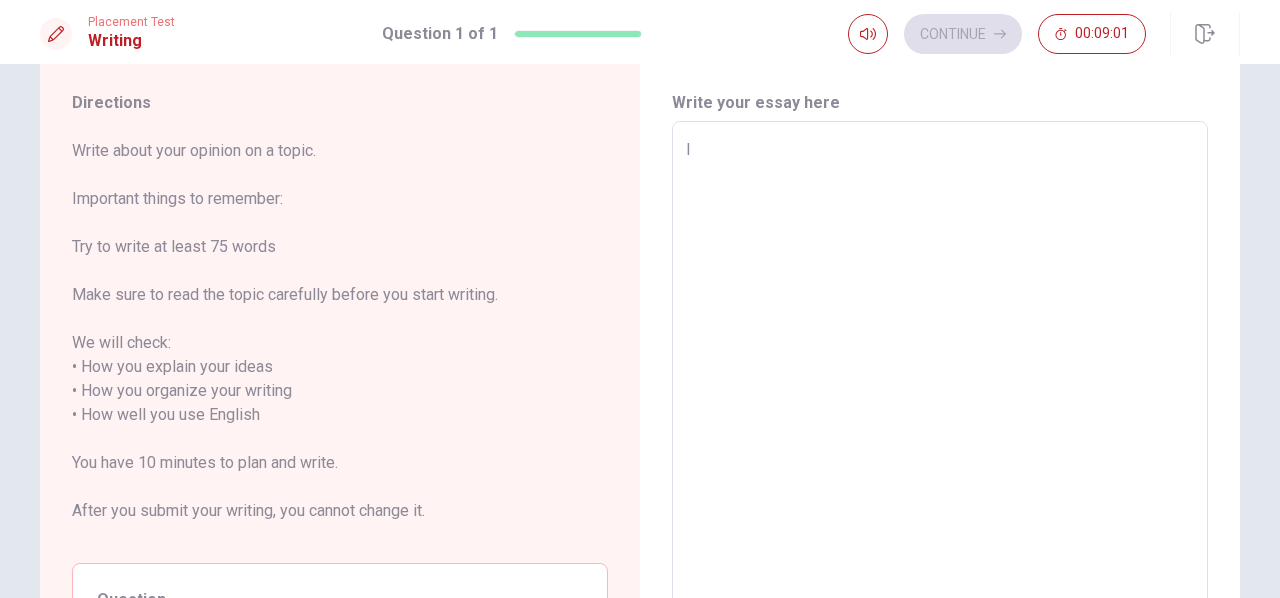 type on "I w" 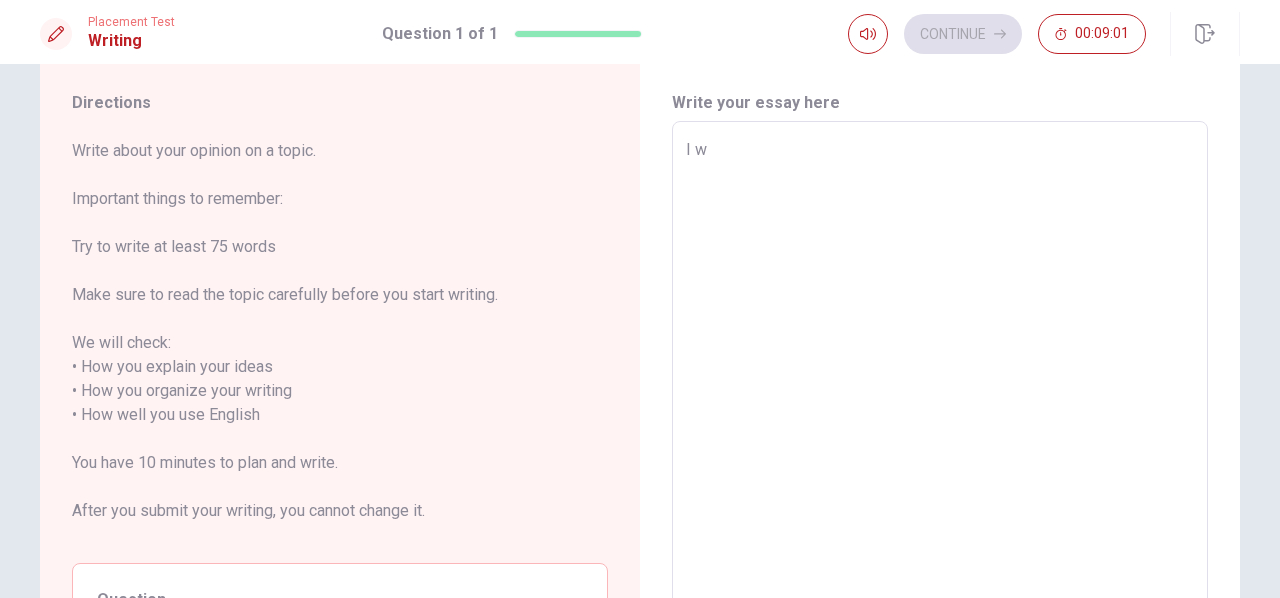 type on "x" 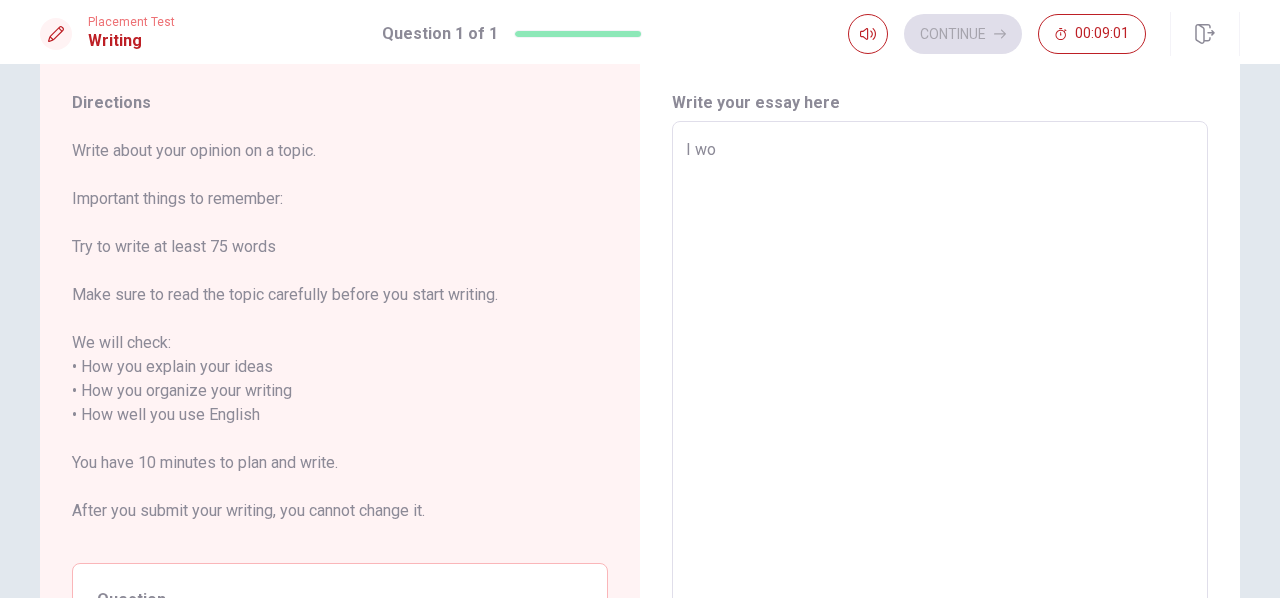 type on "x" 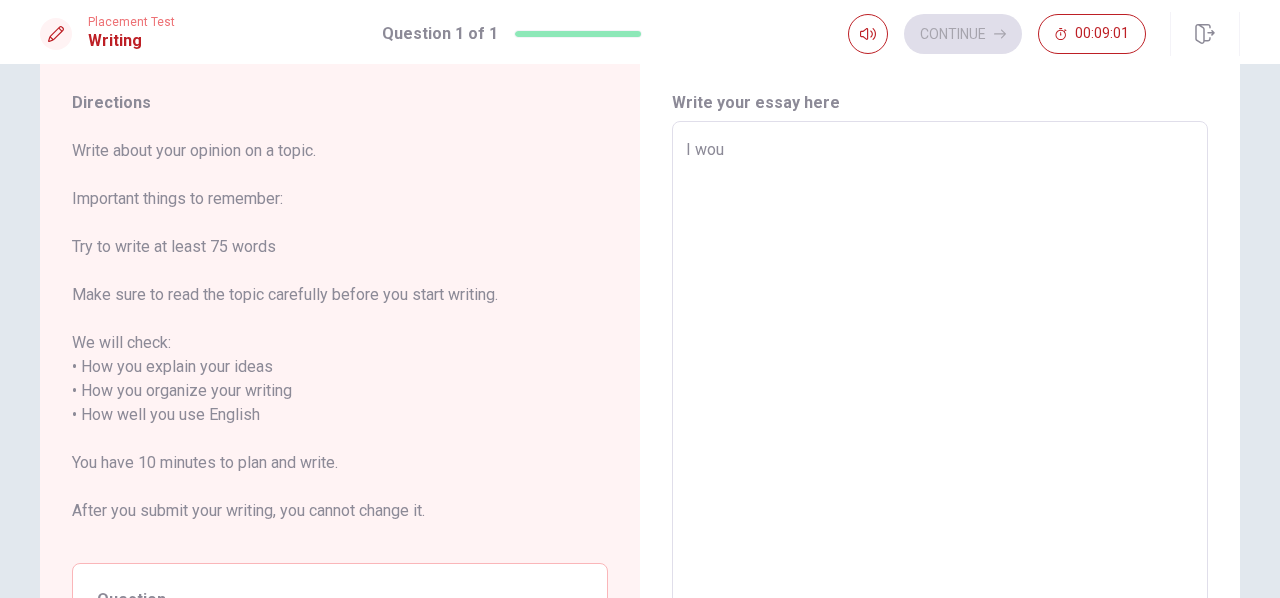 type on "x" 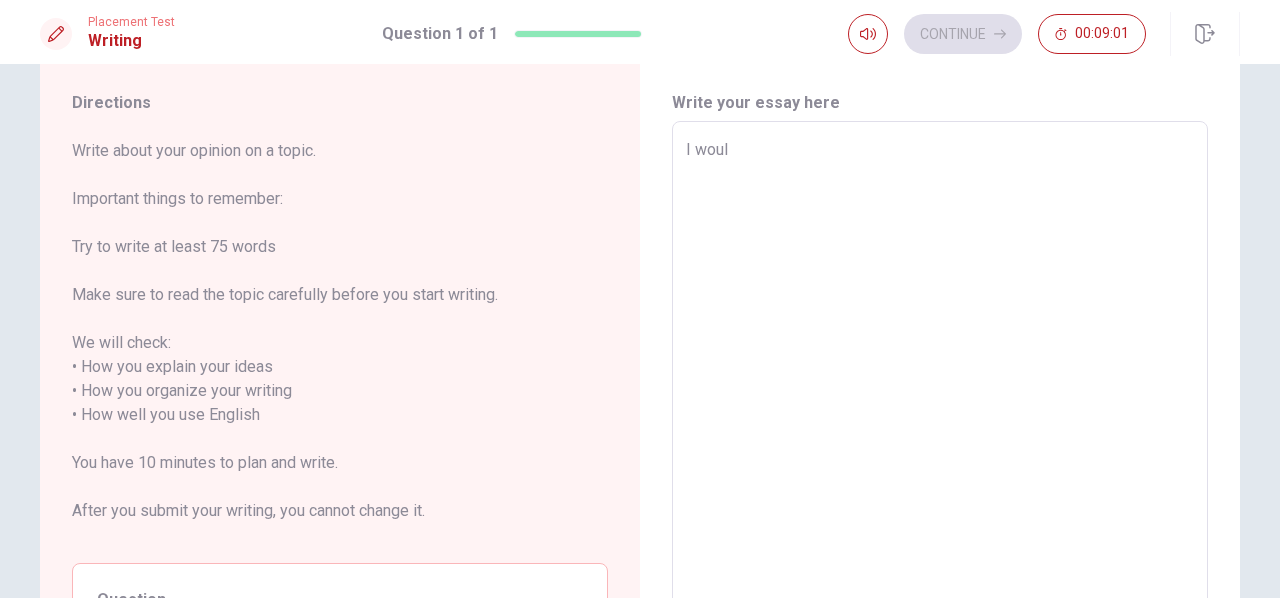 type on "x" 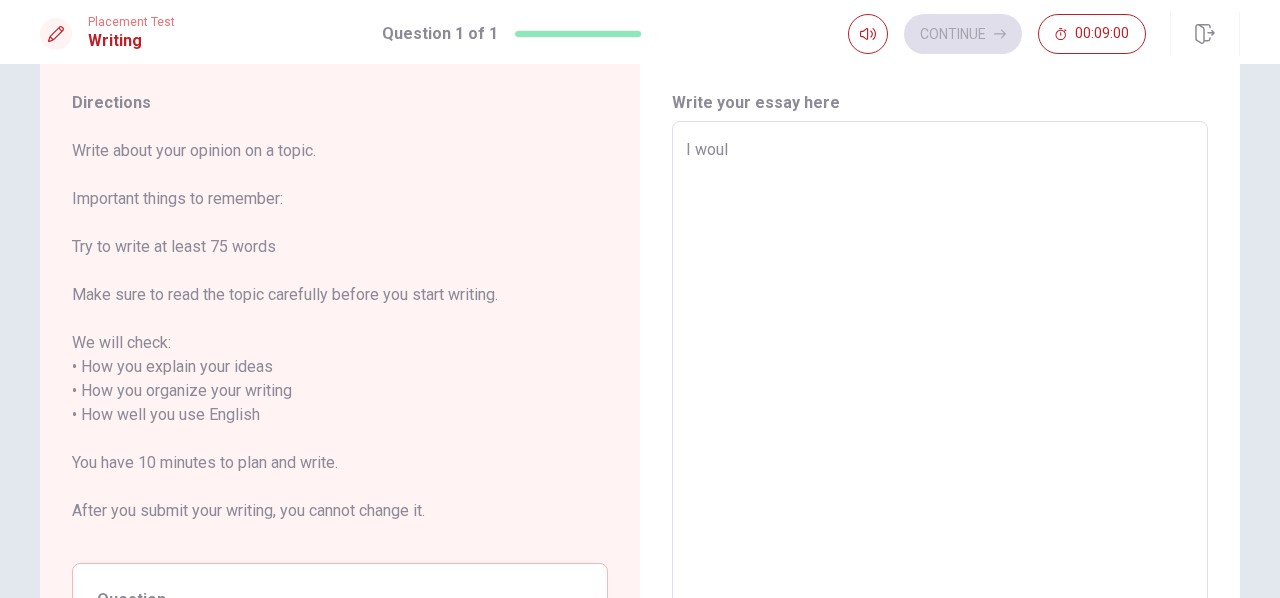 type on "I would" 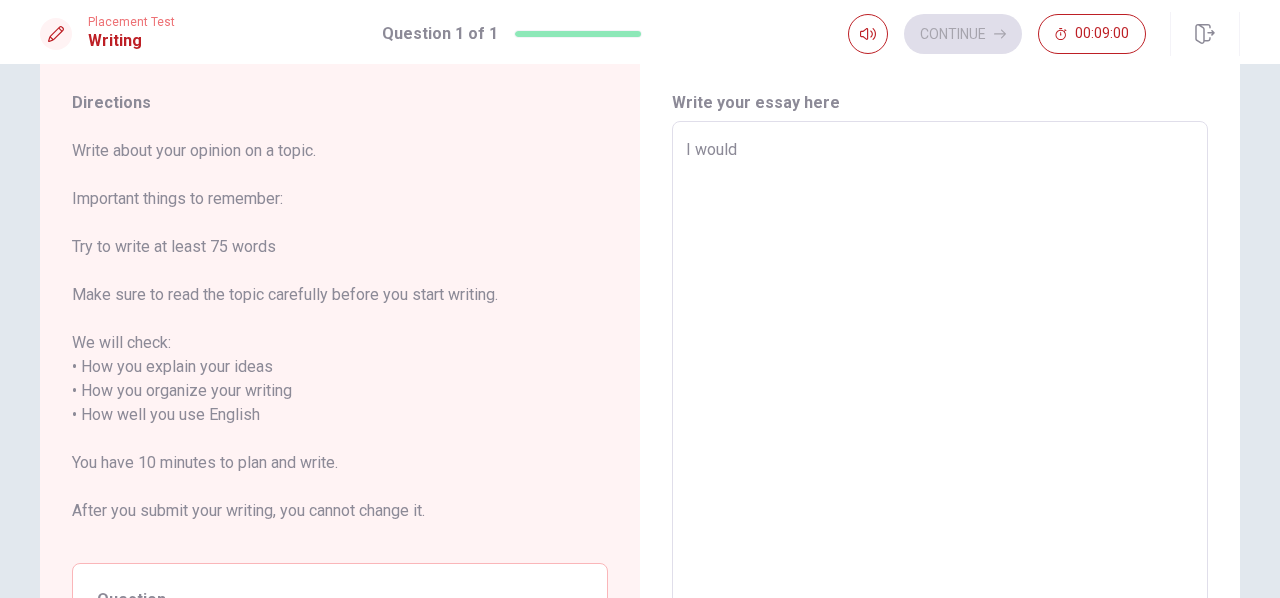 type on "x" 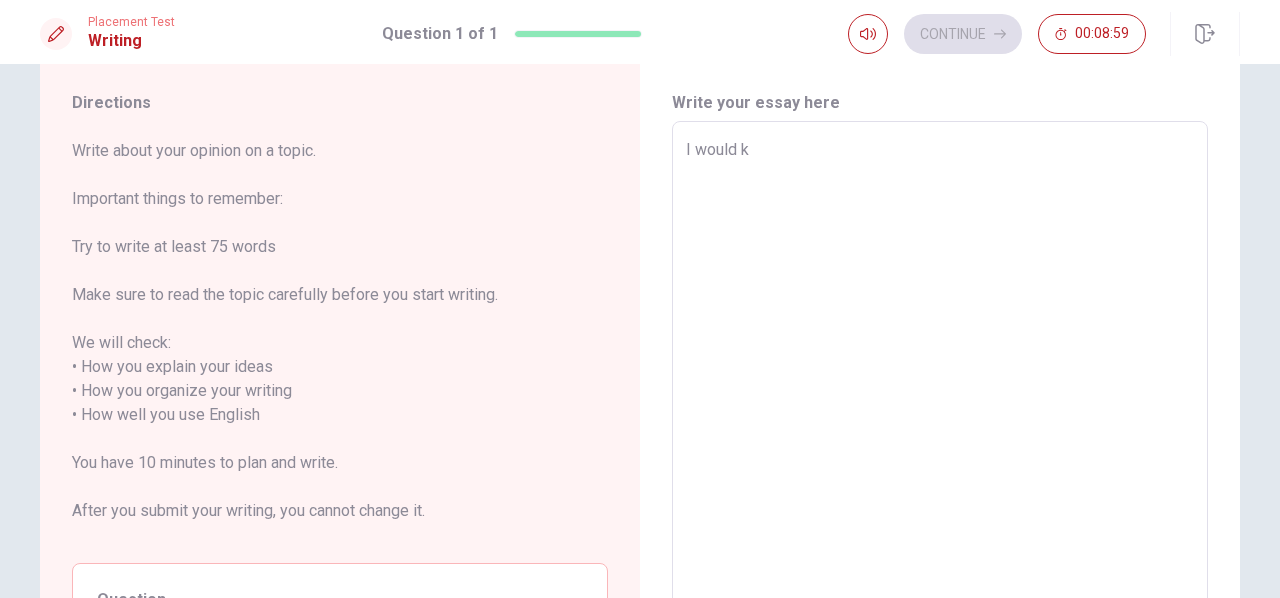 type on "x" 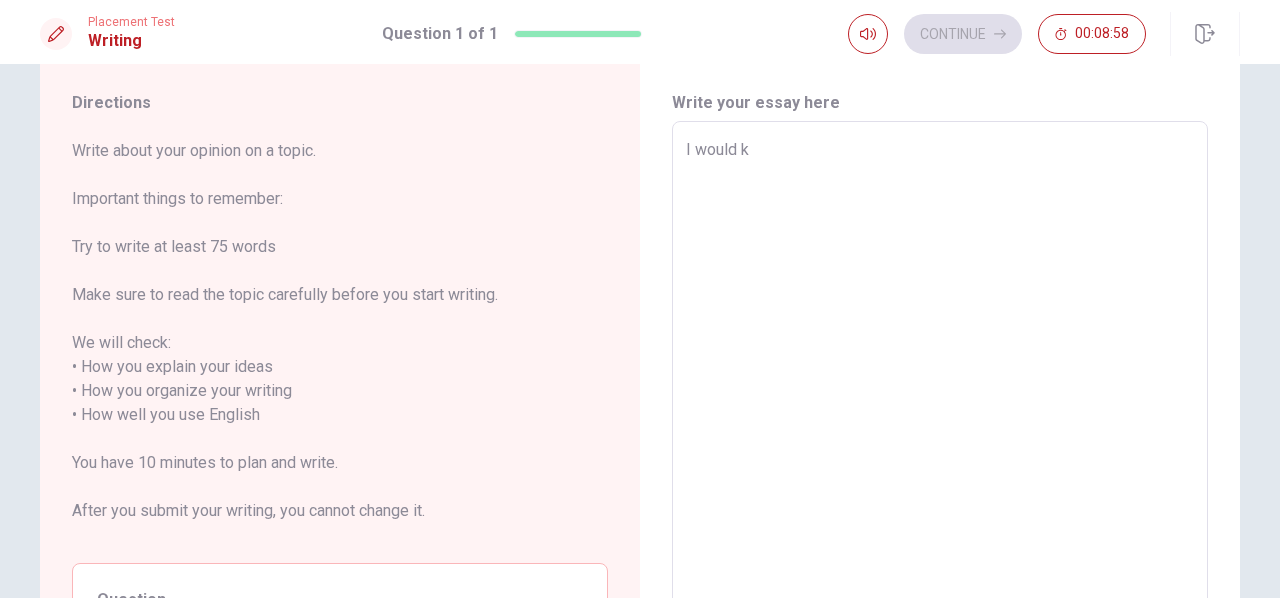 type on "I would" 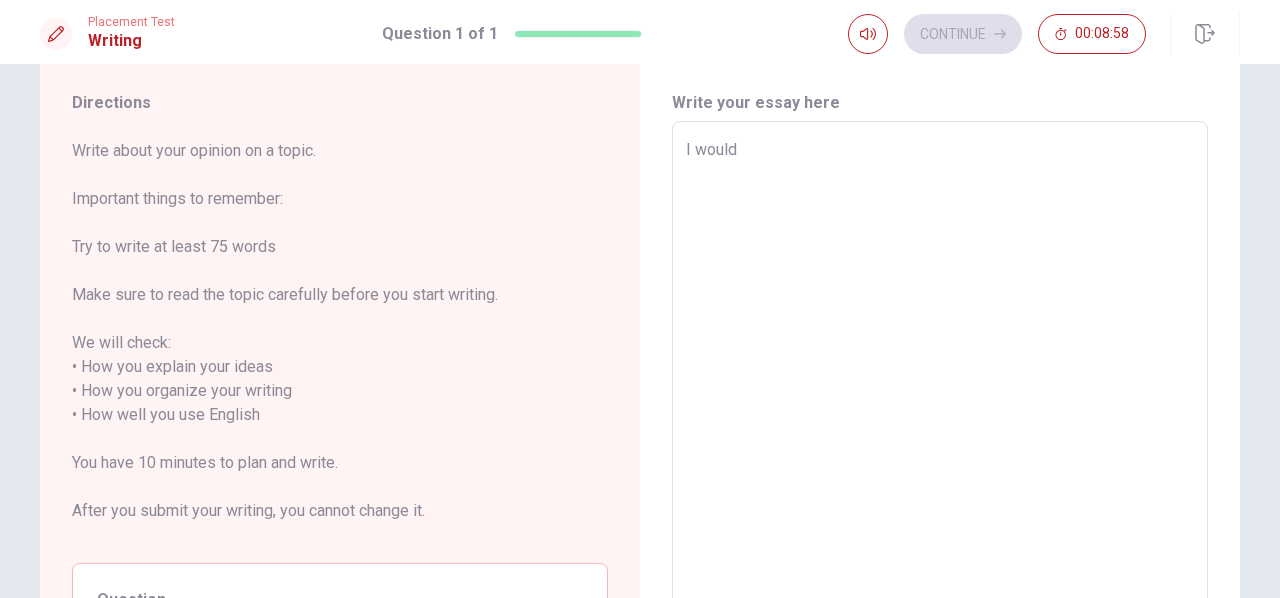 type on "x" 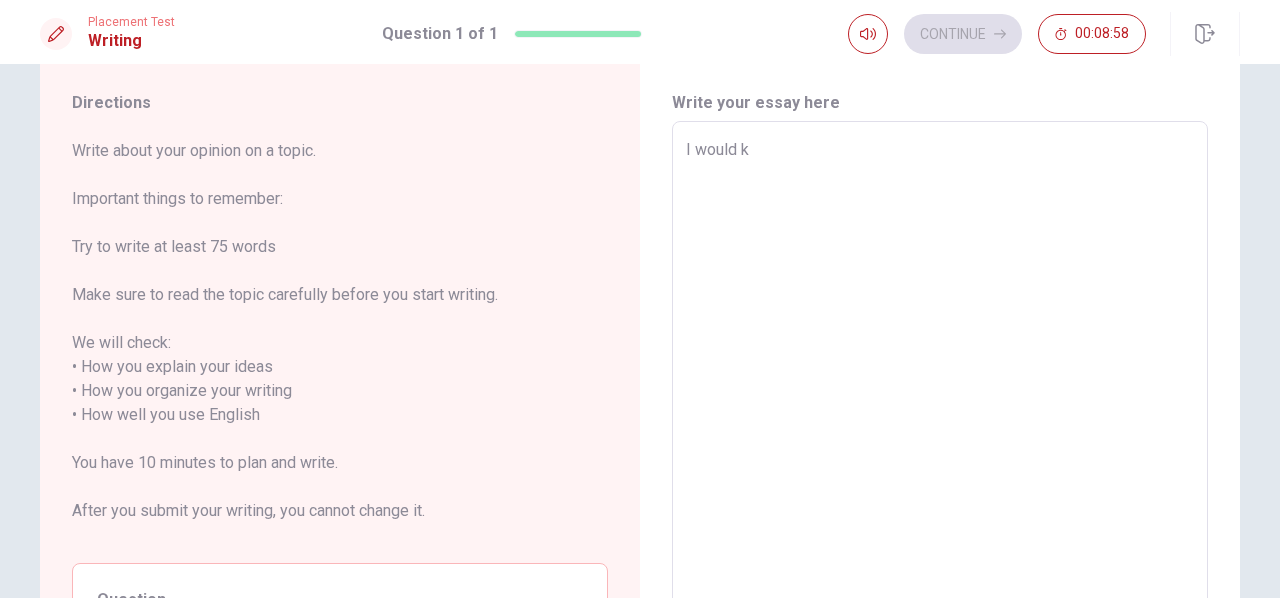 type on "x" 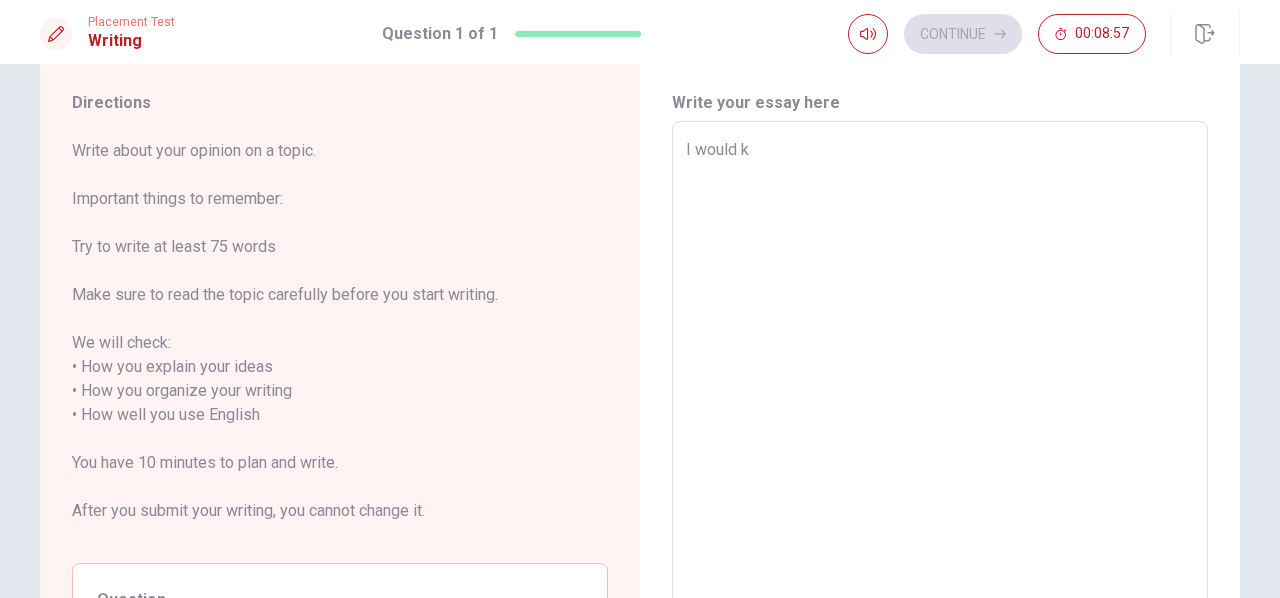 type on "I would" 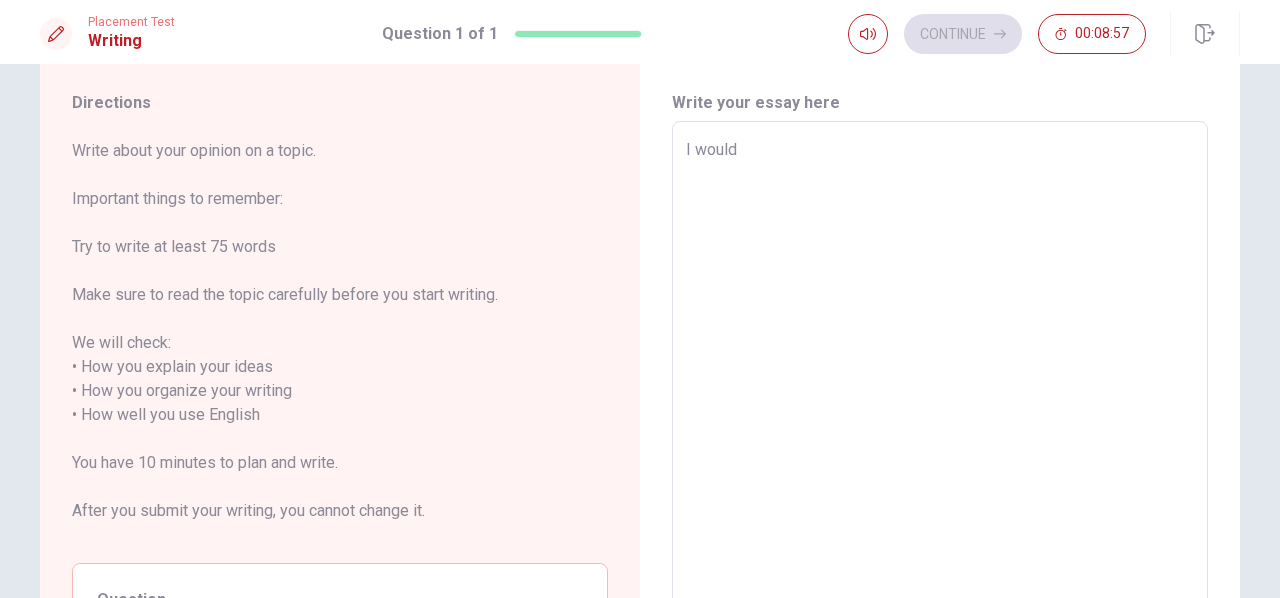 type on "x" 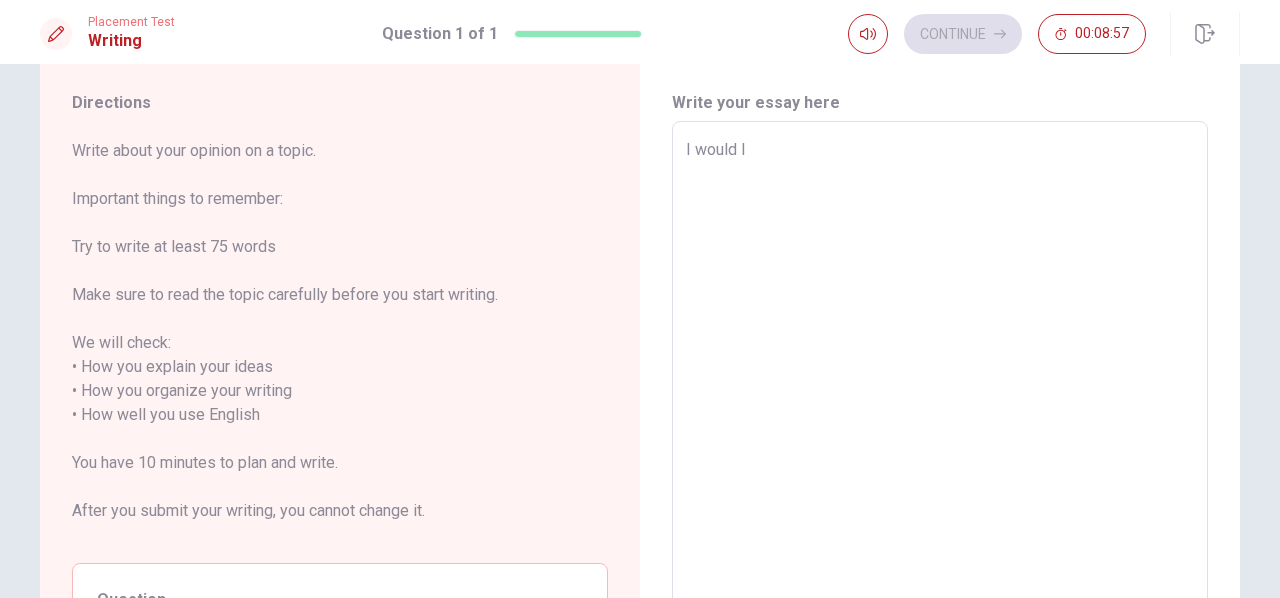 type on "x" 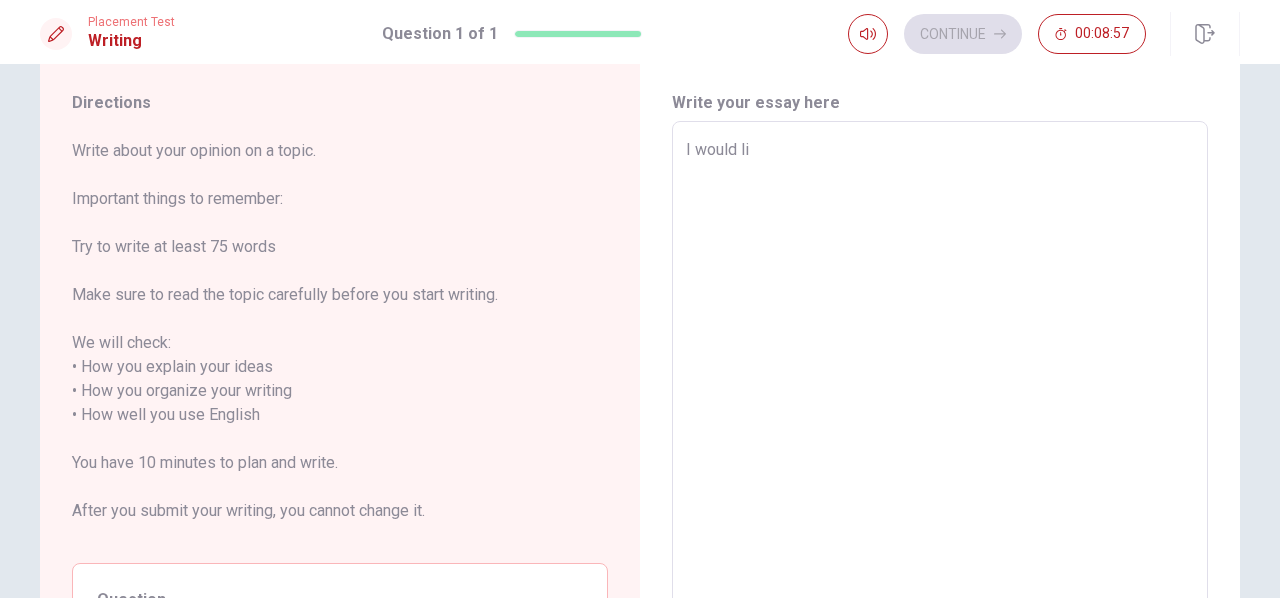 type on "x" 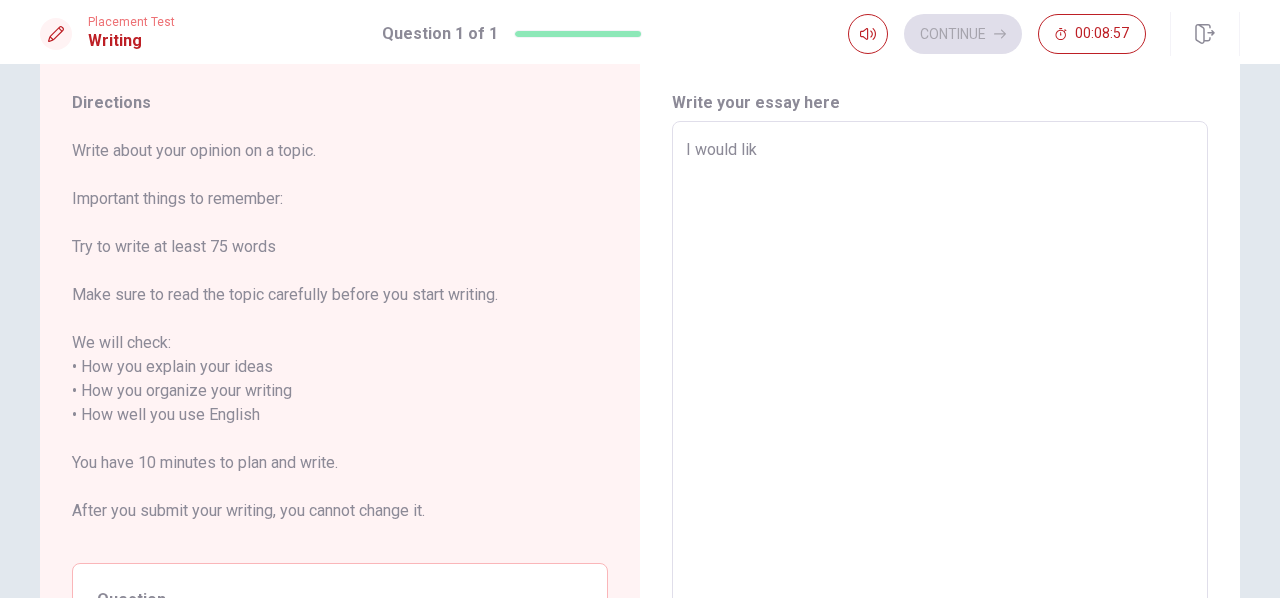 type on "x" 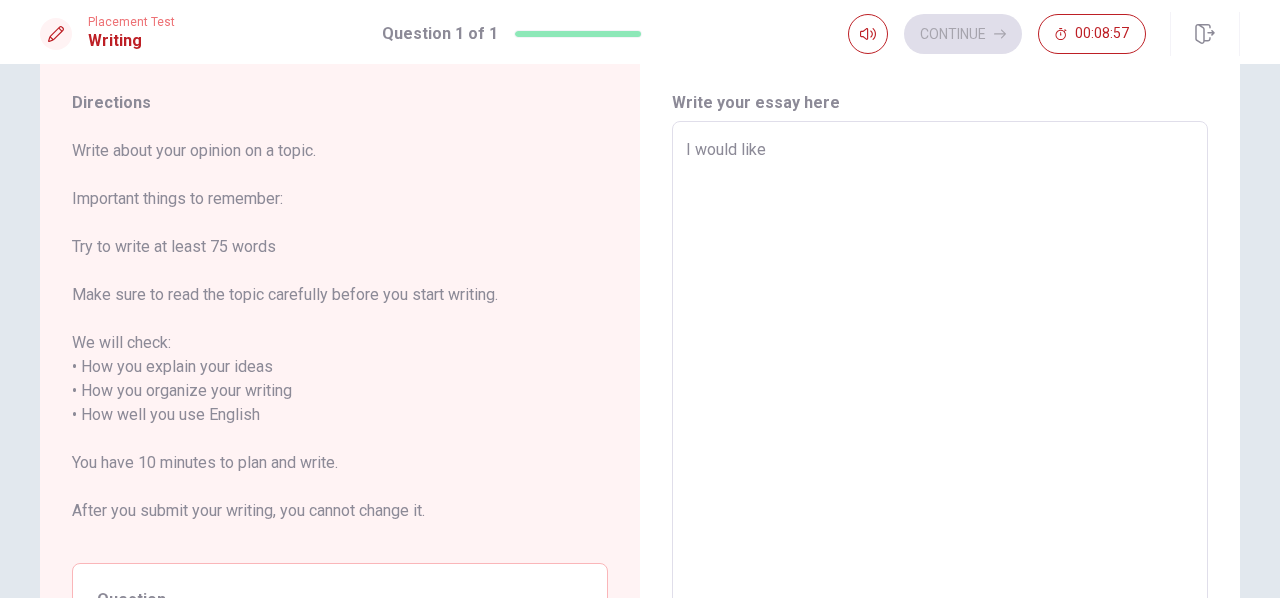 type on "x" 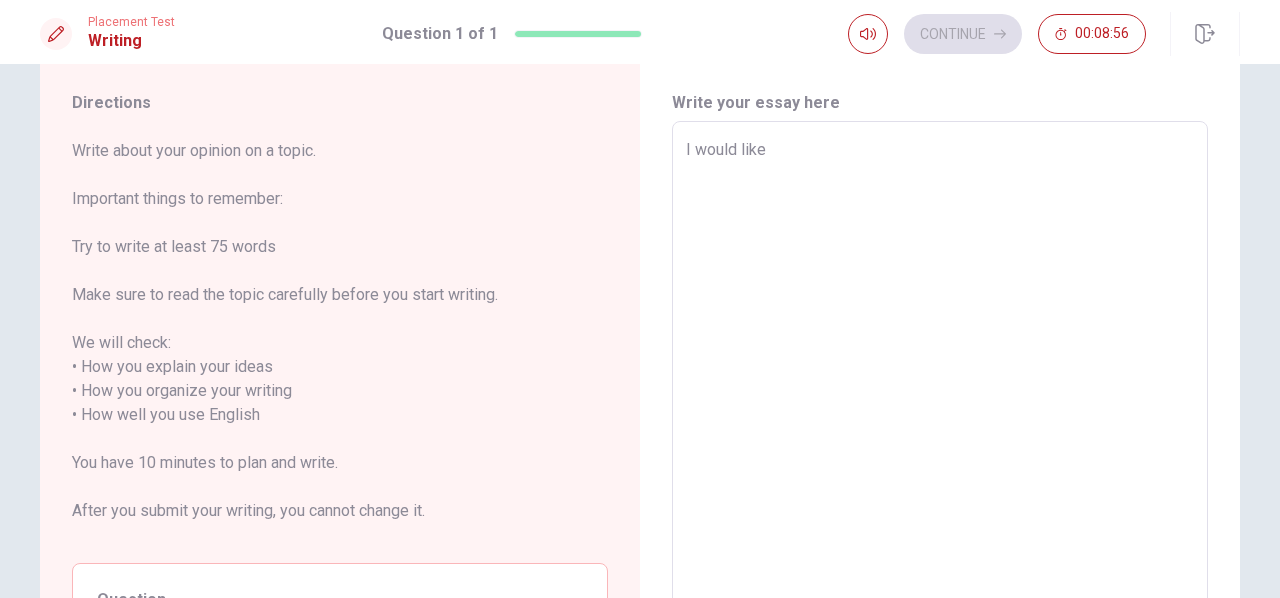 type on "I would like" 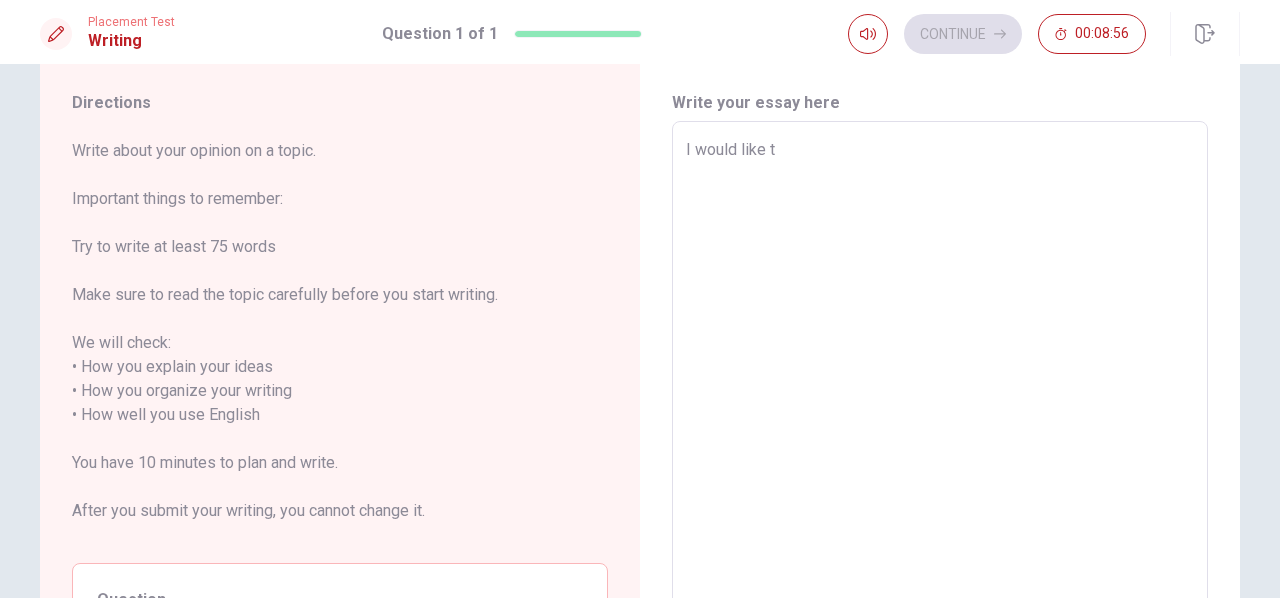 type on "x" 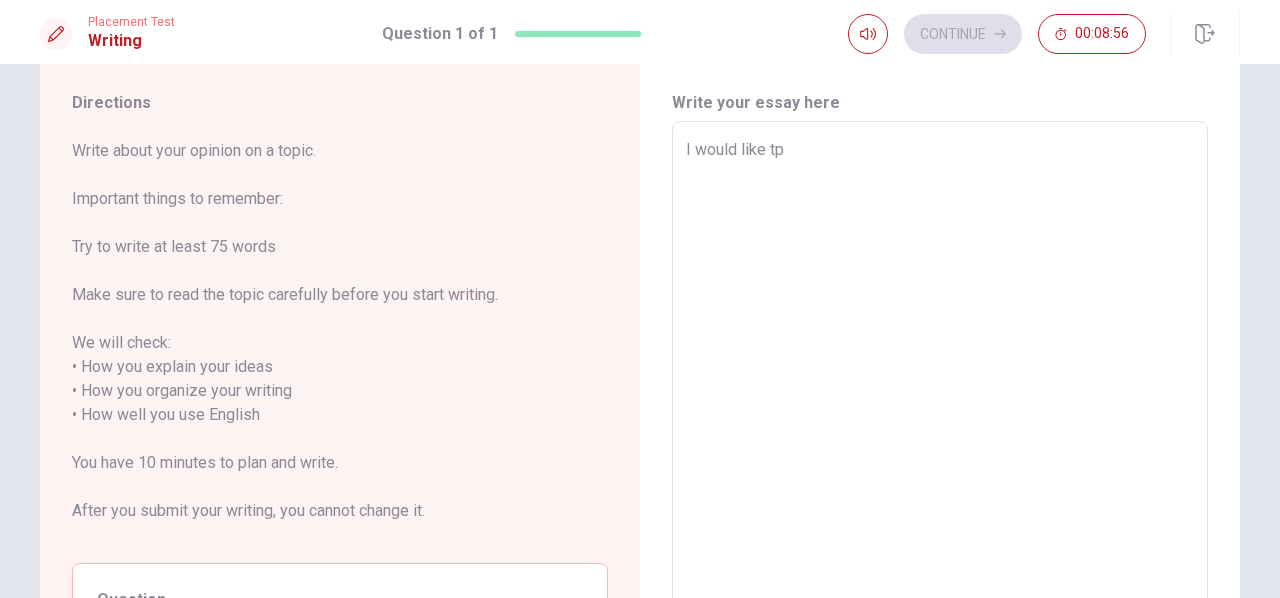 type on "x" 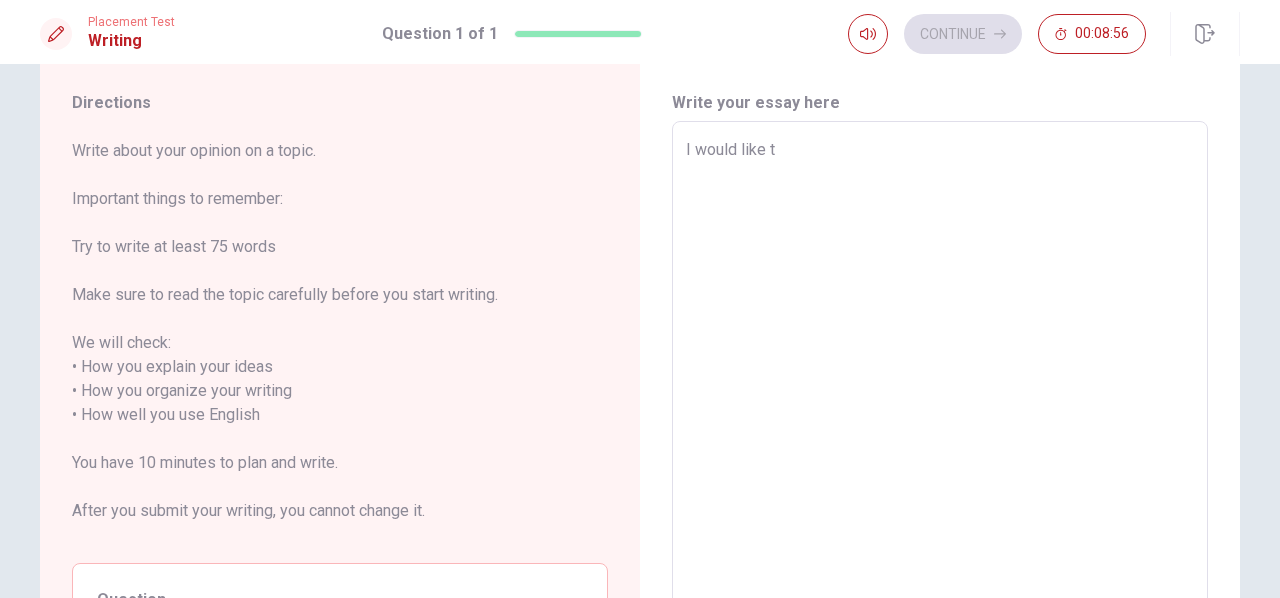 type on "x" 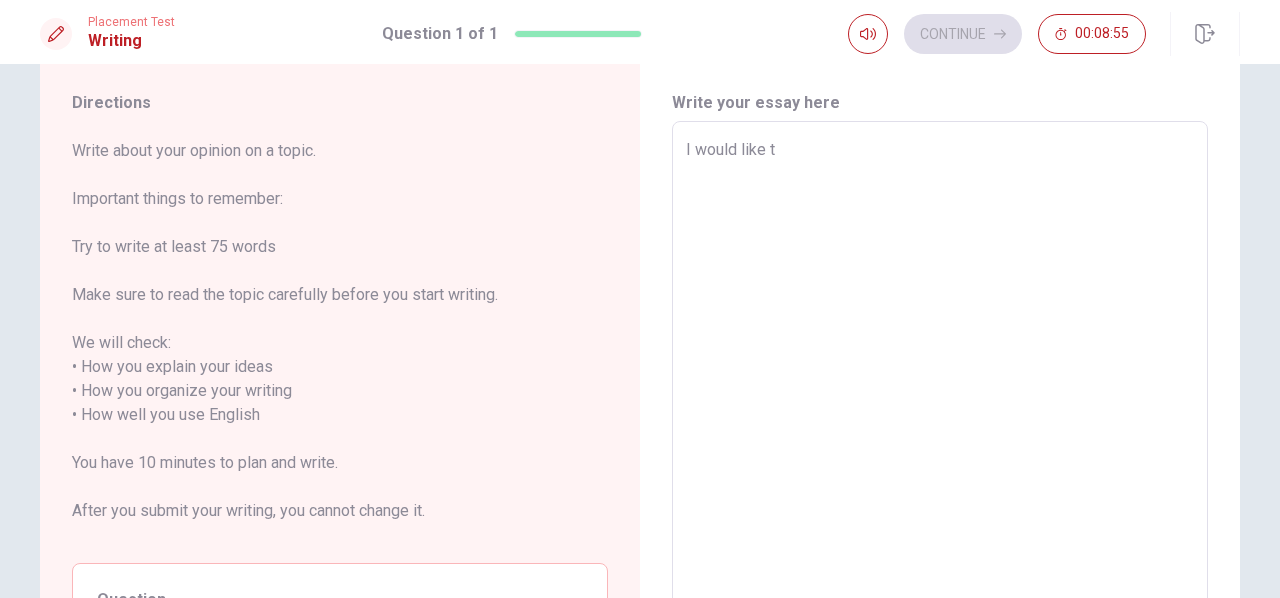 type on "I would like tt" 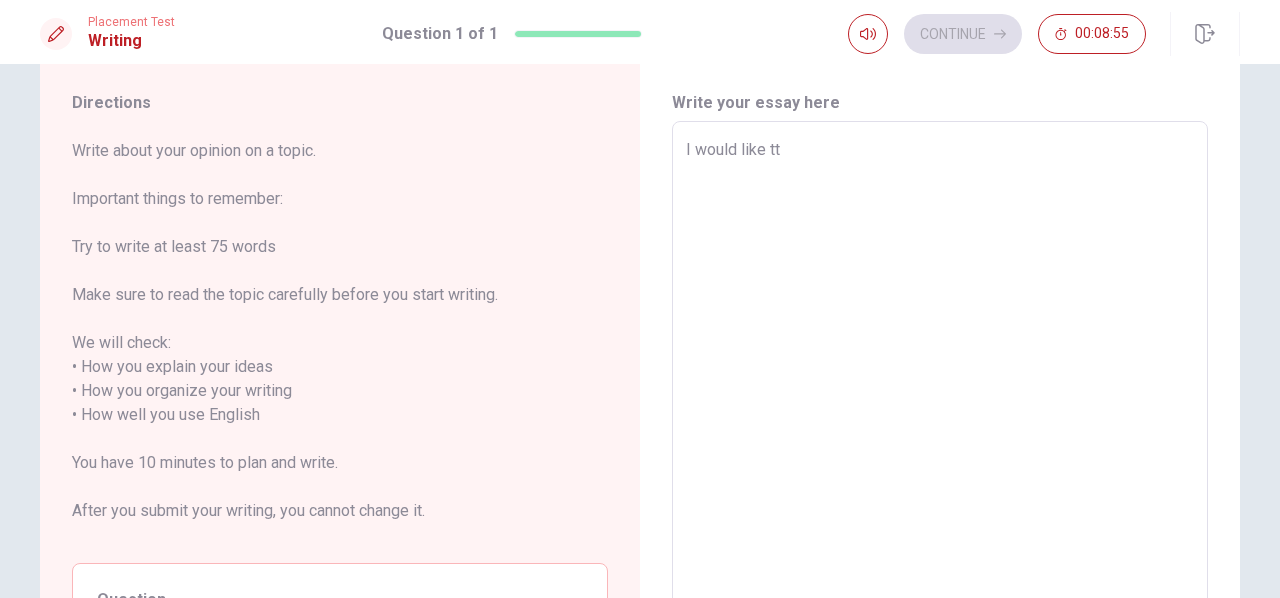 type on "x" 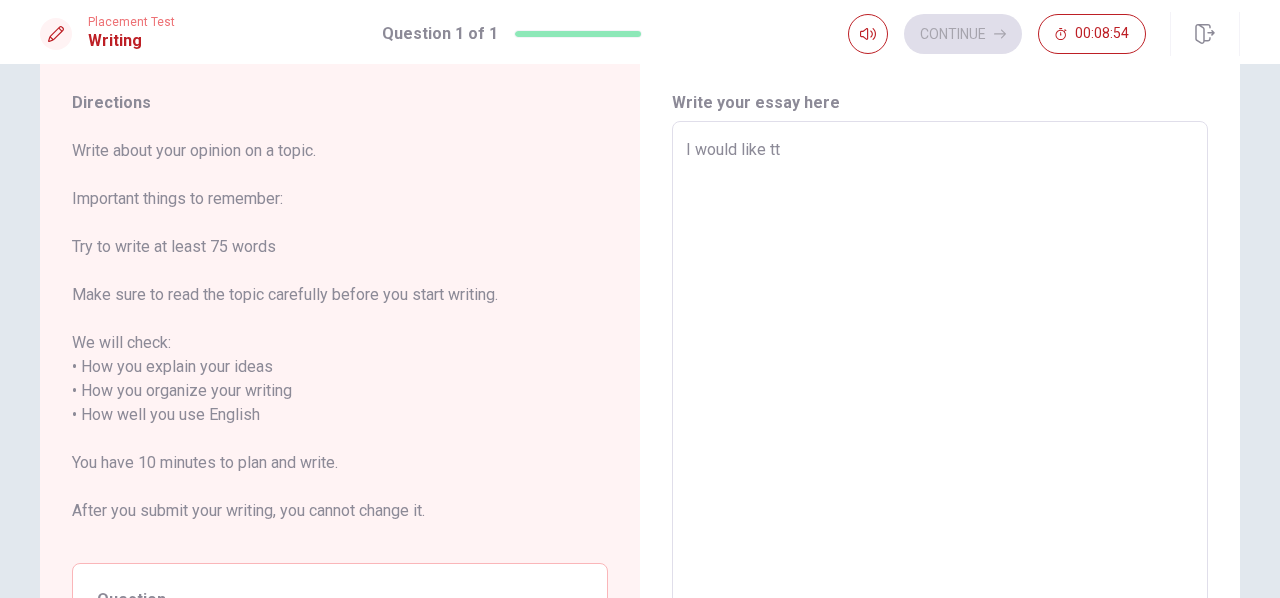 type on "I would like t" 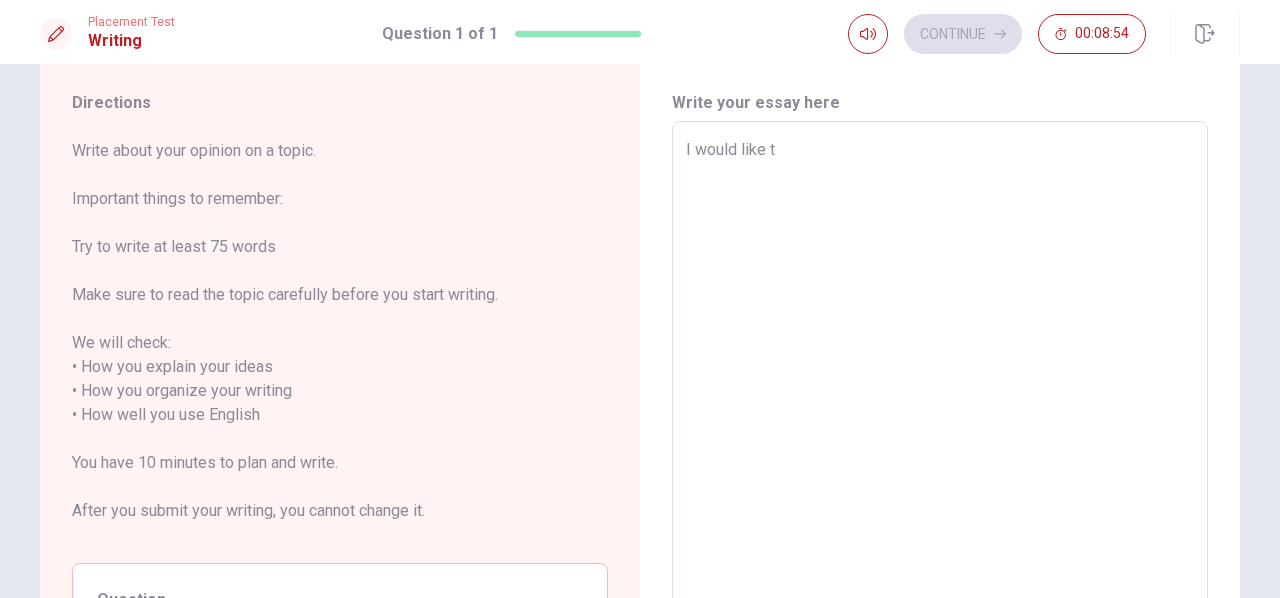 type on "x" 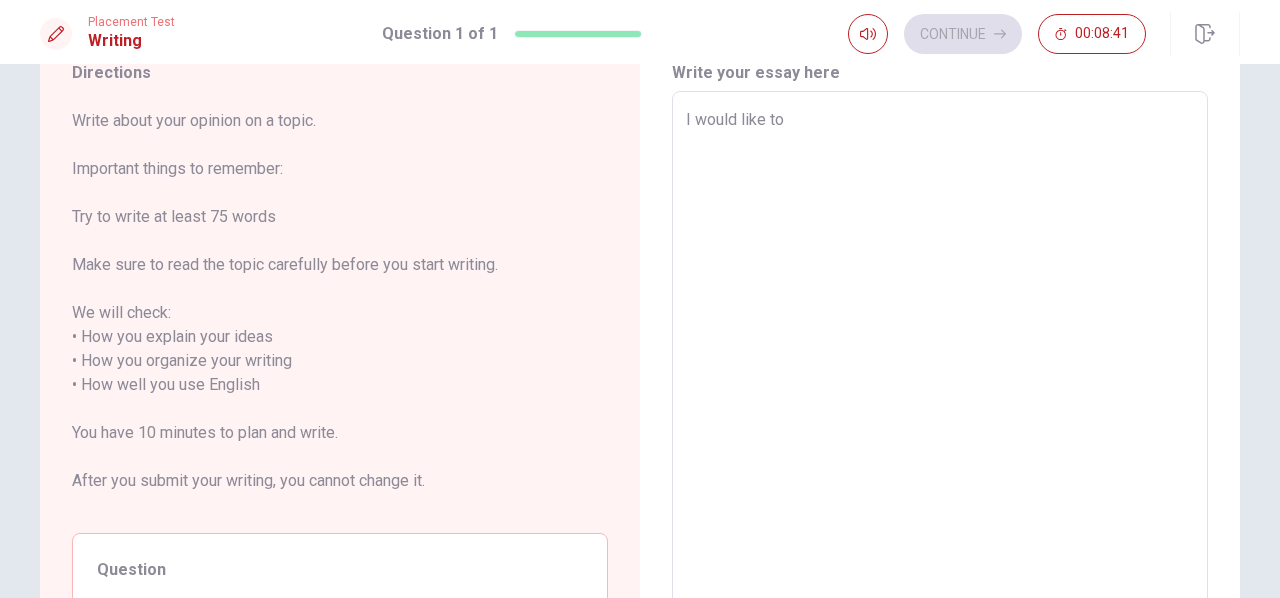 scroll, scrollTop: 40, scrollLeft: 0, axis: vertical 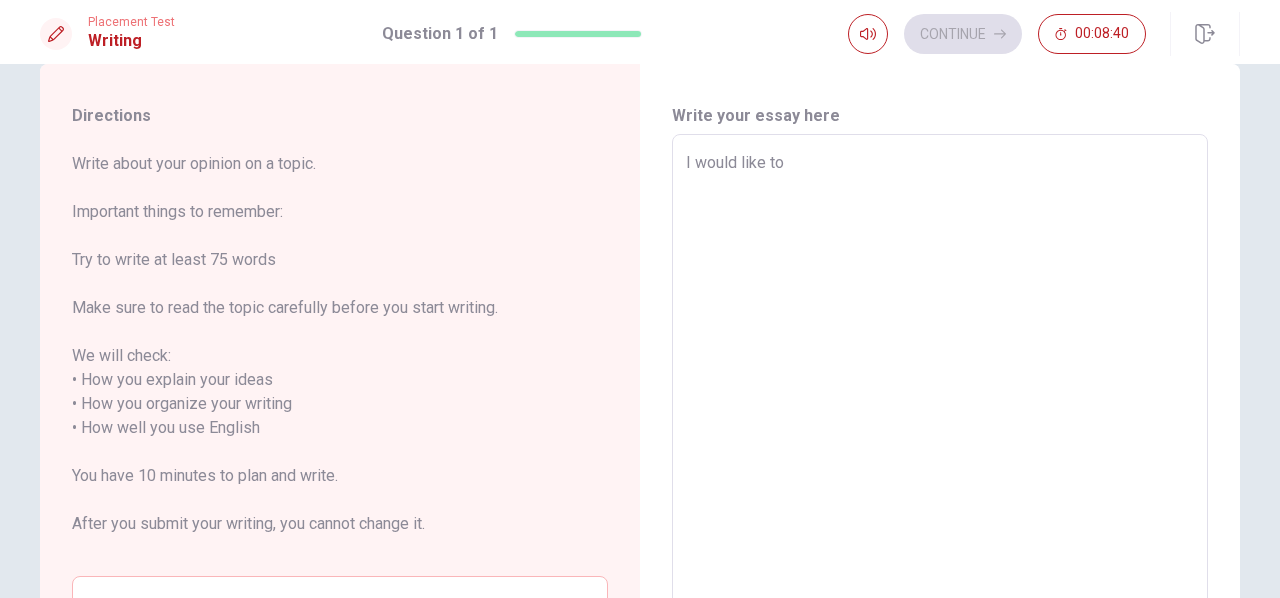 type on "x" 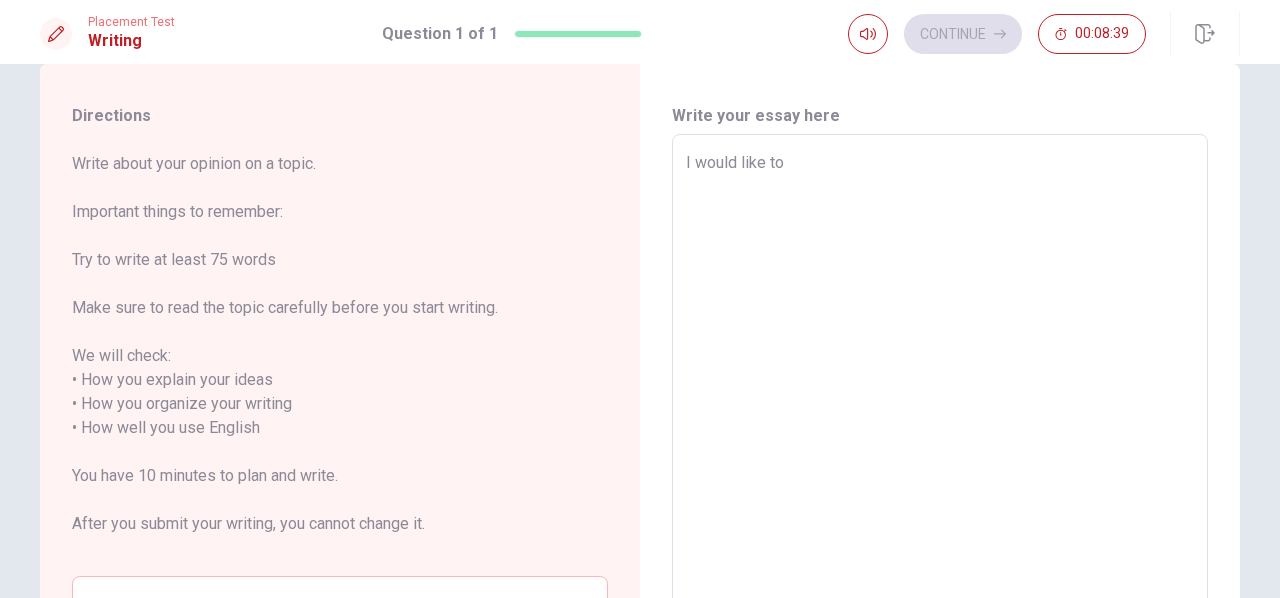 type on "I would like to d" 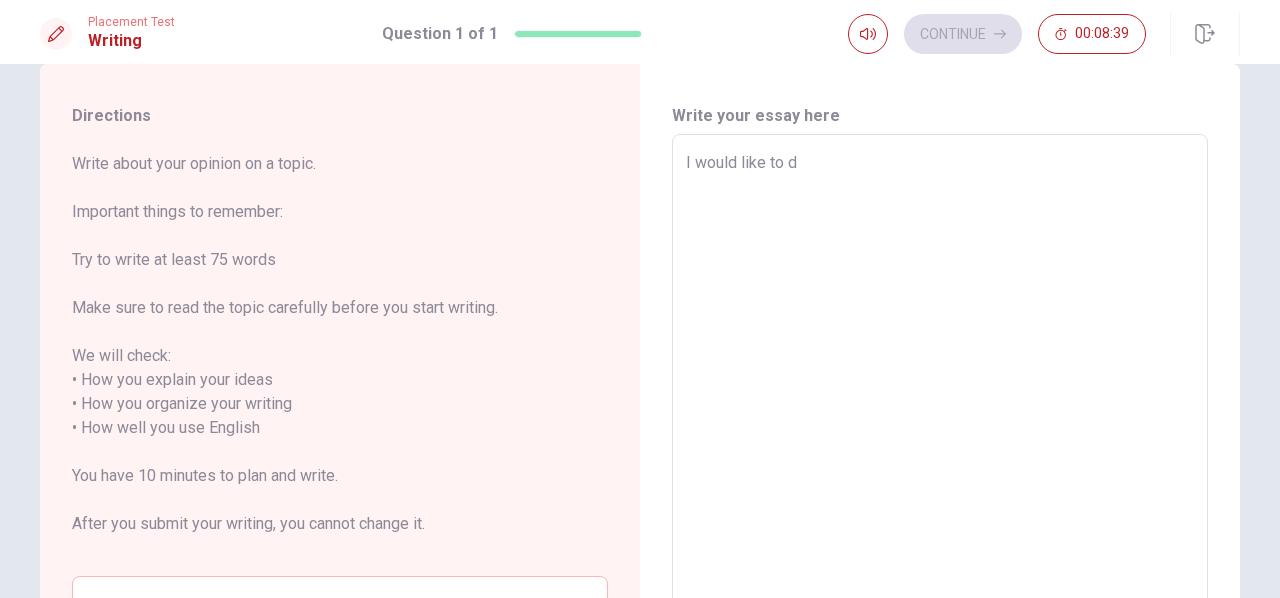 type on "x" 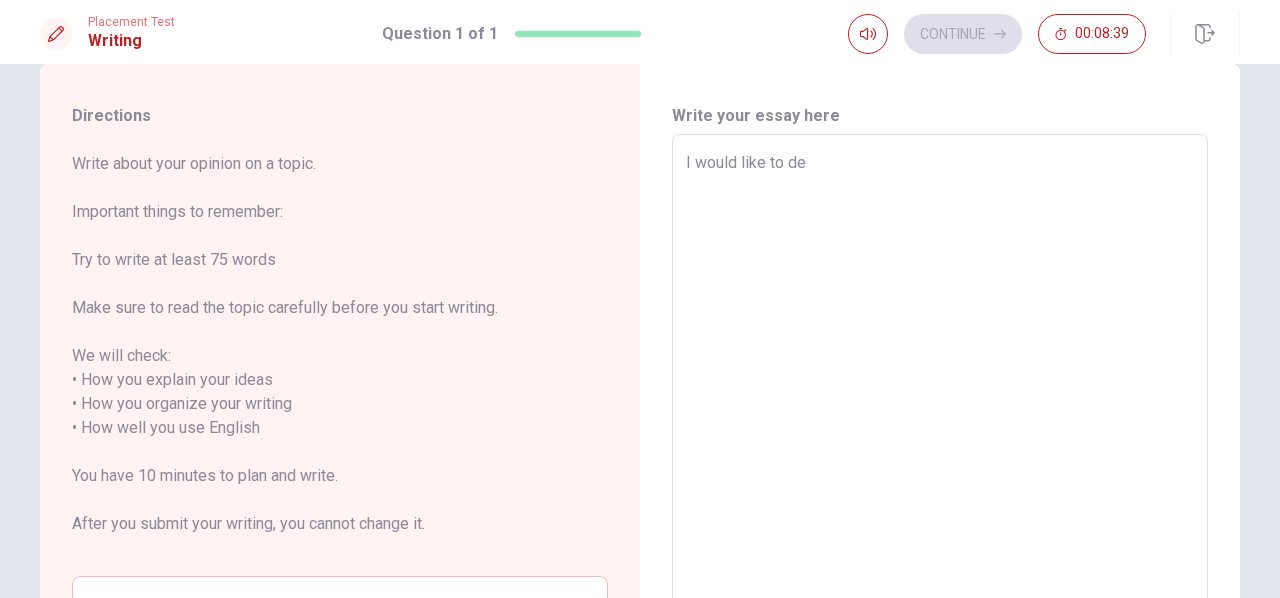 type on "x" 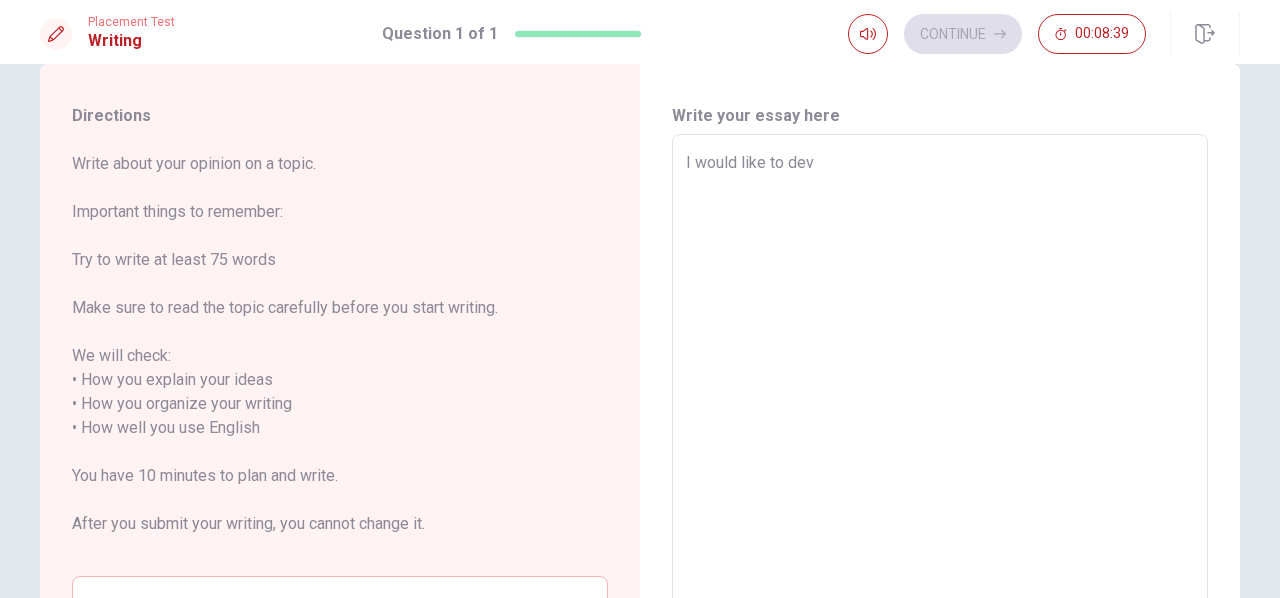 type on "x" 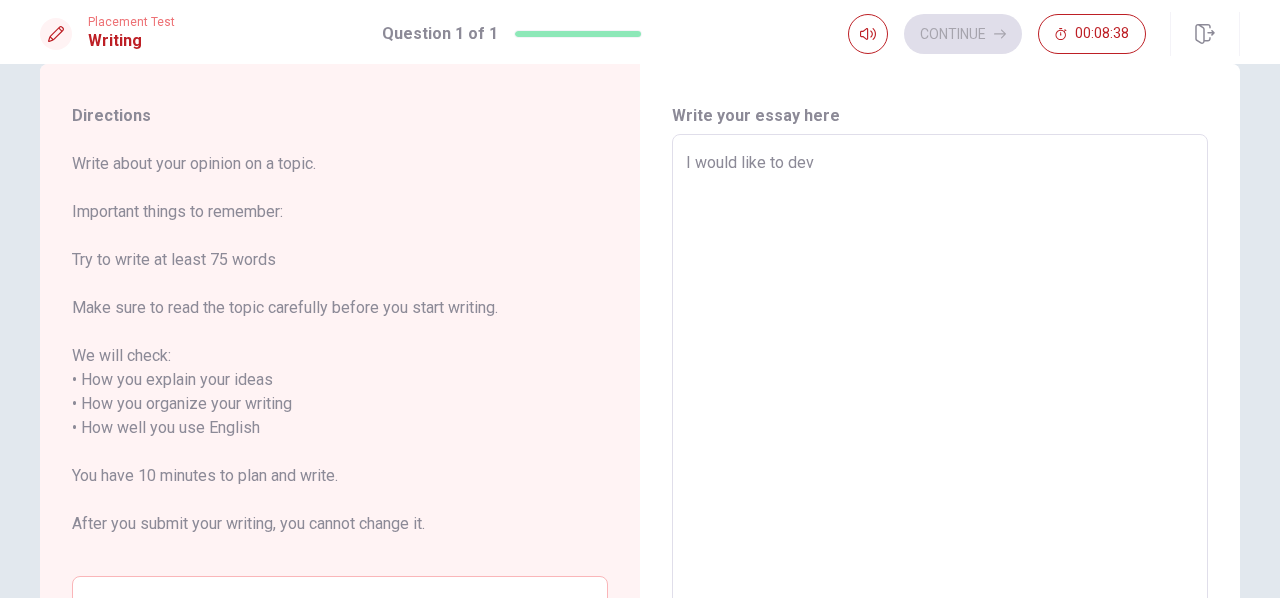 type on "I would like to deve" 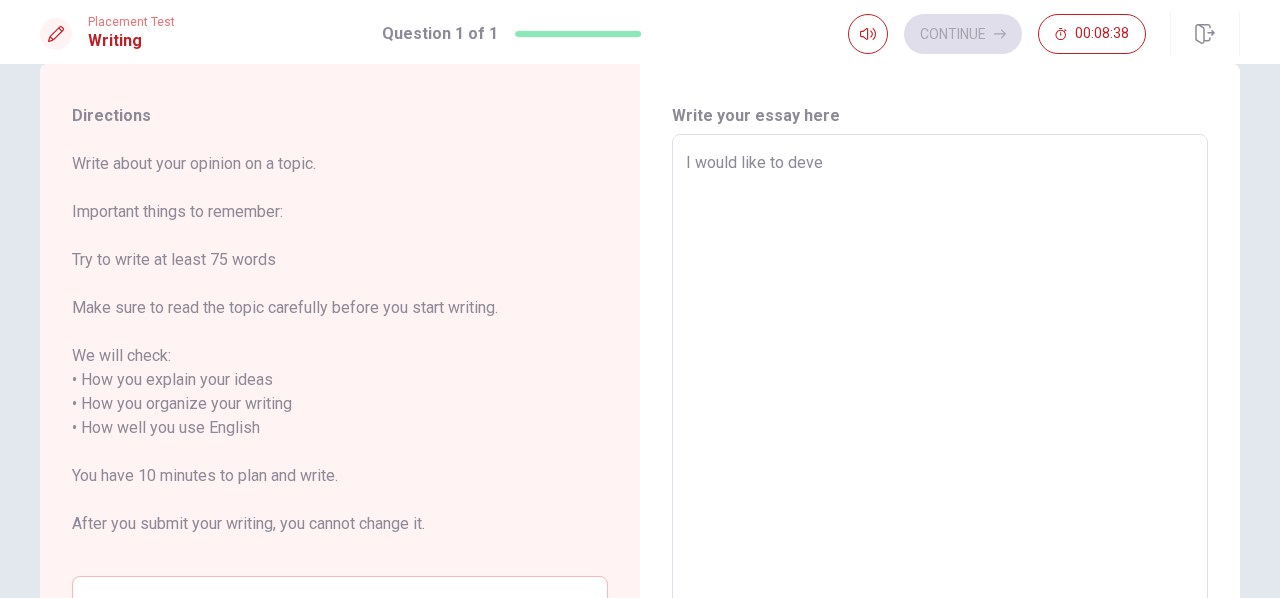 type on "x" 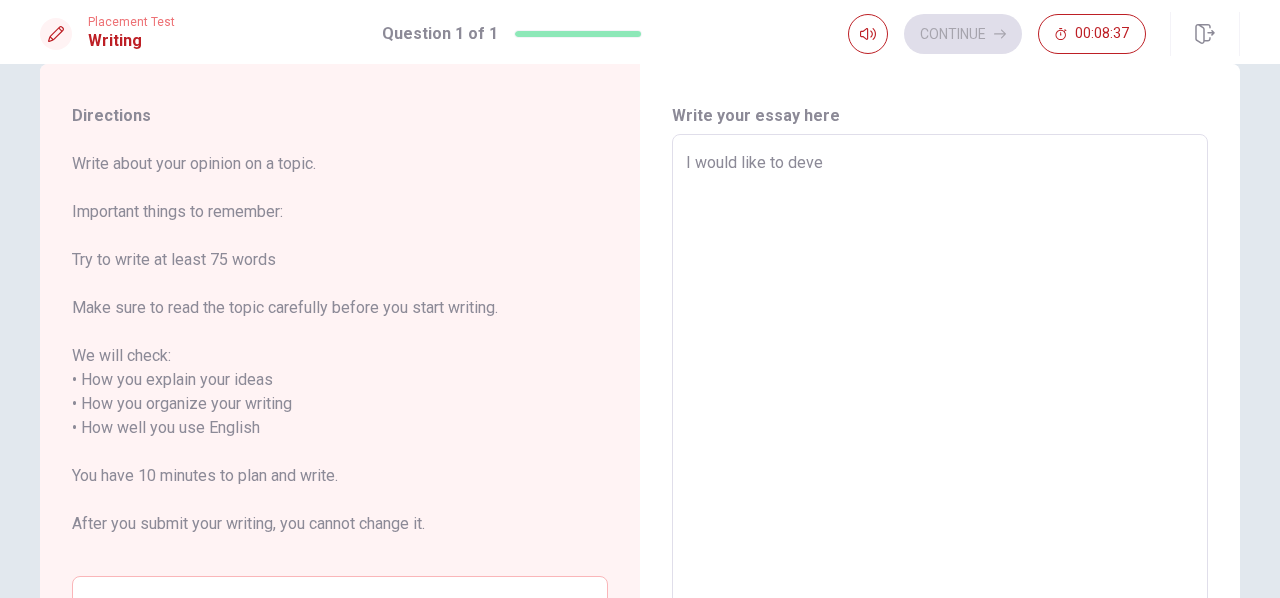 type on "I would like to devel" 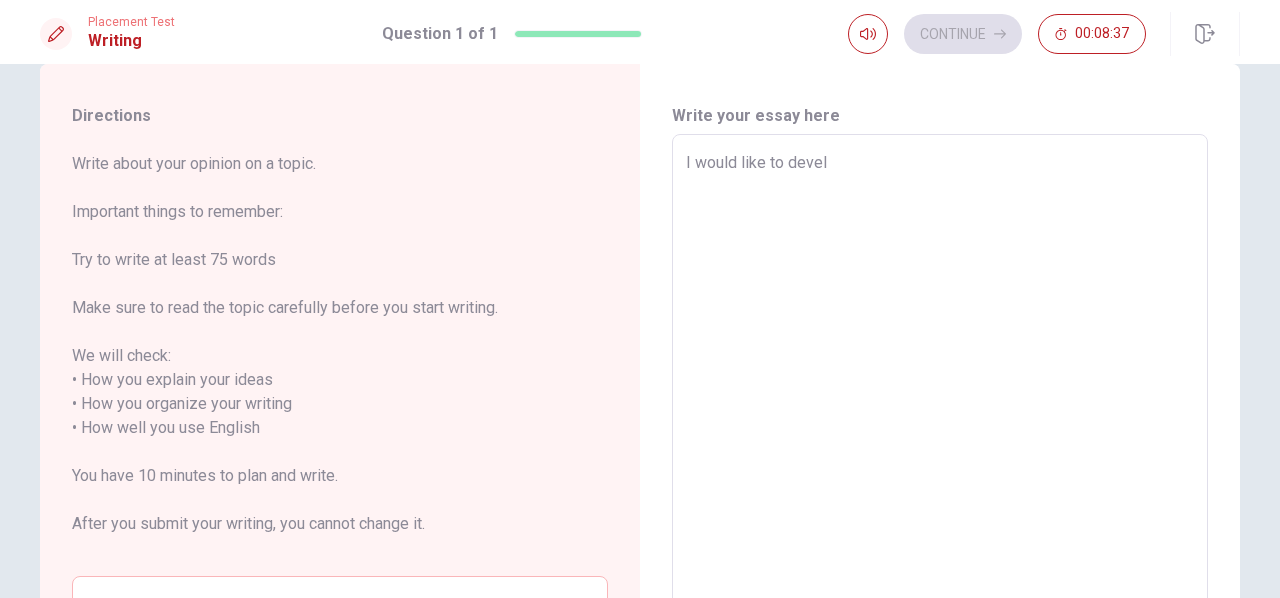 type on "x" 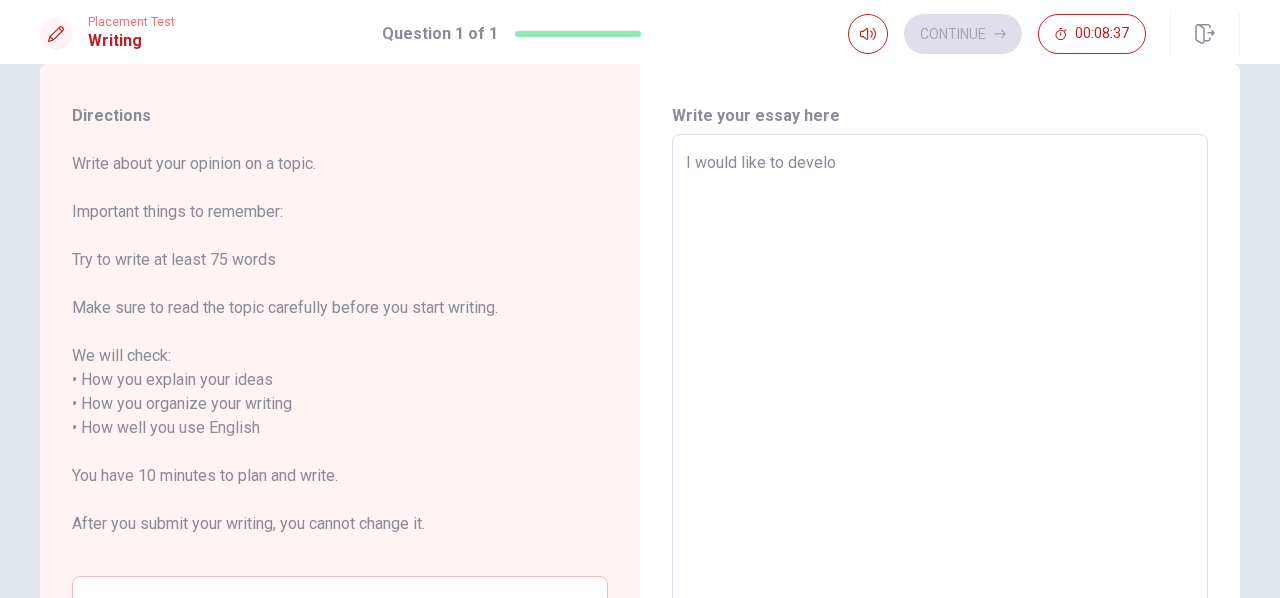 type on "x" 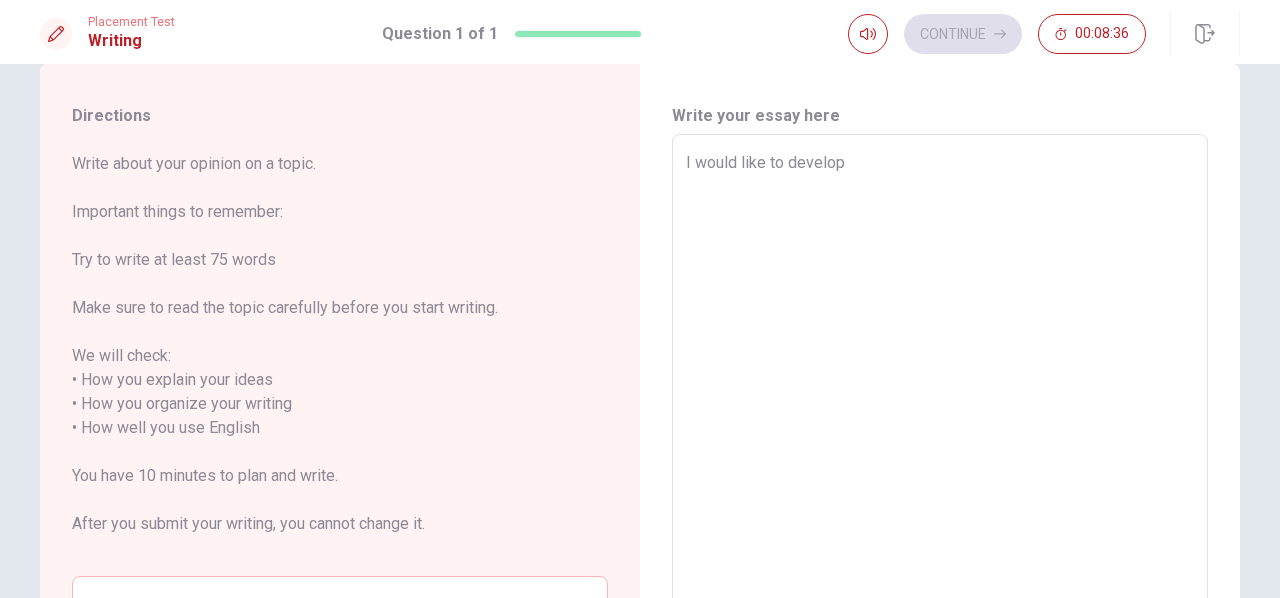 type on "x" 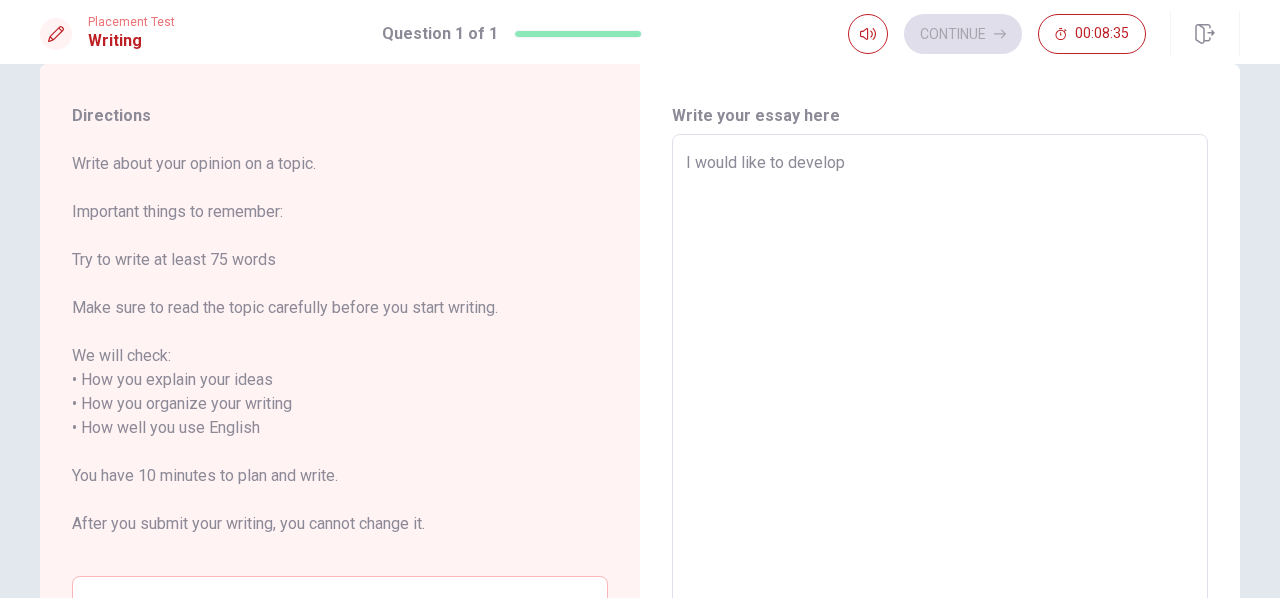 type on "I would like to develop" 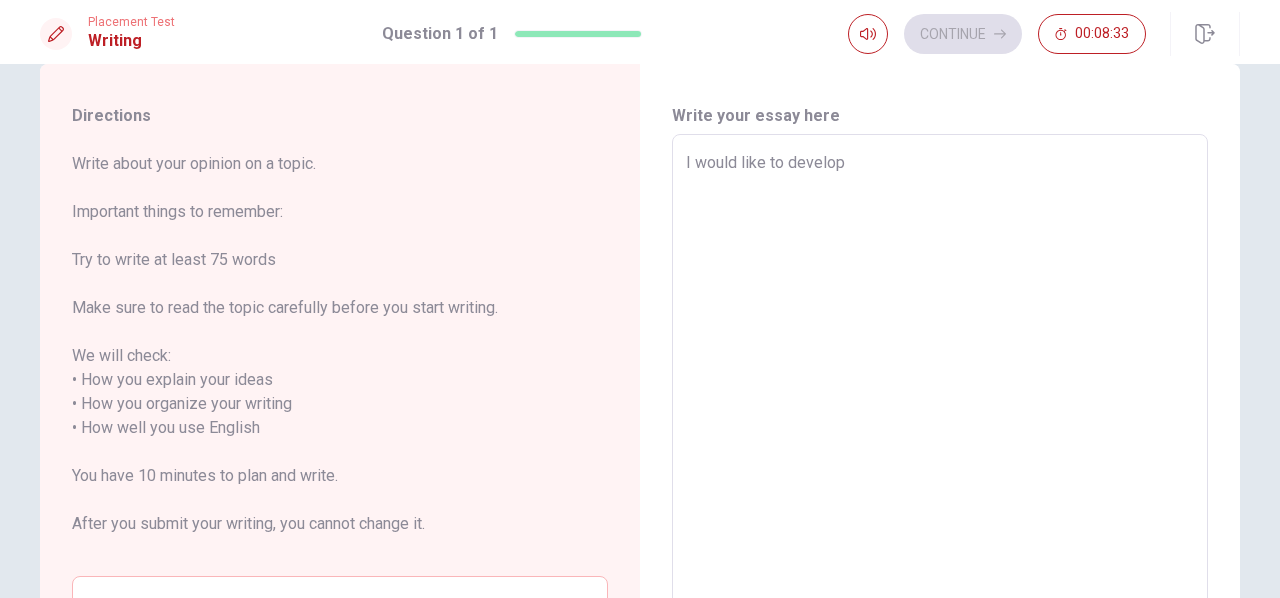 type on "x" 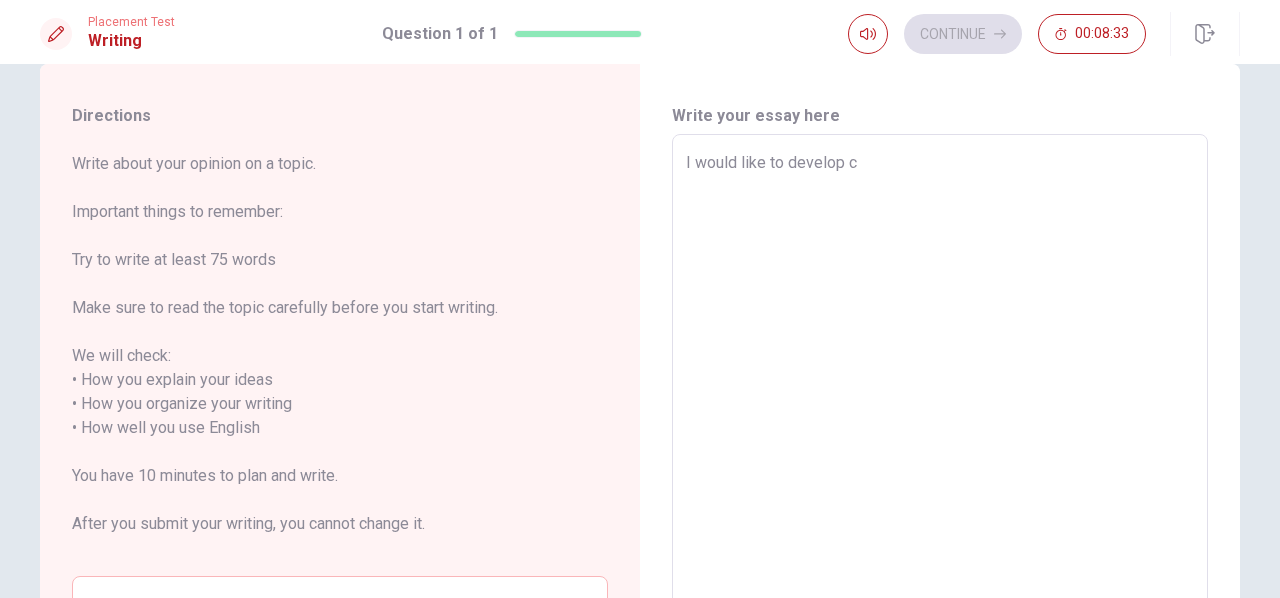 type on "x" 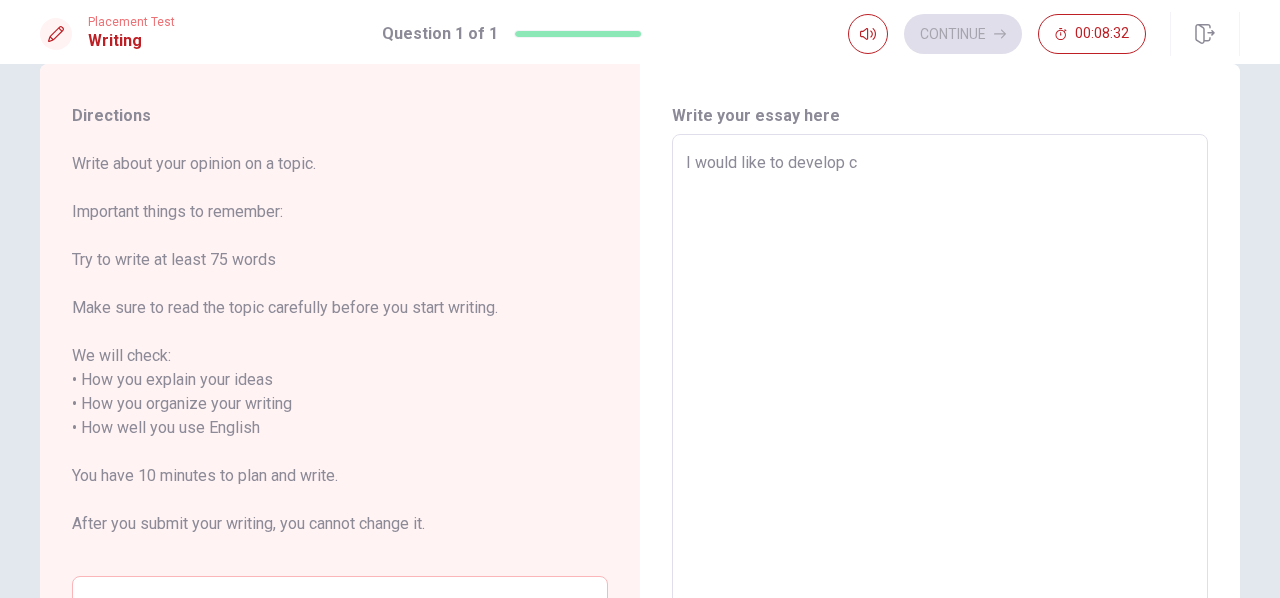 type on "I would like to develop co" 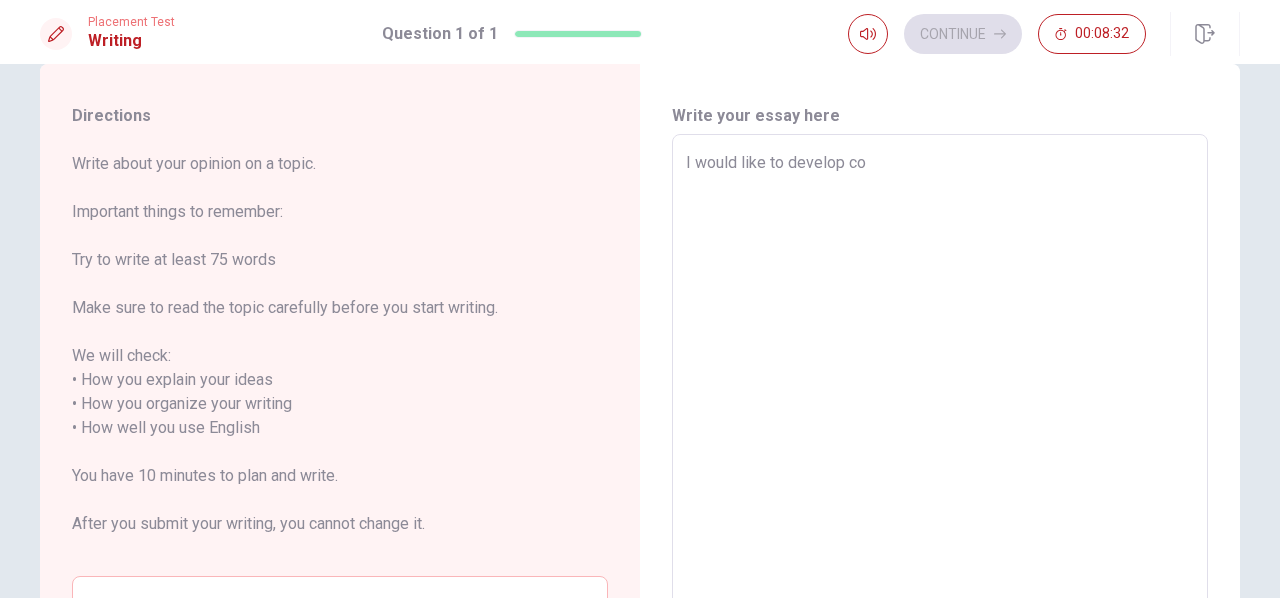 type on "x" 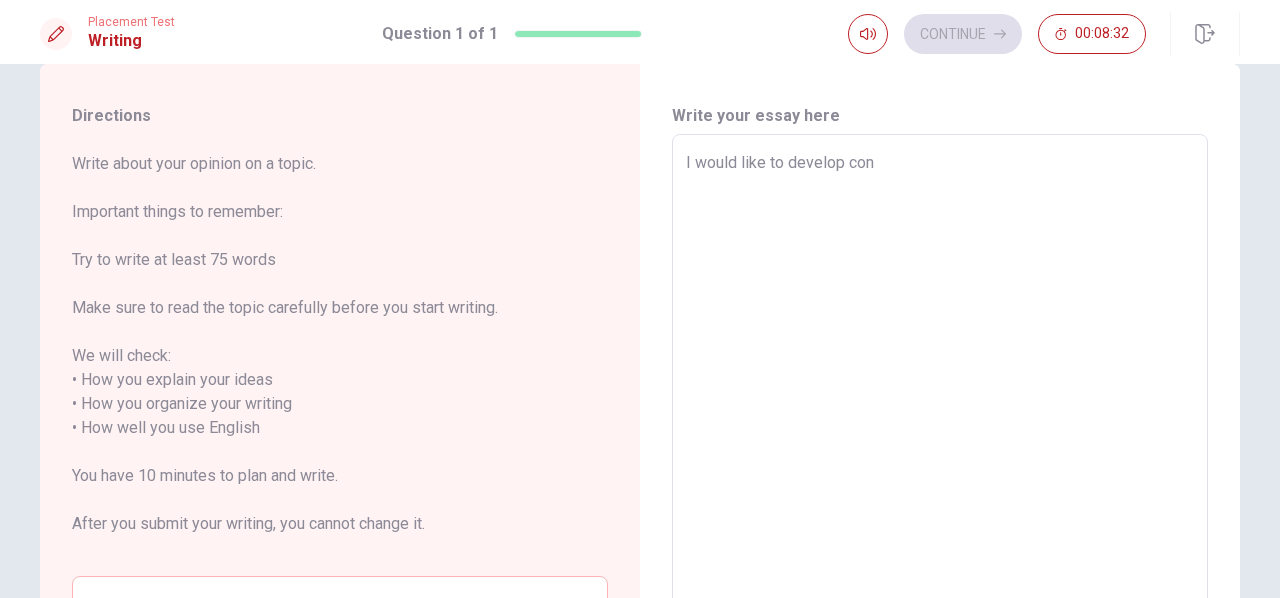 type on "x" 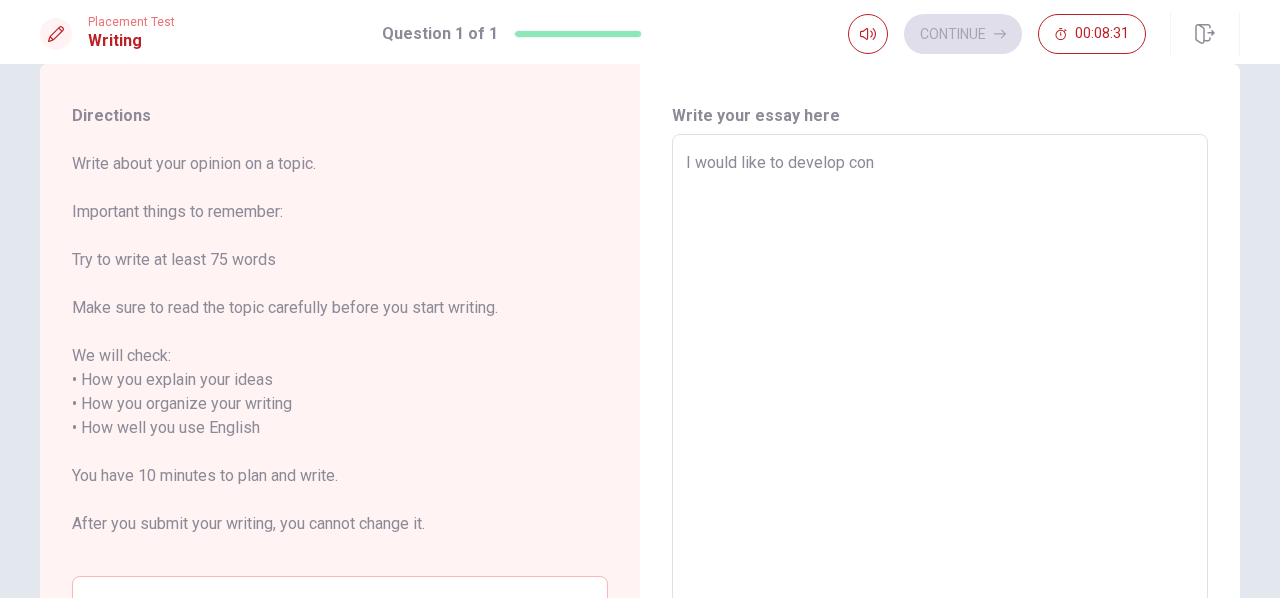 type on "I would like to develop cont" 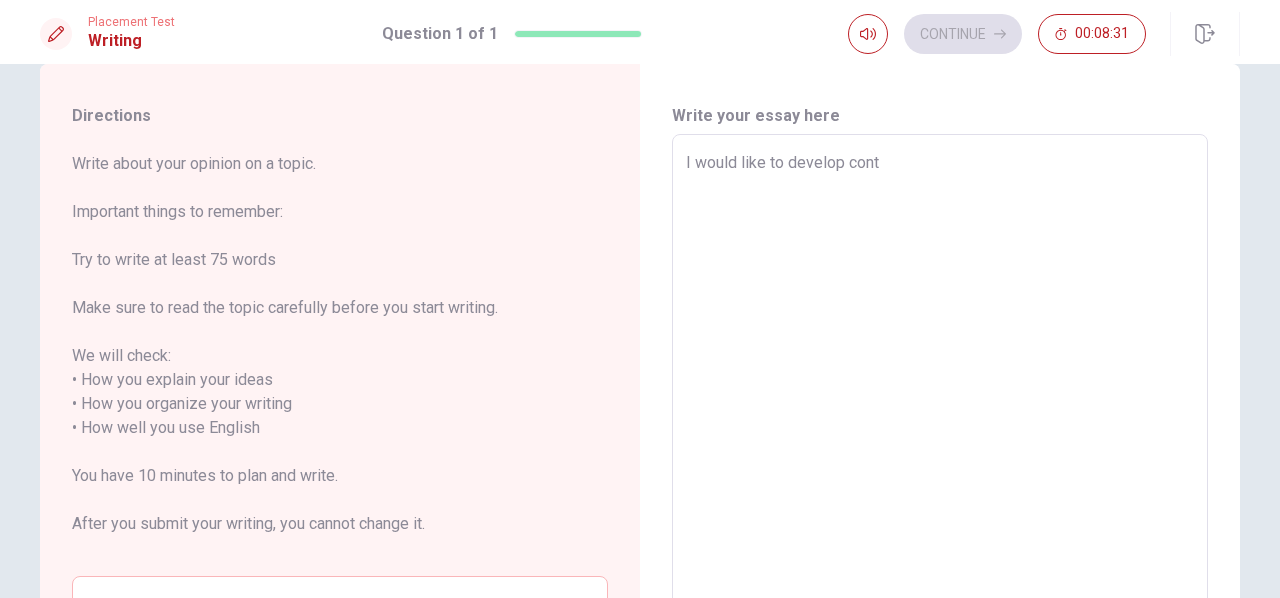 type on "x" 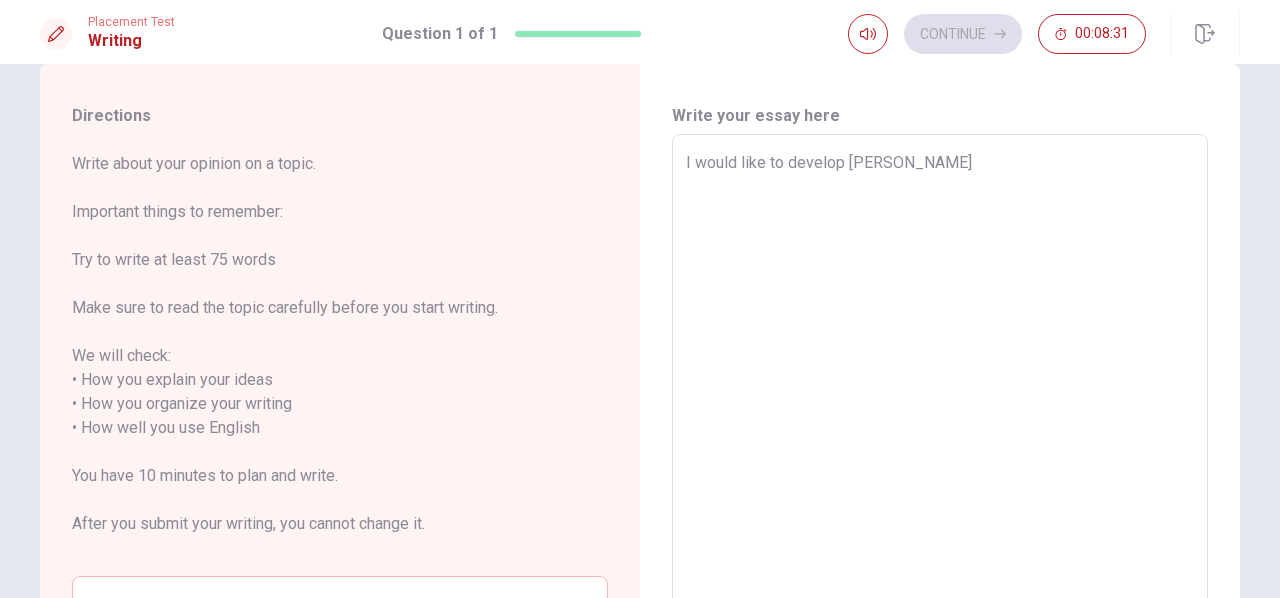 type on "x" 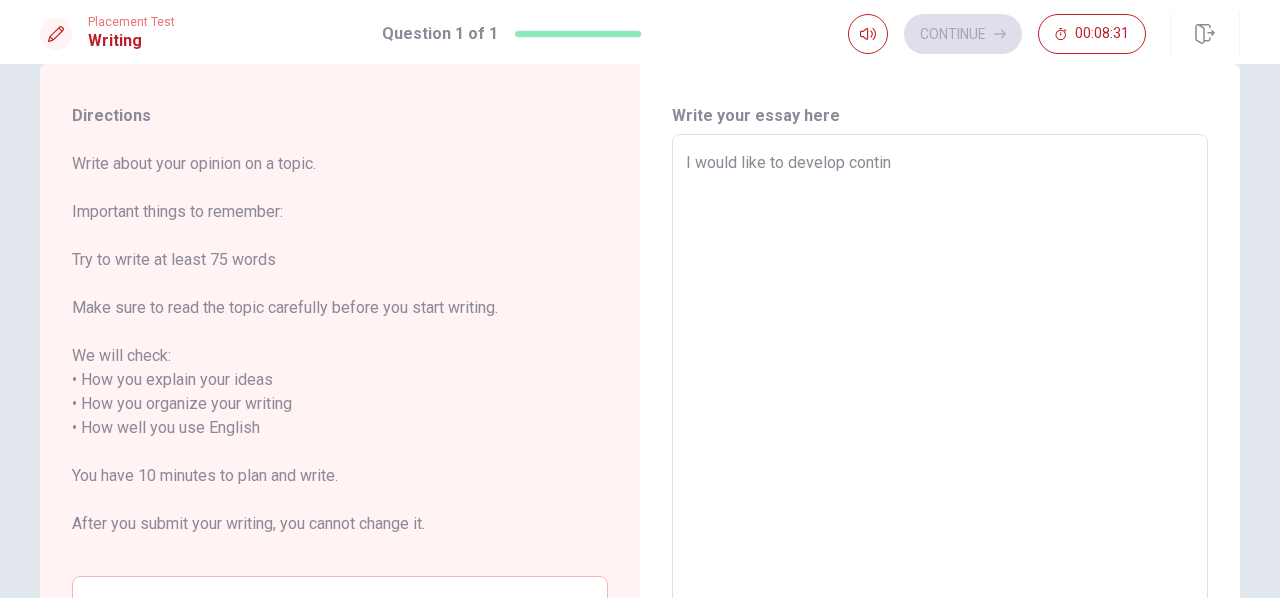 type on "x" 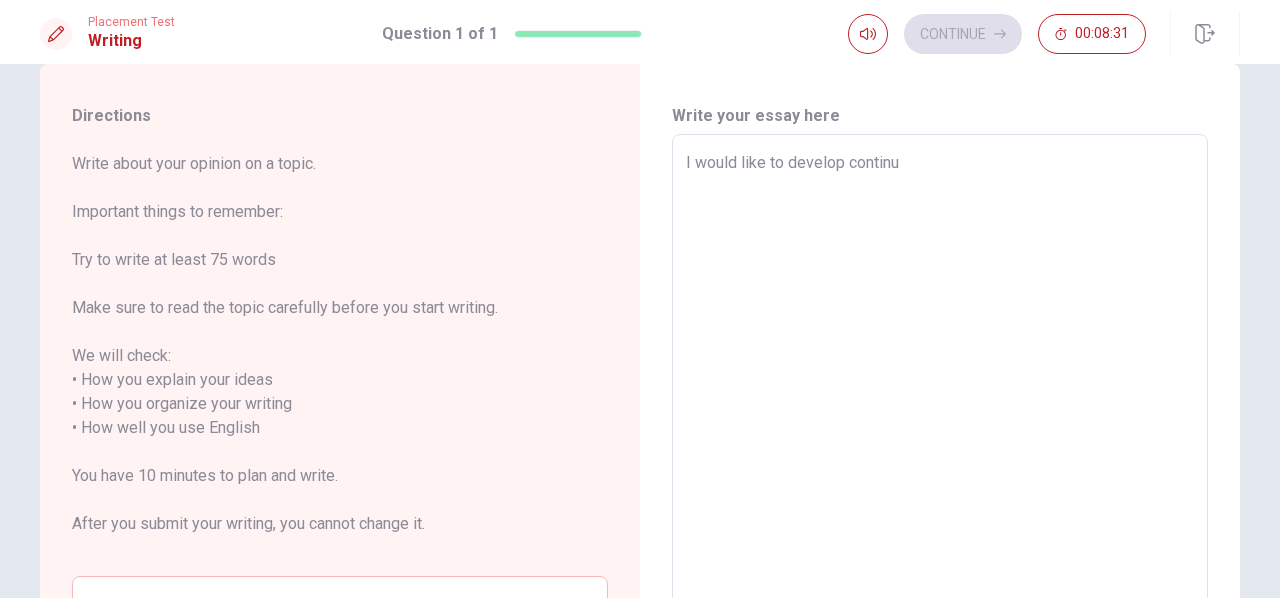 type on "x" 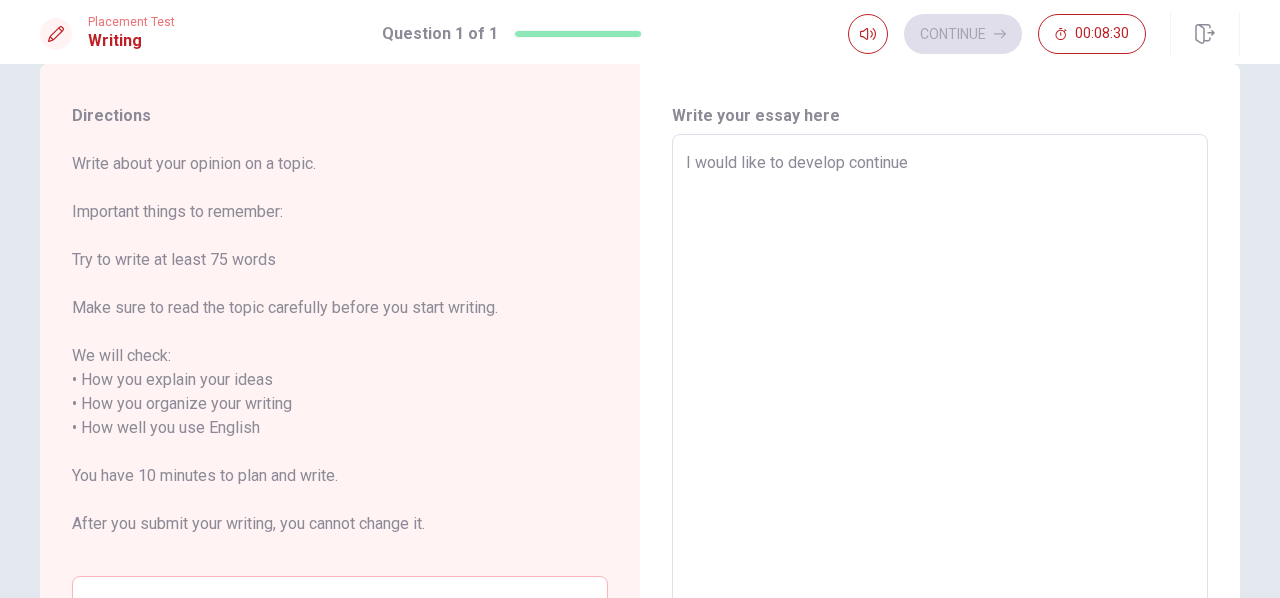 type on "x" 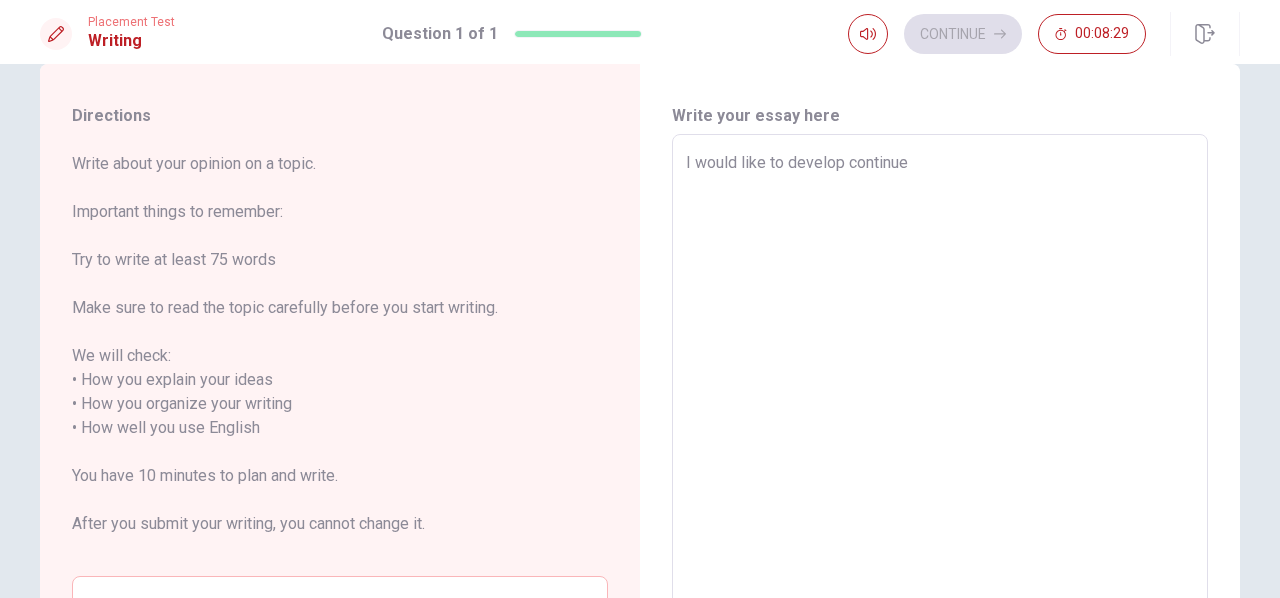 type on "I would like to develop continue" 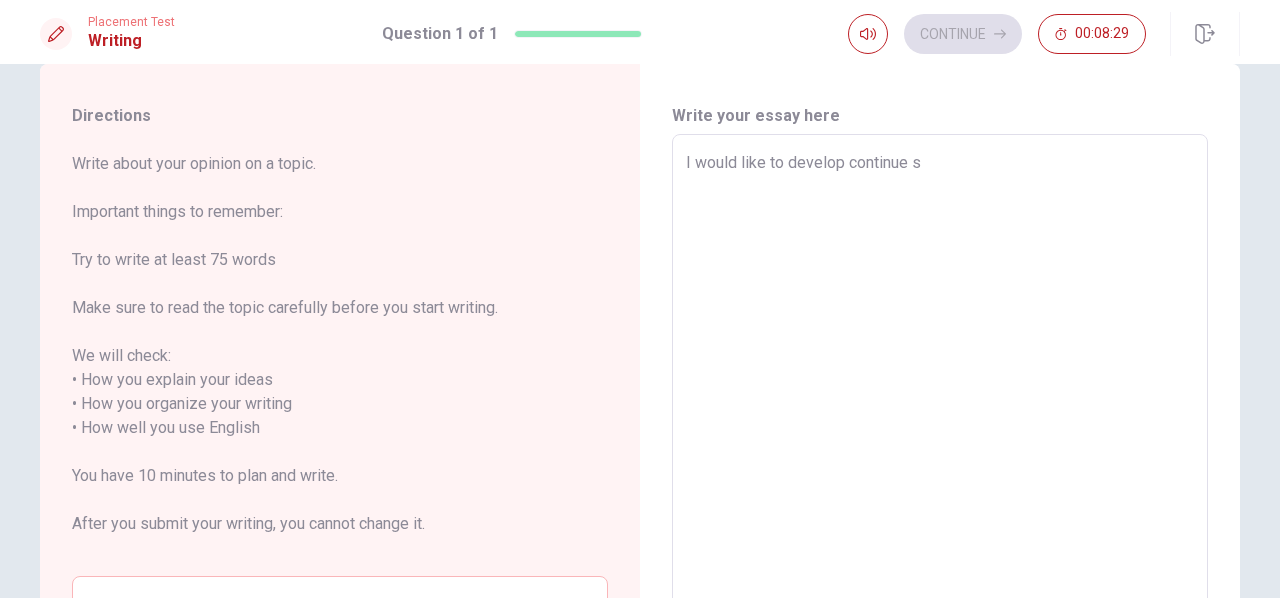 type on "x" 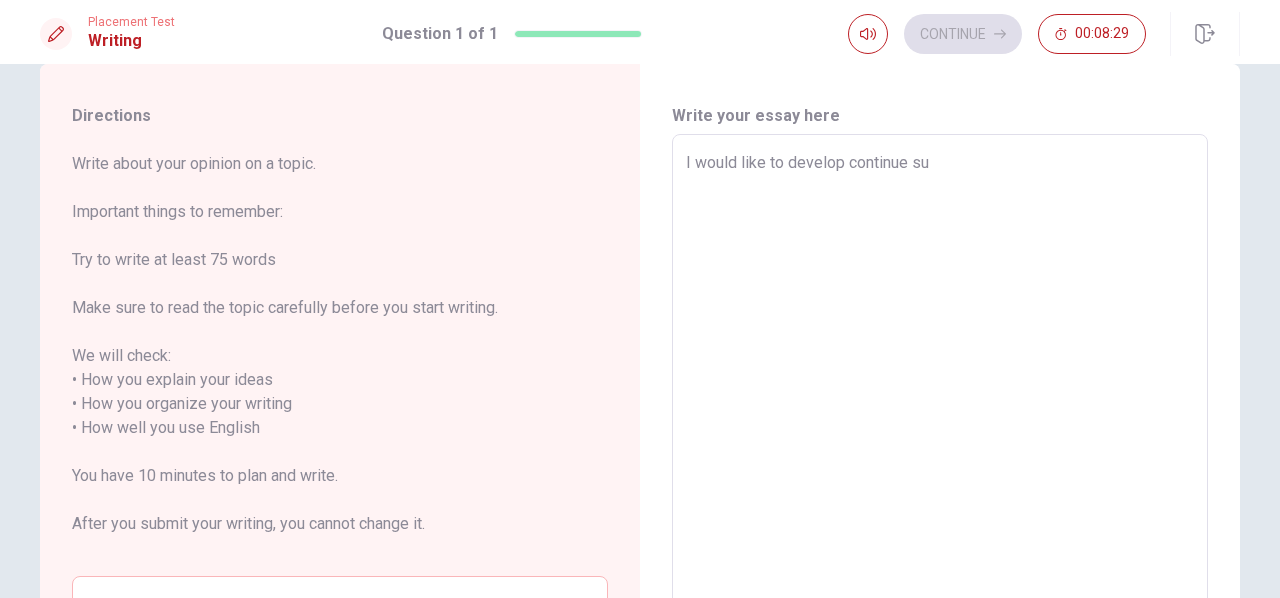 type on "x" 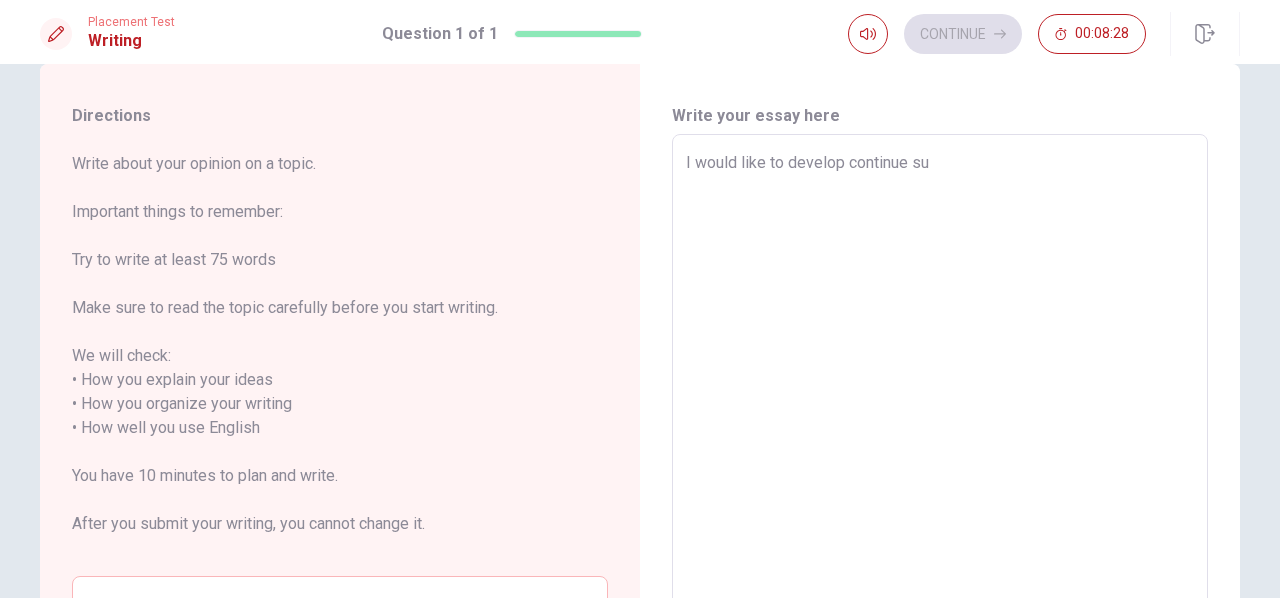 type on "I would like to develop continue suk" 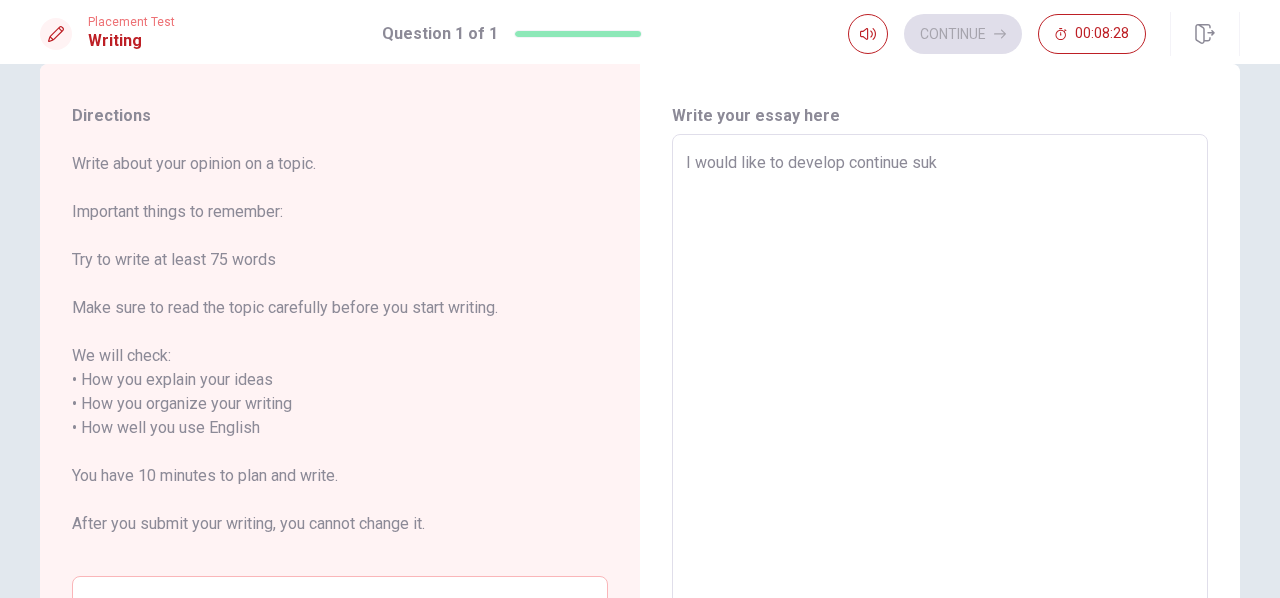 type on "x" 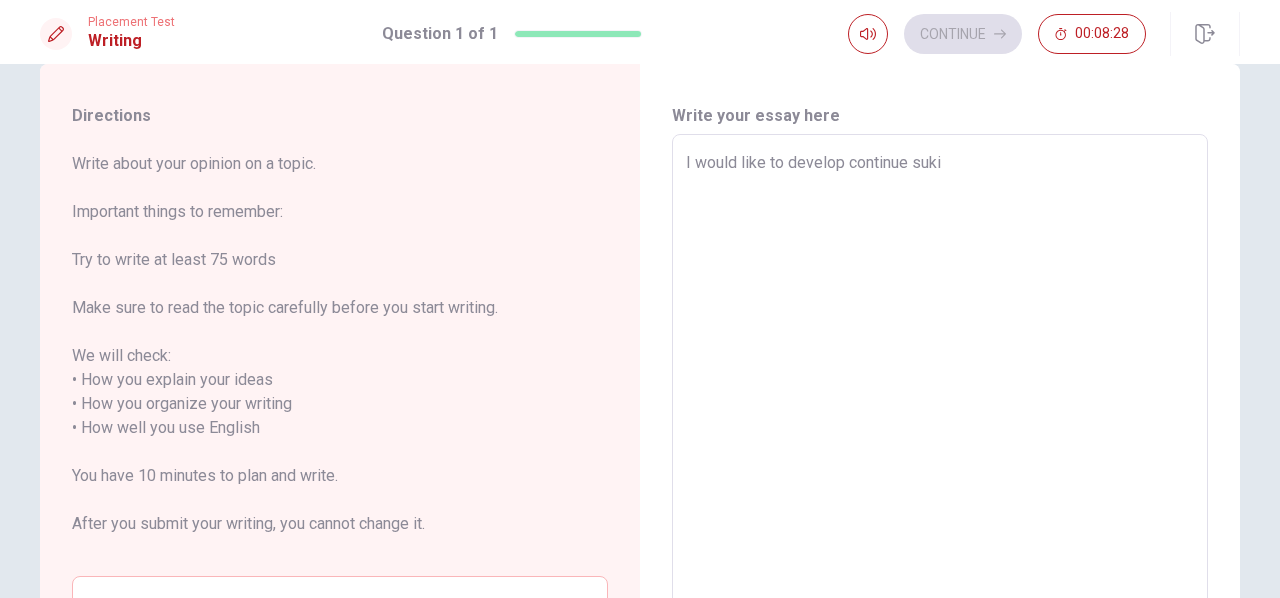 type on "x" 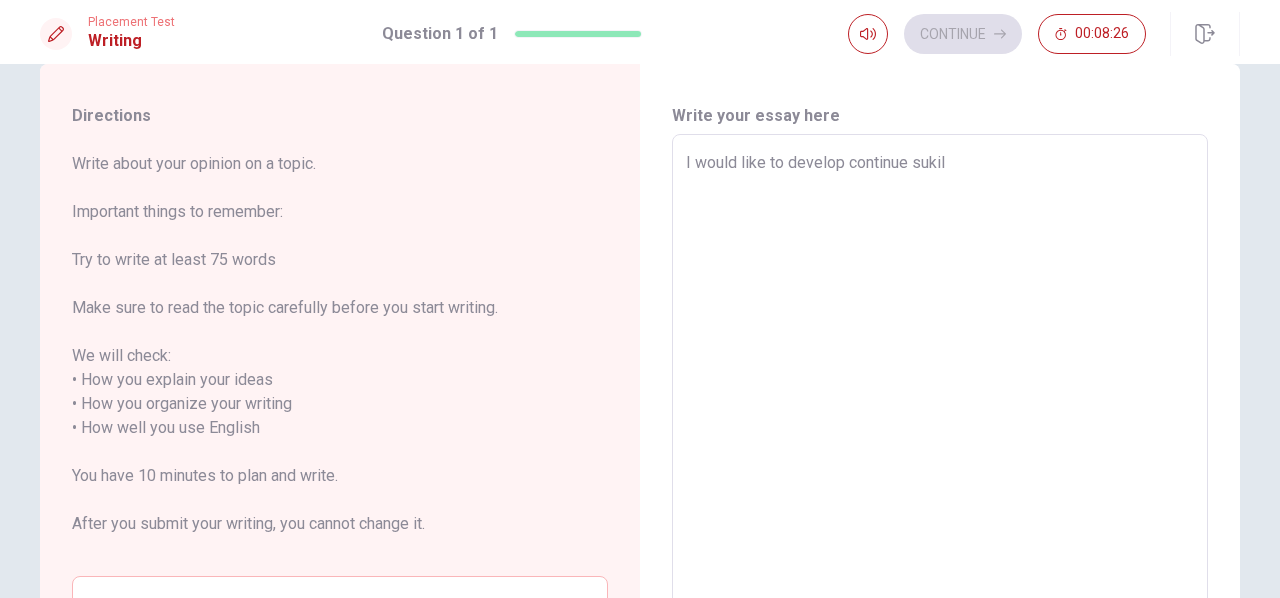 type on "x" 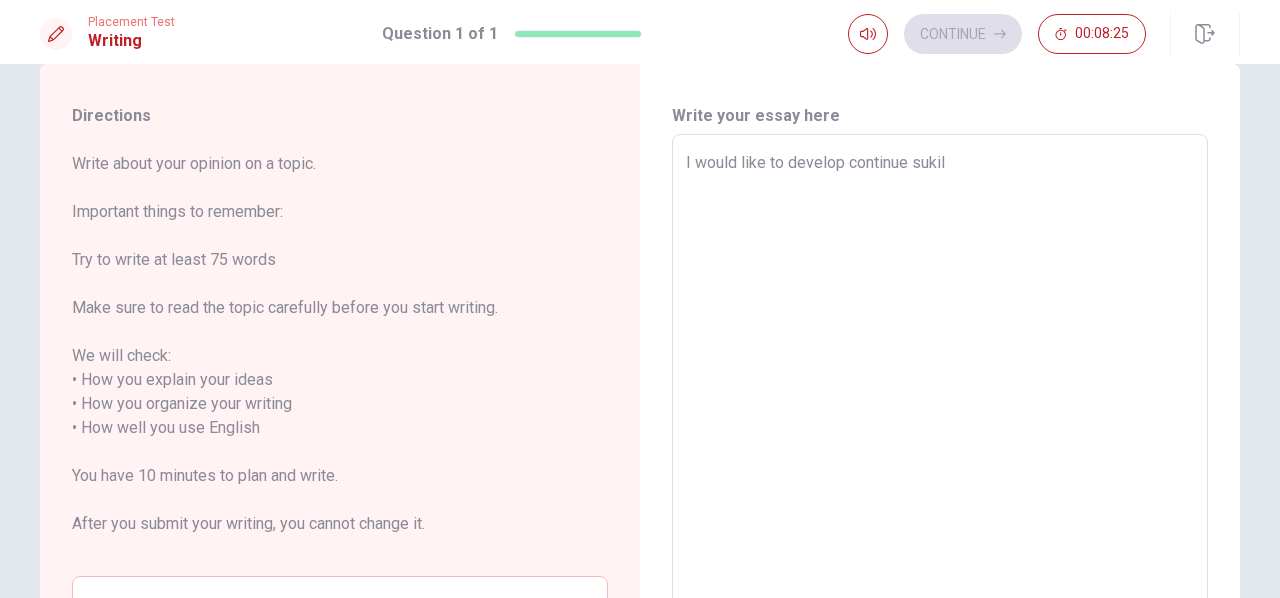 type on "I would like to develop continue sukils" 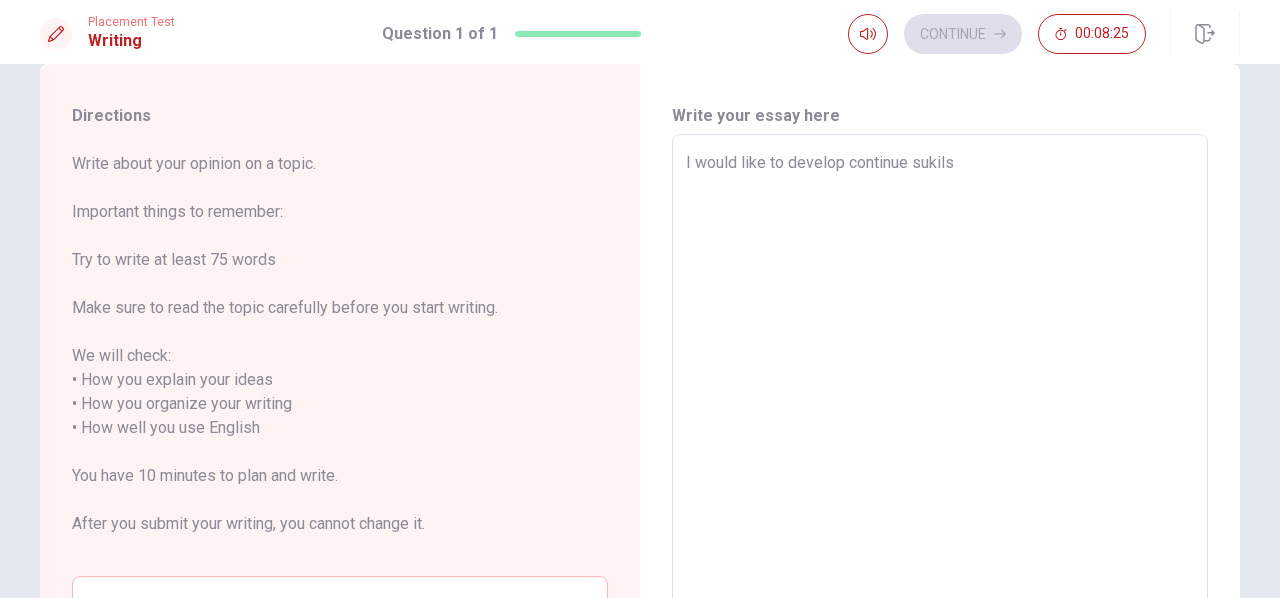 type on "x" 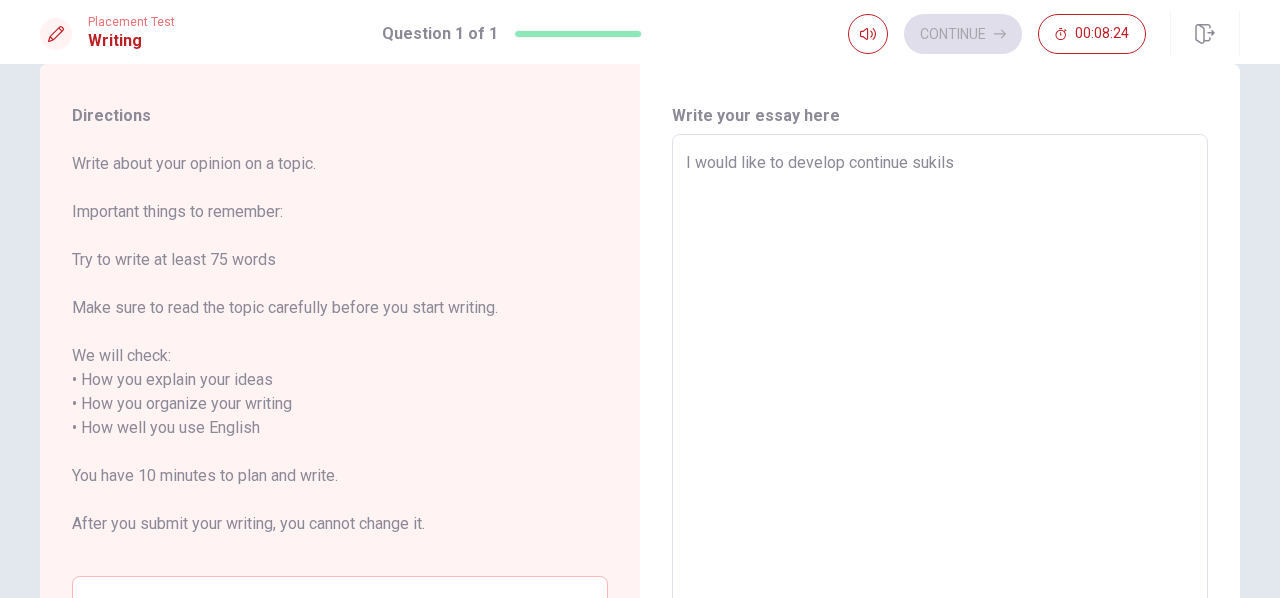 type on "I would like to develop continue sukils." 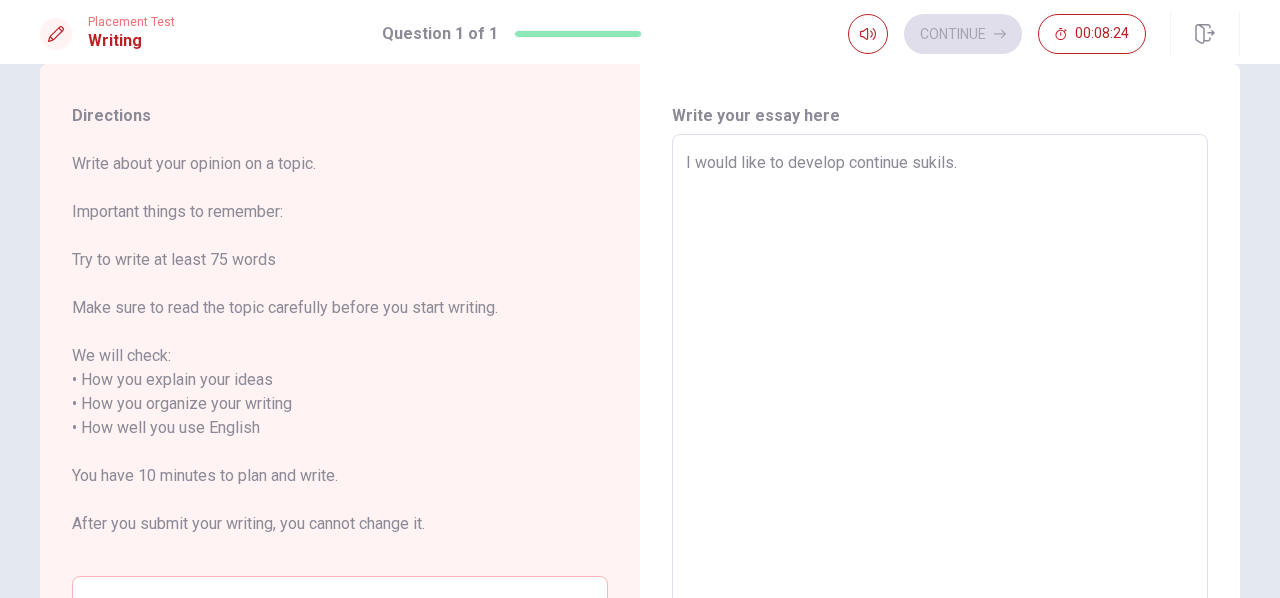 type on "x" 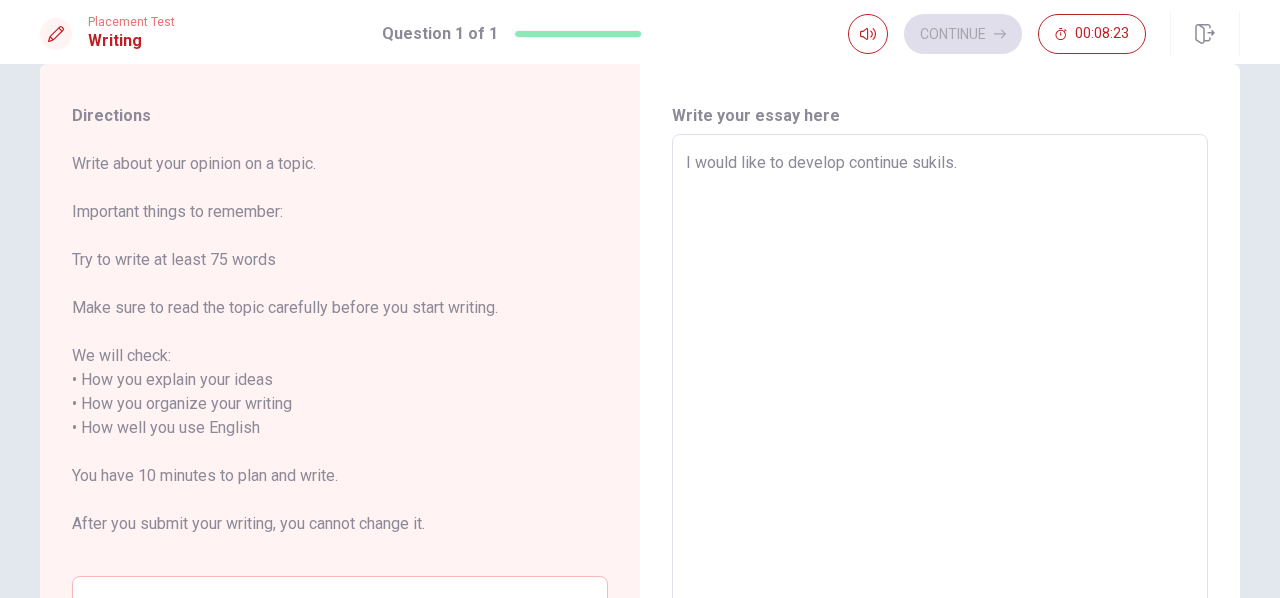 type on "I would like to develop continue sukils." 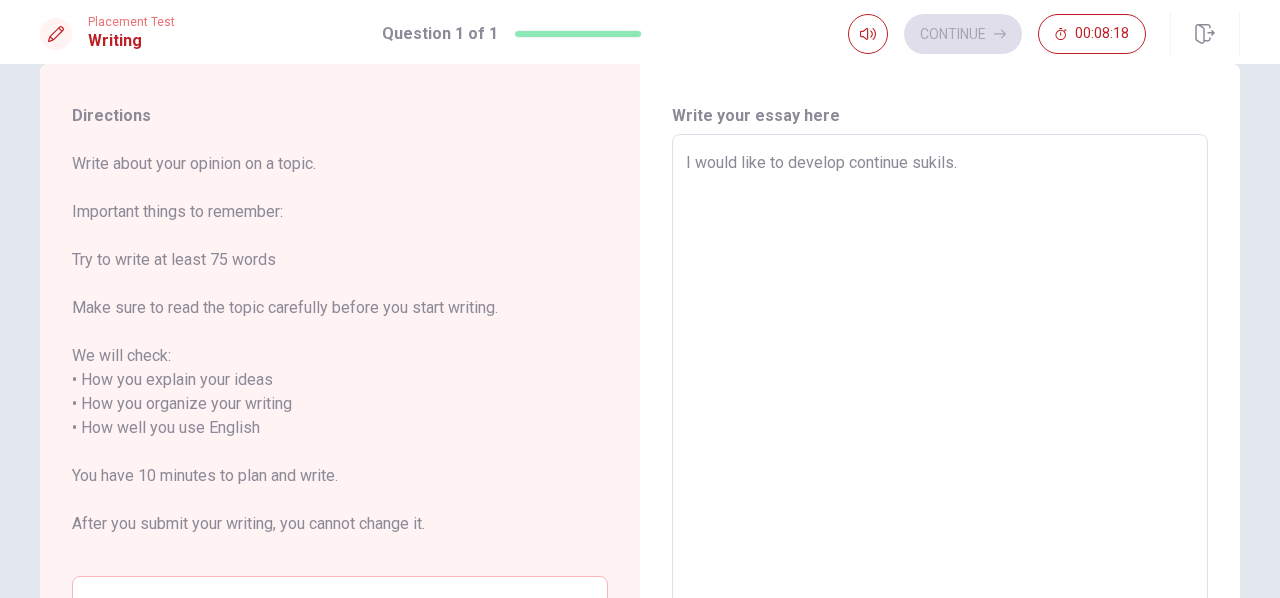 type on "x" 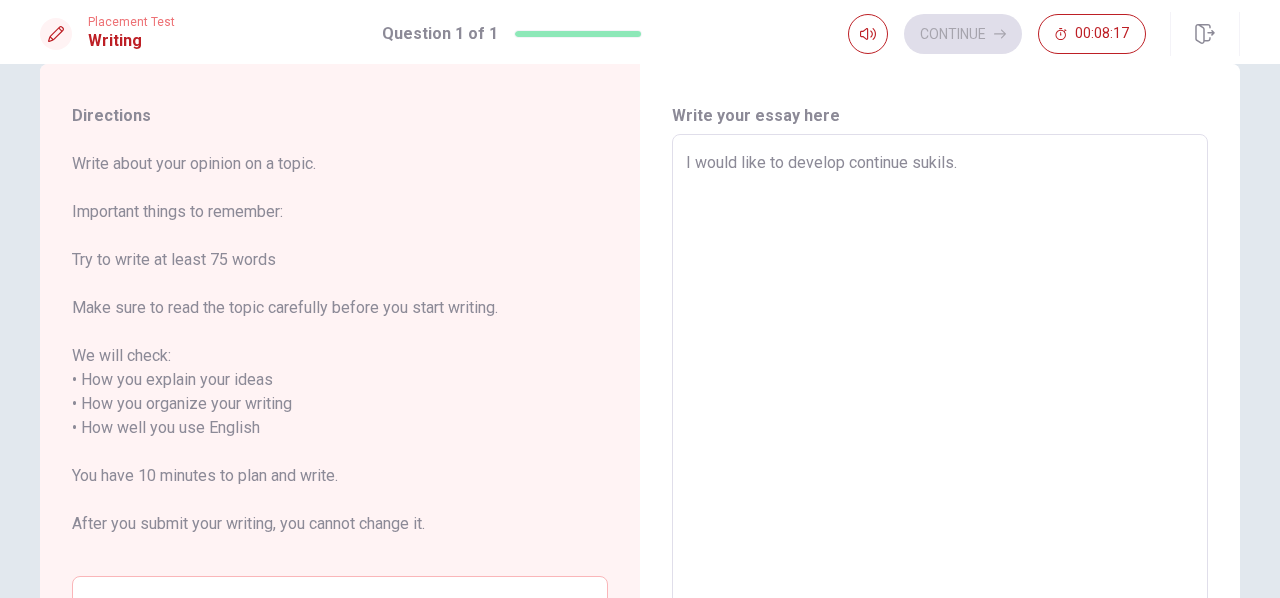 type on "I would like to develop continue sukils.
M" 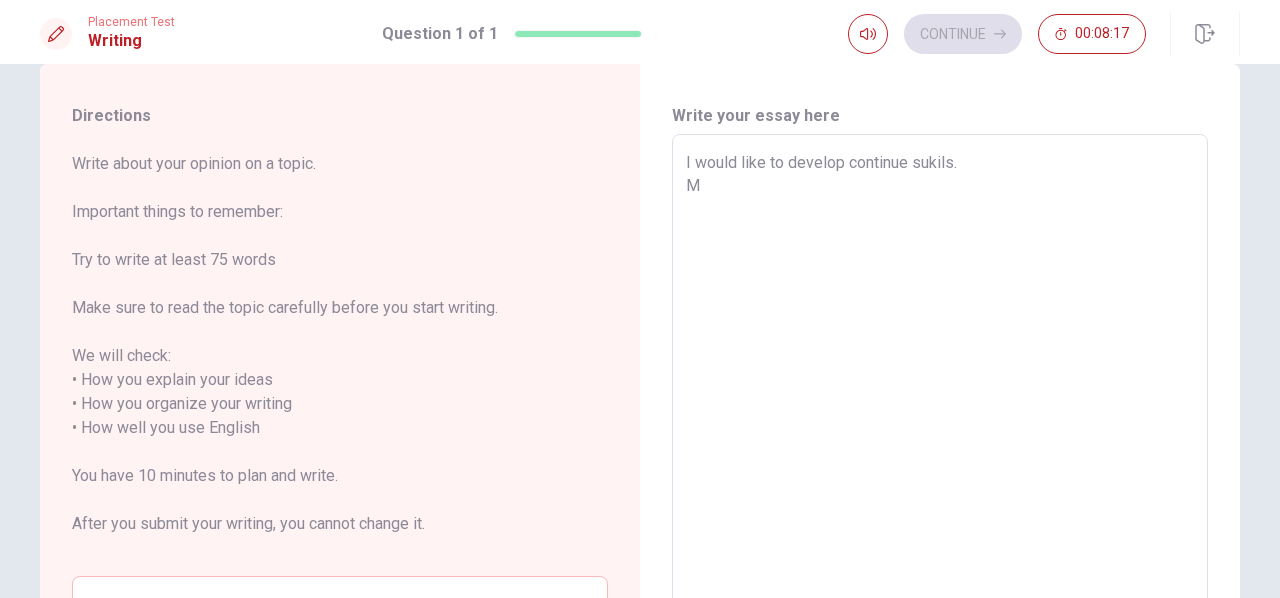type on "x" 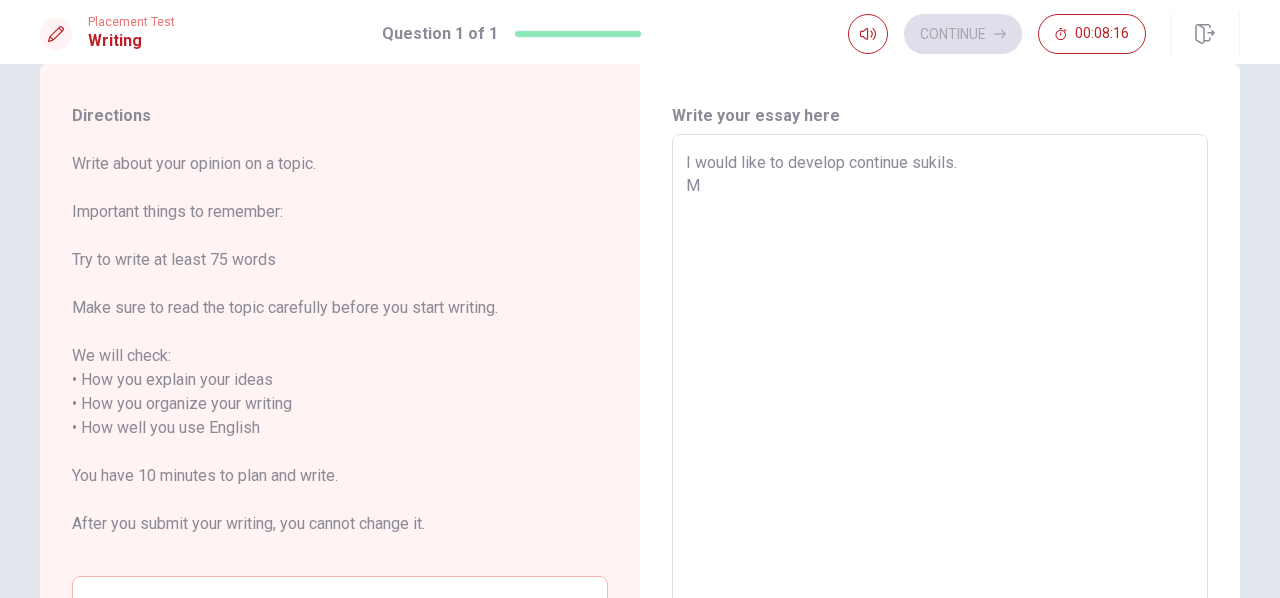 type on "I would like to develop continue sukils.
My" 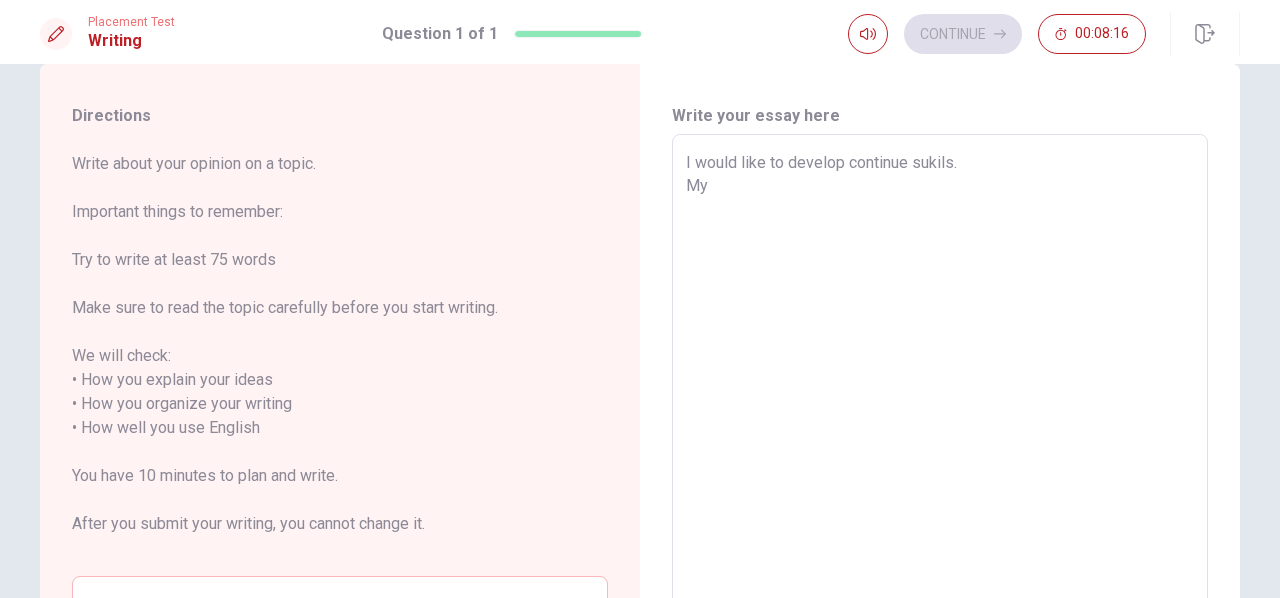 type on "x" 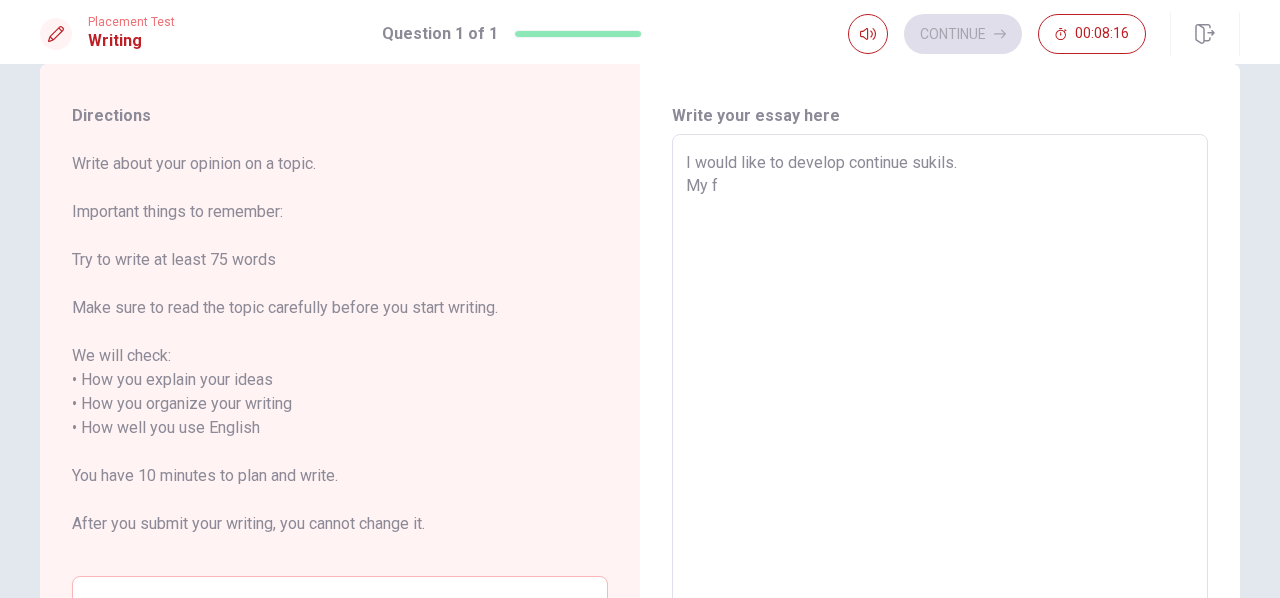 type on "x" 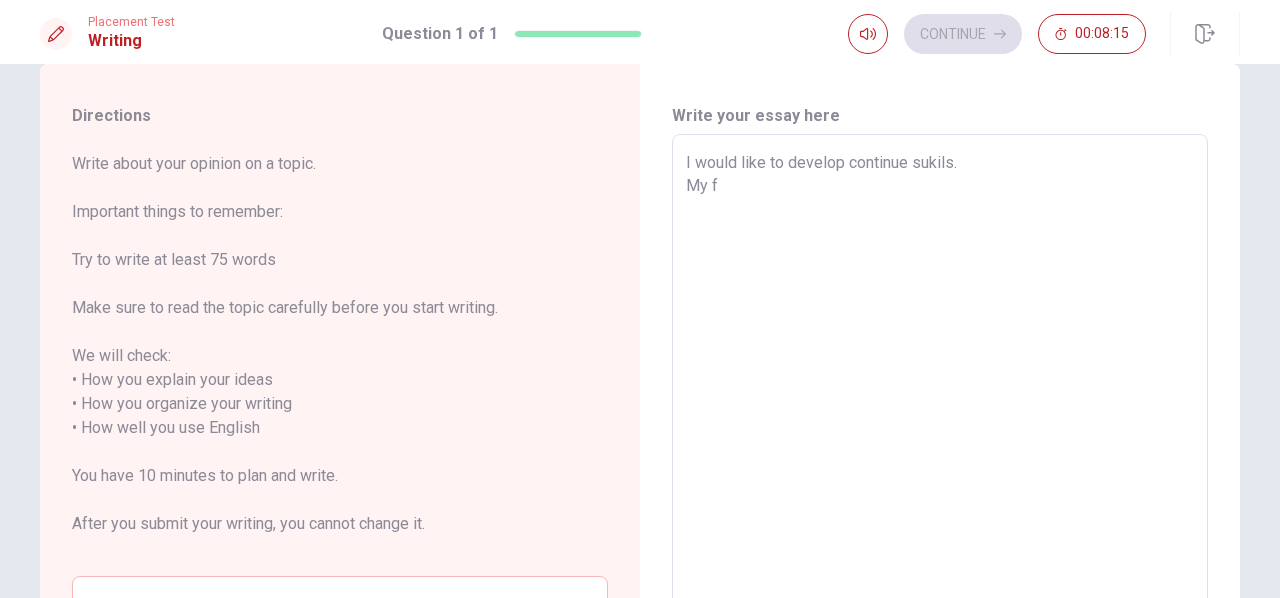type on "I would like to develop continue sukils.
My fr" 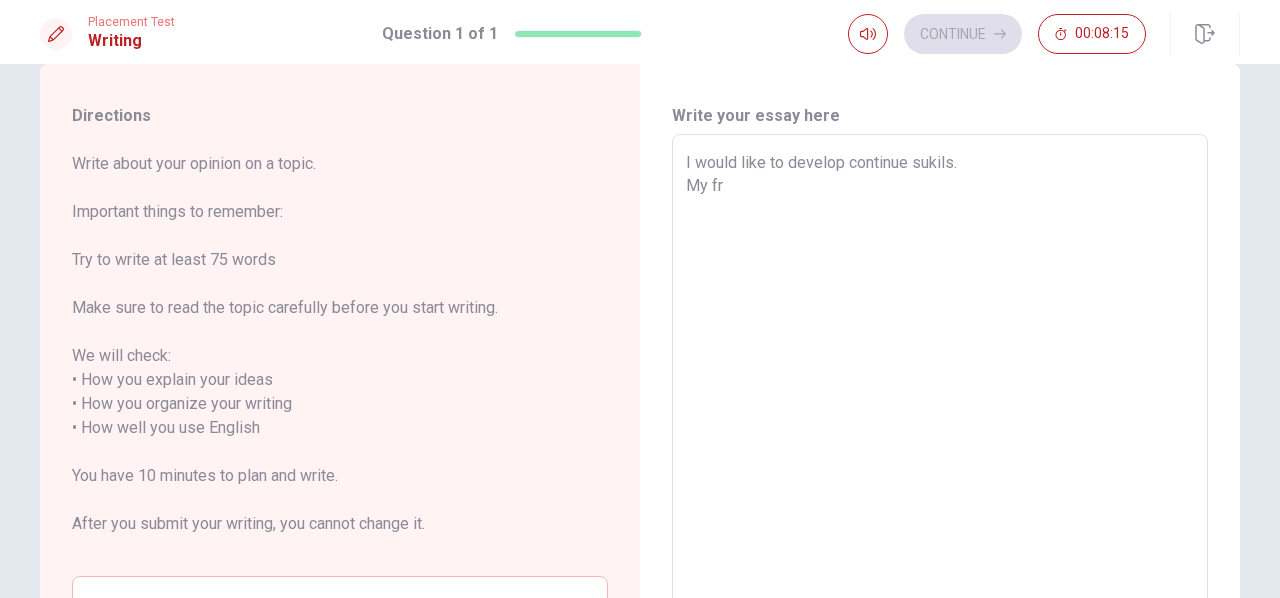 type on "x" 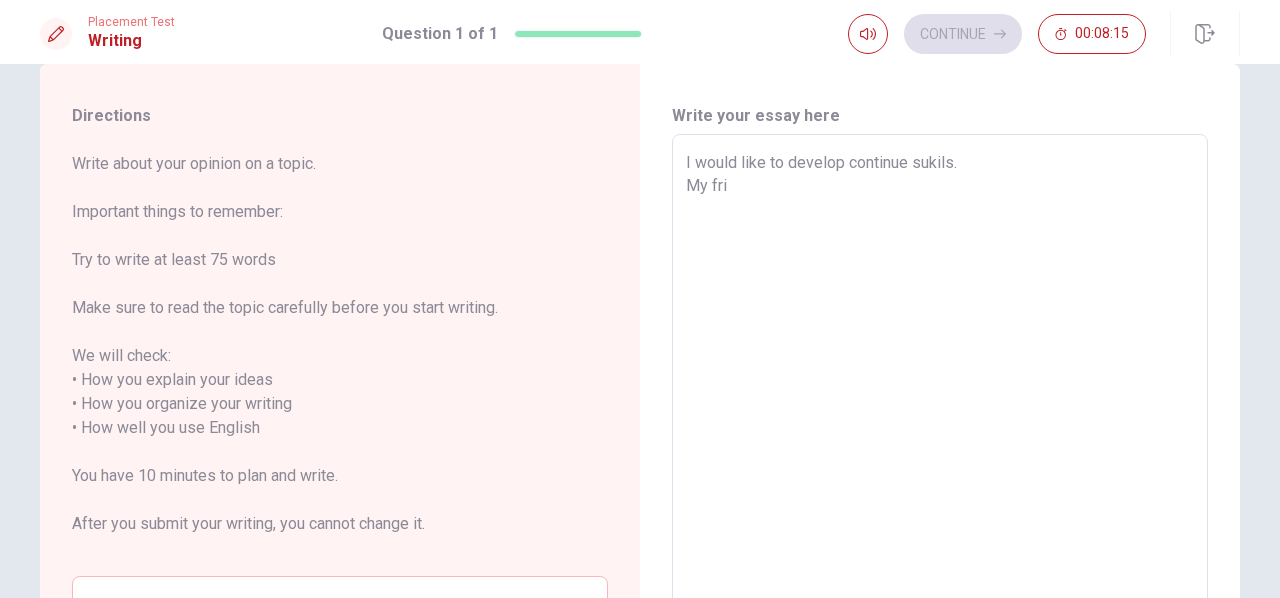 type on "x" 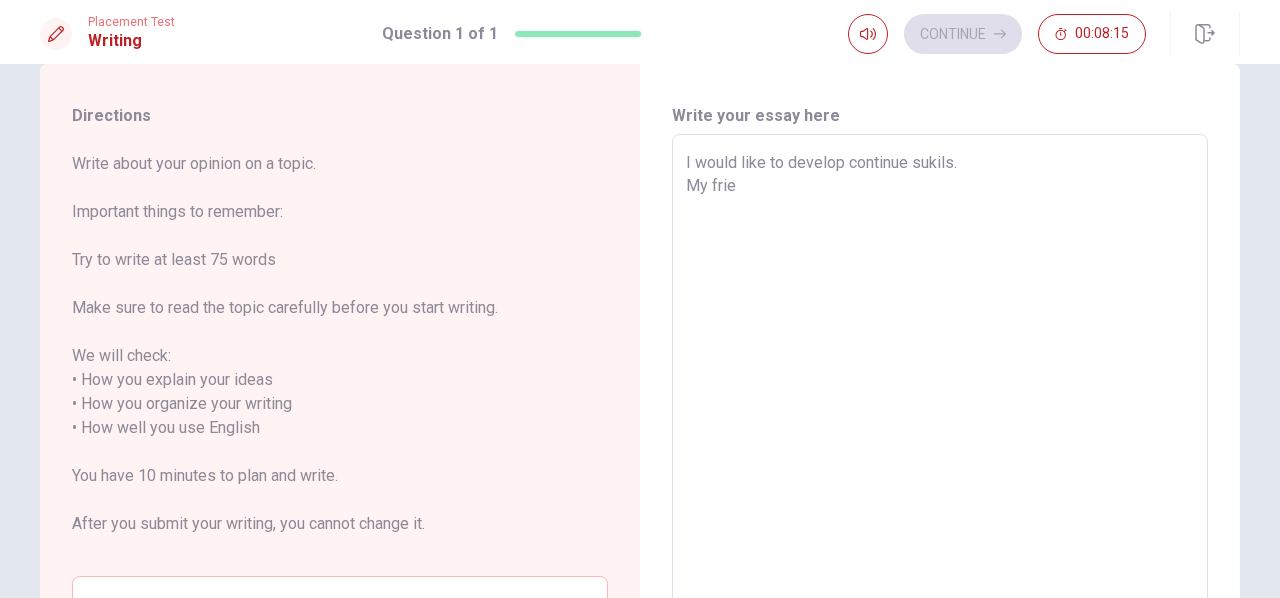 type on "x" 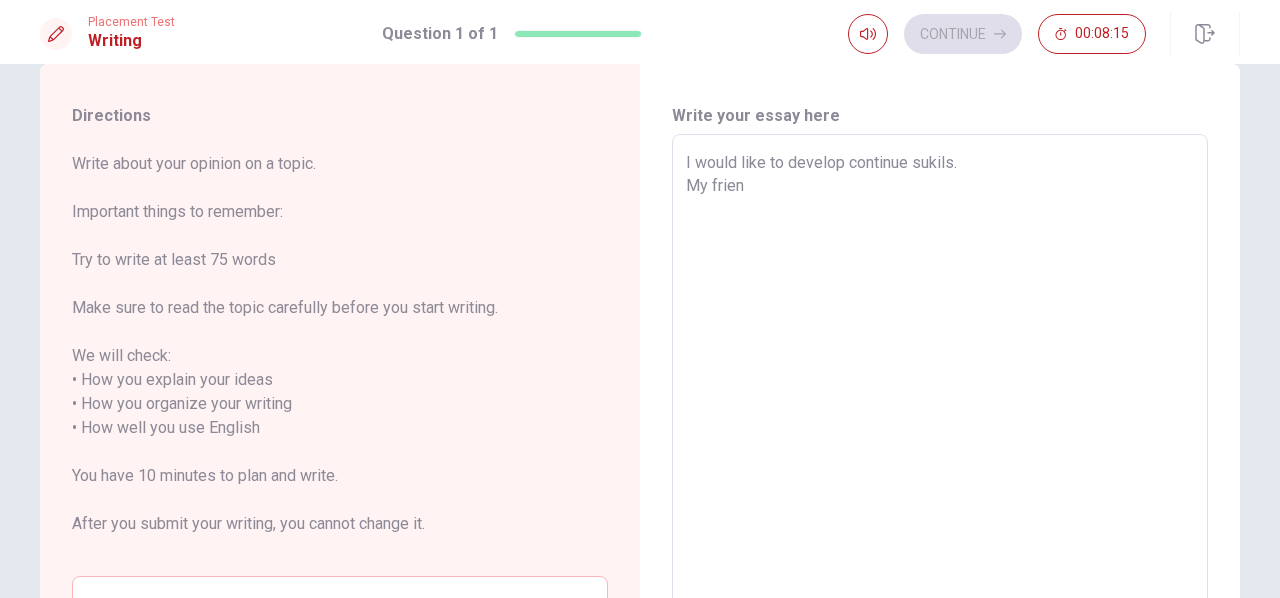 type on "x" 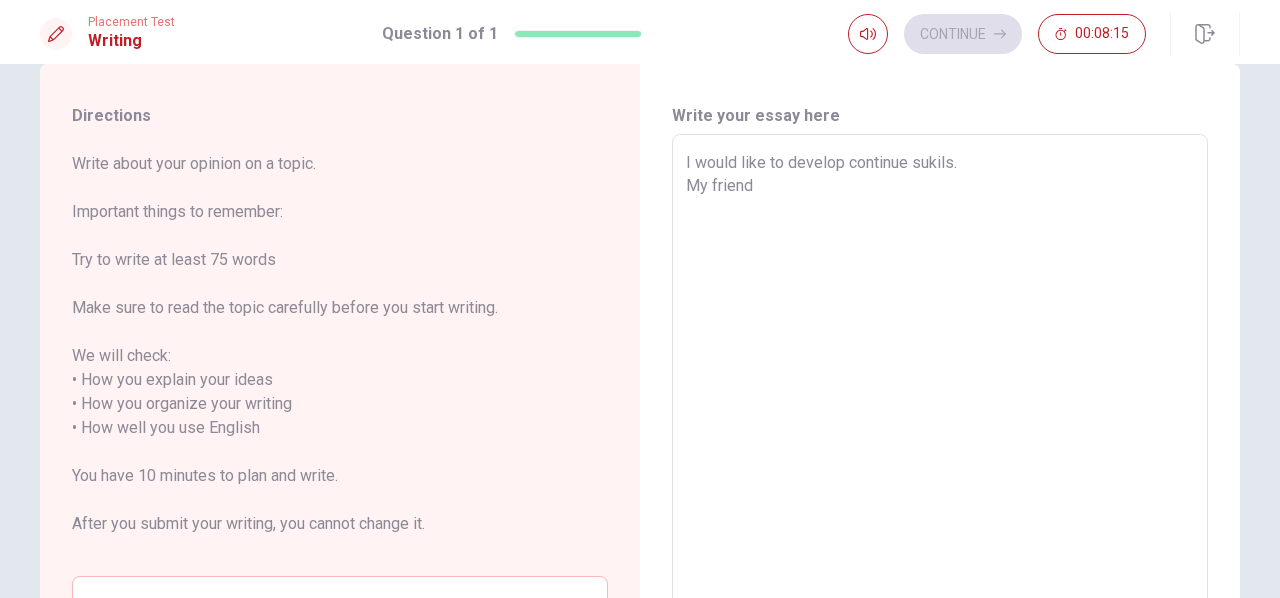 type on "x" 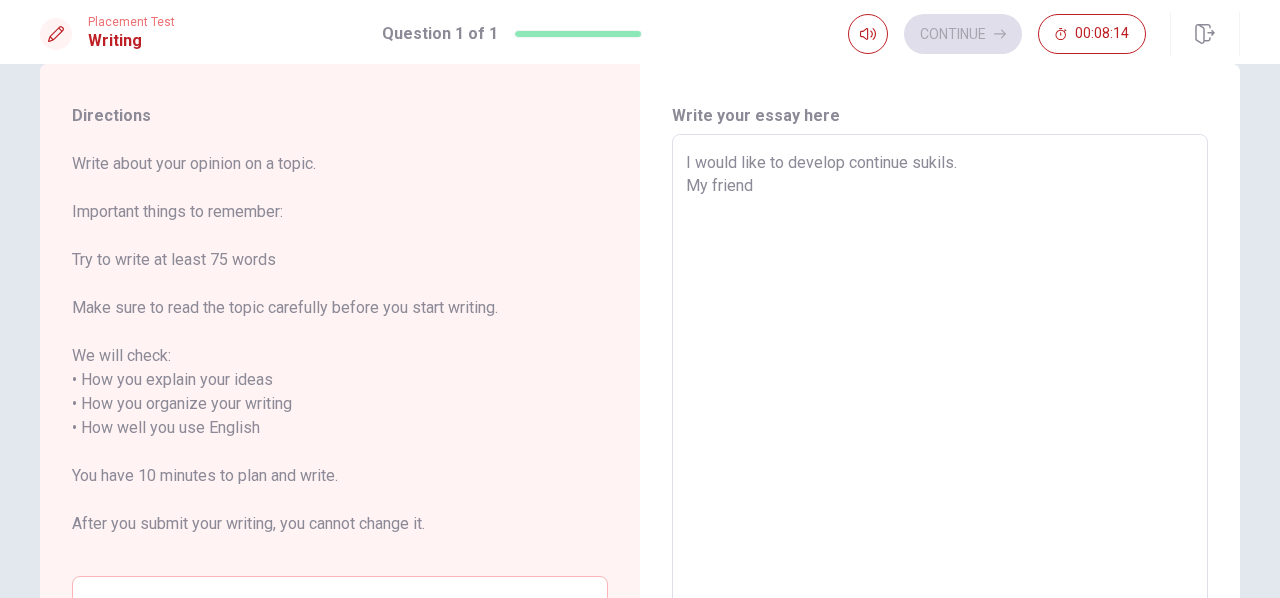 type on "I would like to develop continue sukils.
My friend" 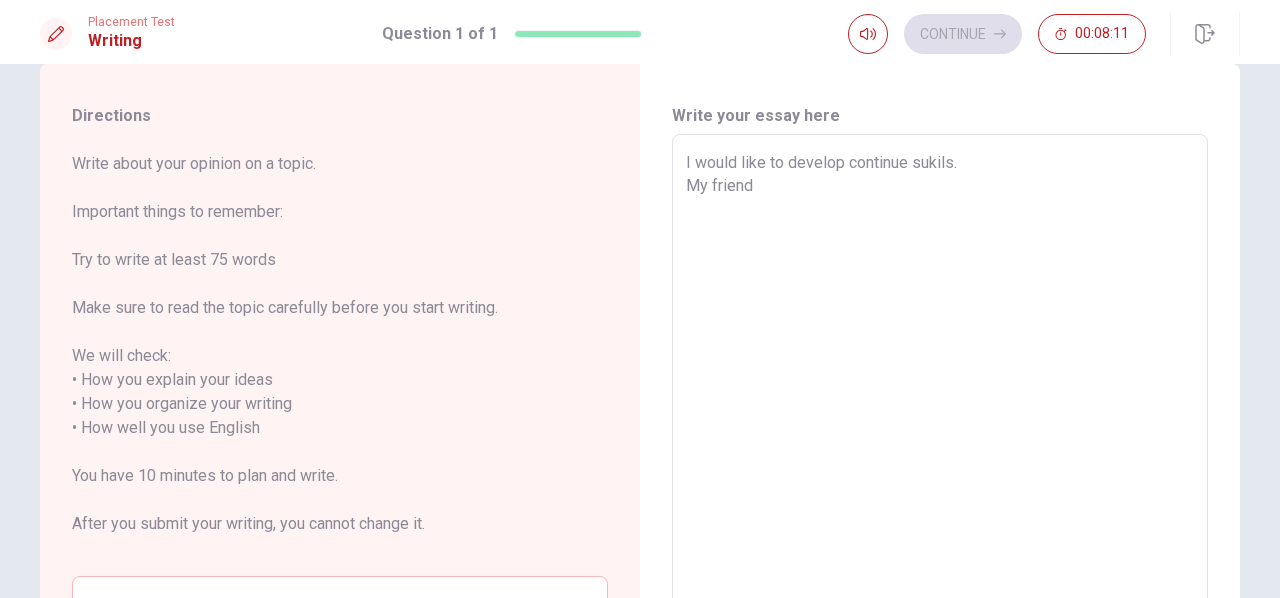 type on "x" 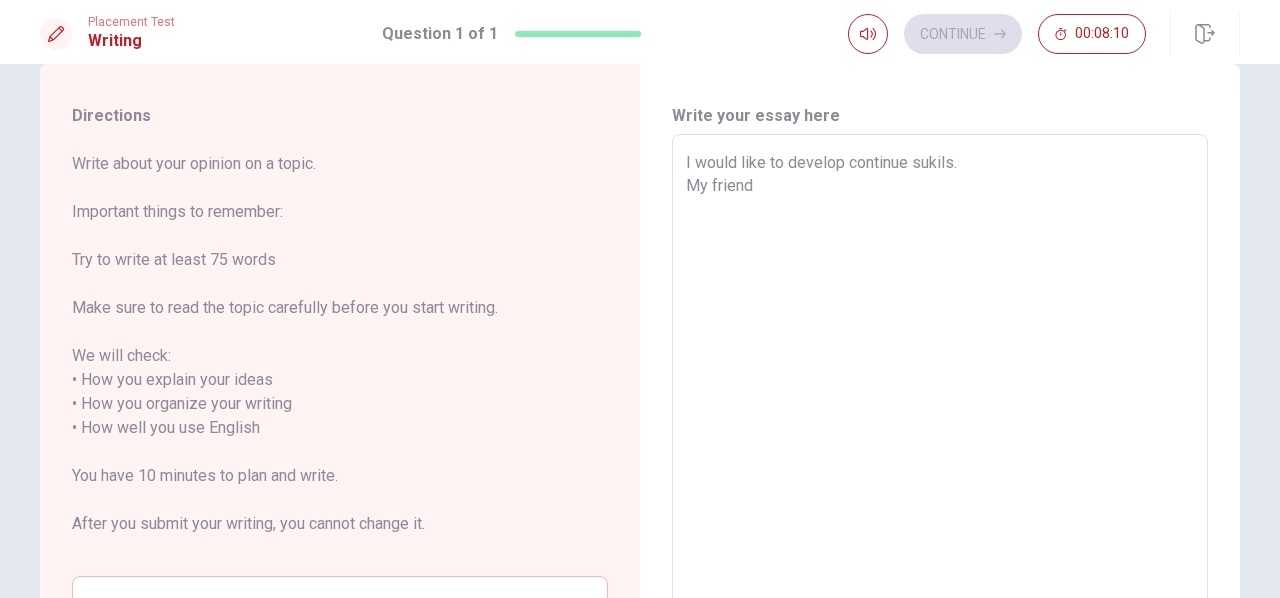 type on "I would like to develop continue sukils.
My friend w" 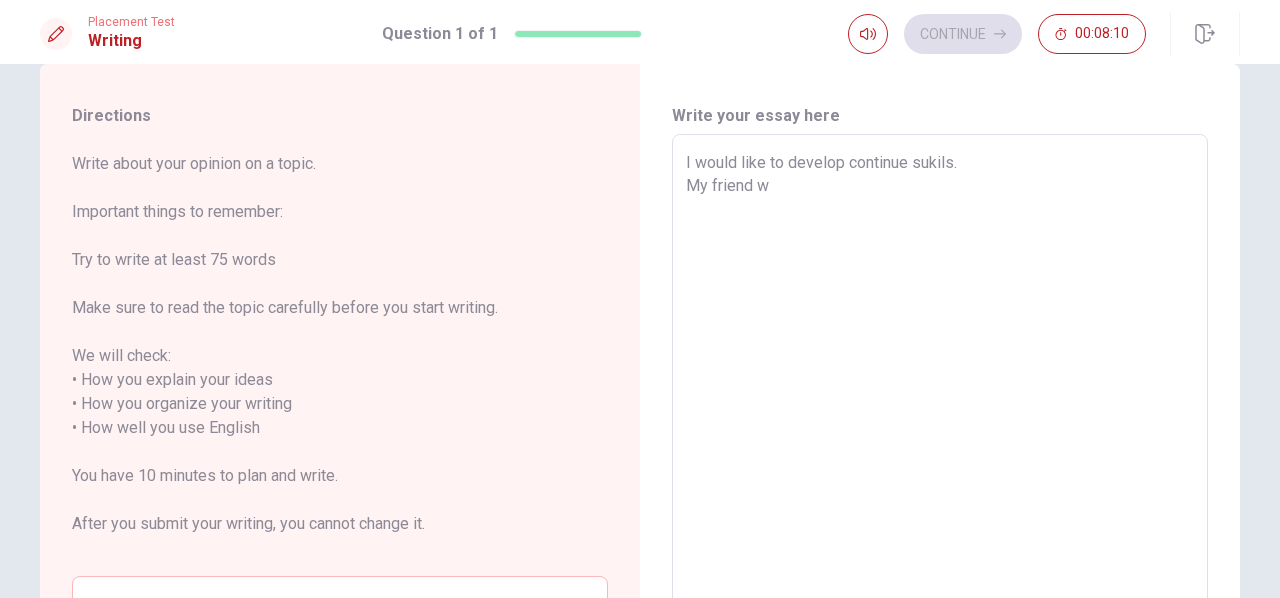 type on "x" 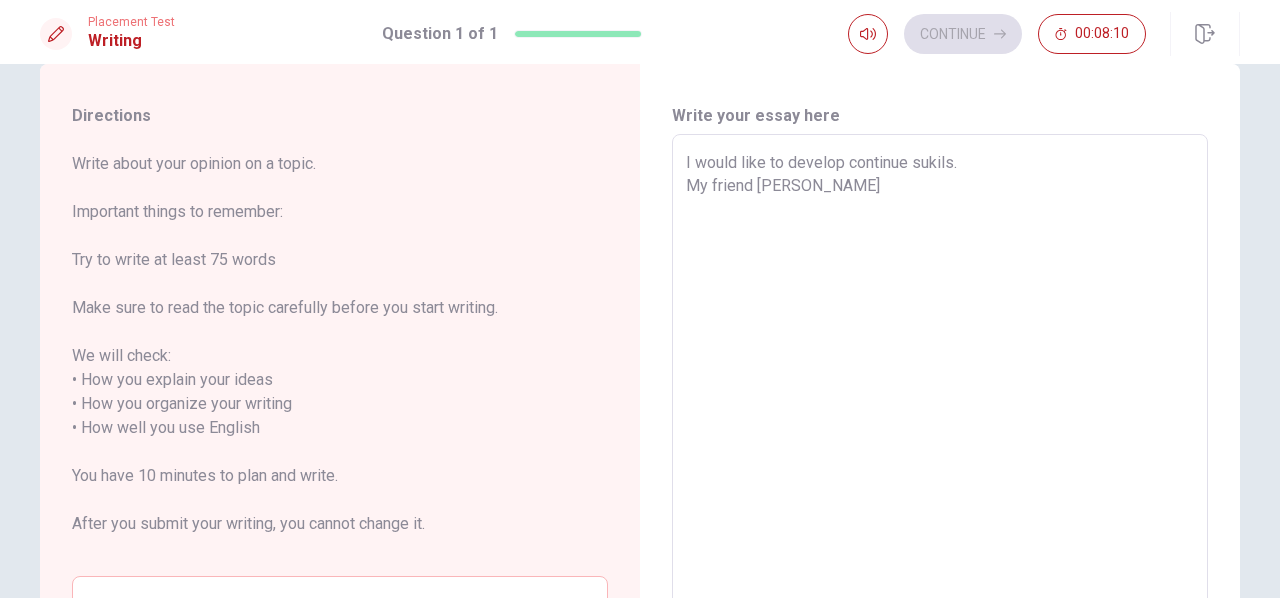 type on "x" 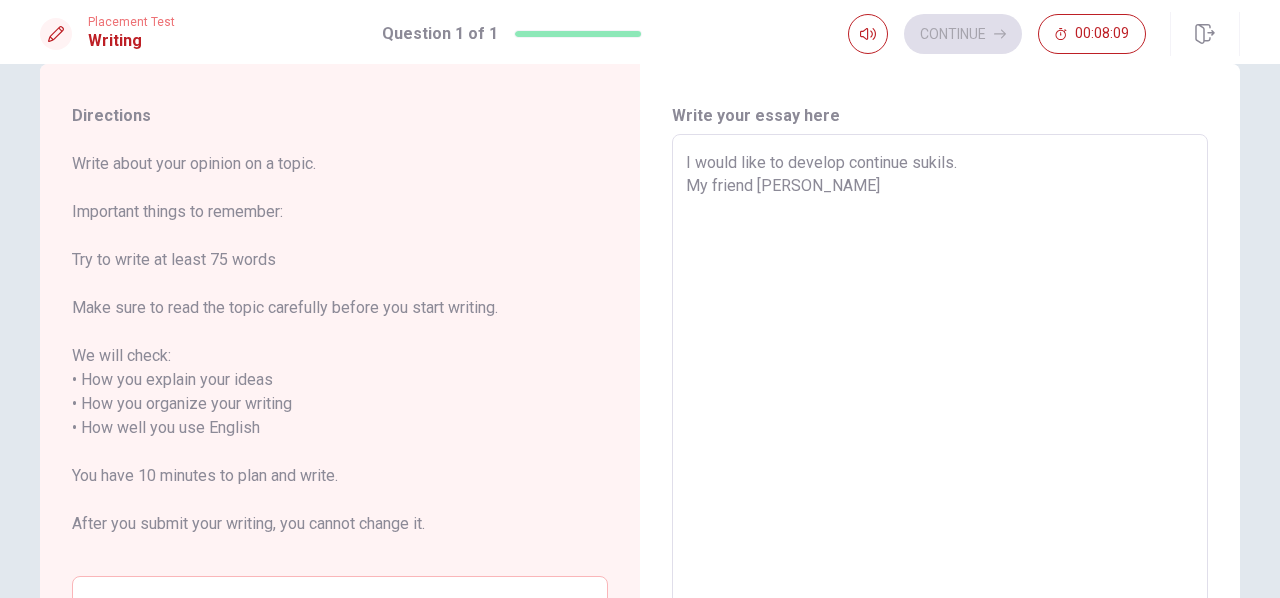 type on "I would like to develop continue sukils.
My friend who" 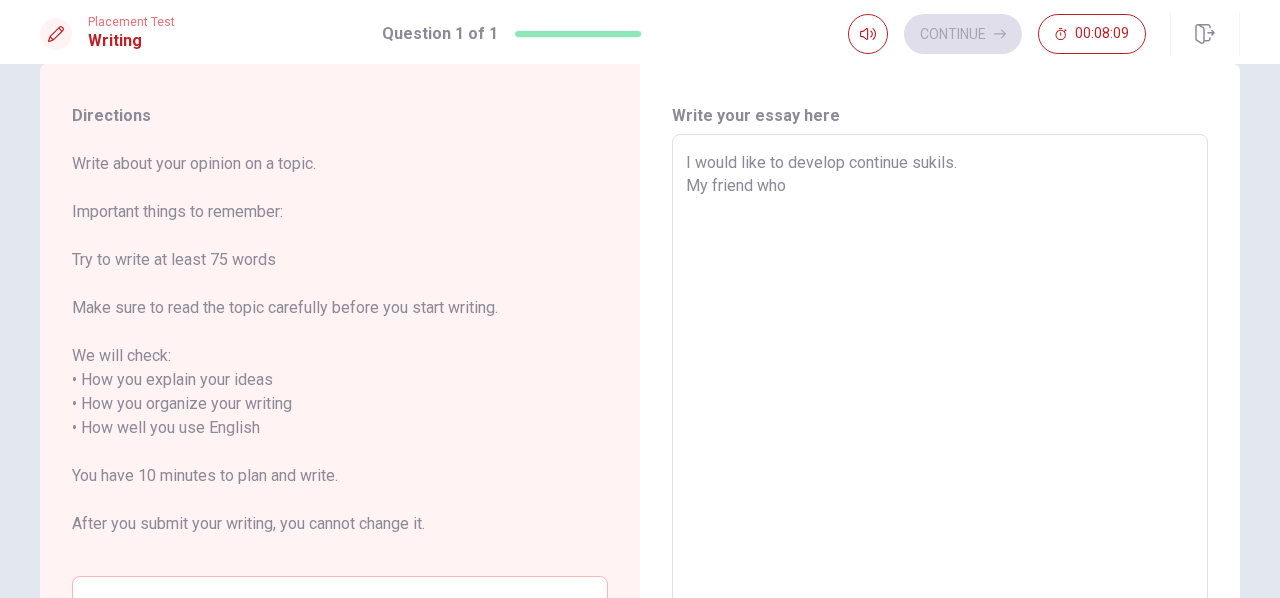type on "x" 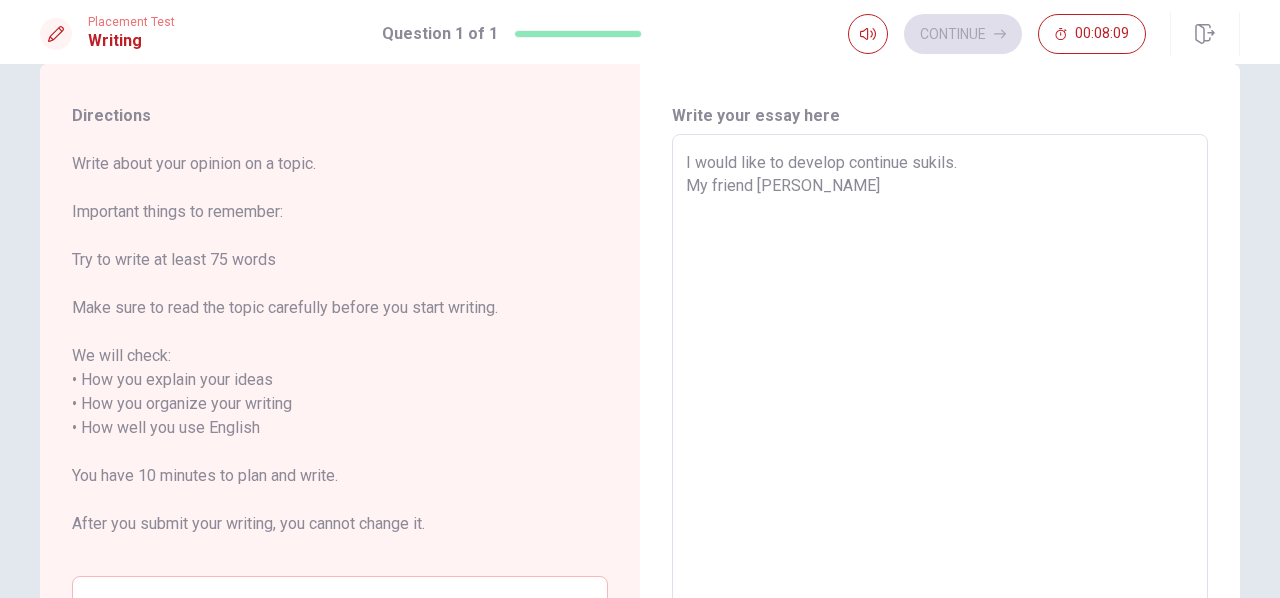 type on "x" 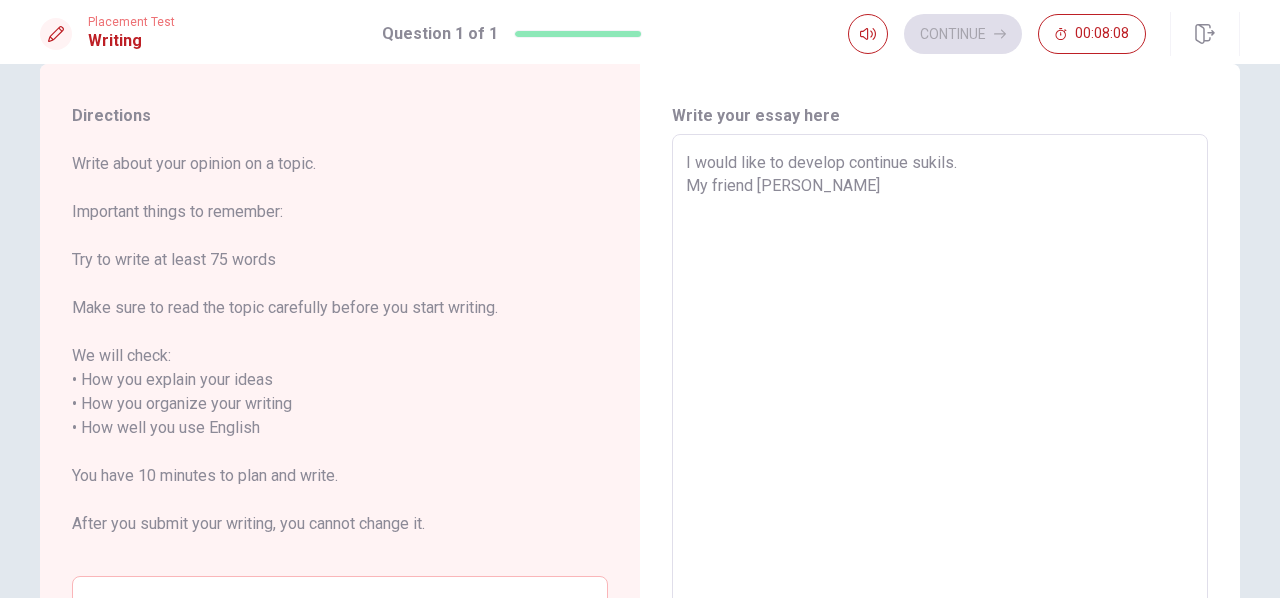 type on "I would like to develop continue sukils.
My friend w" 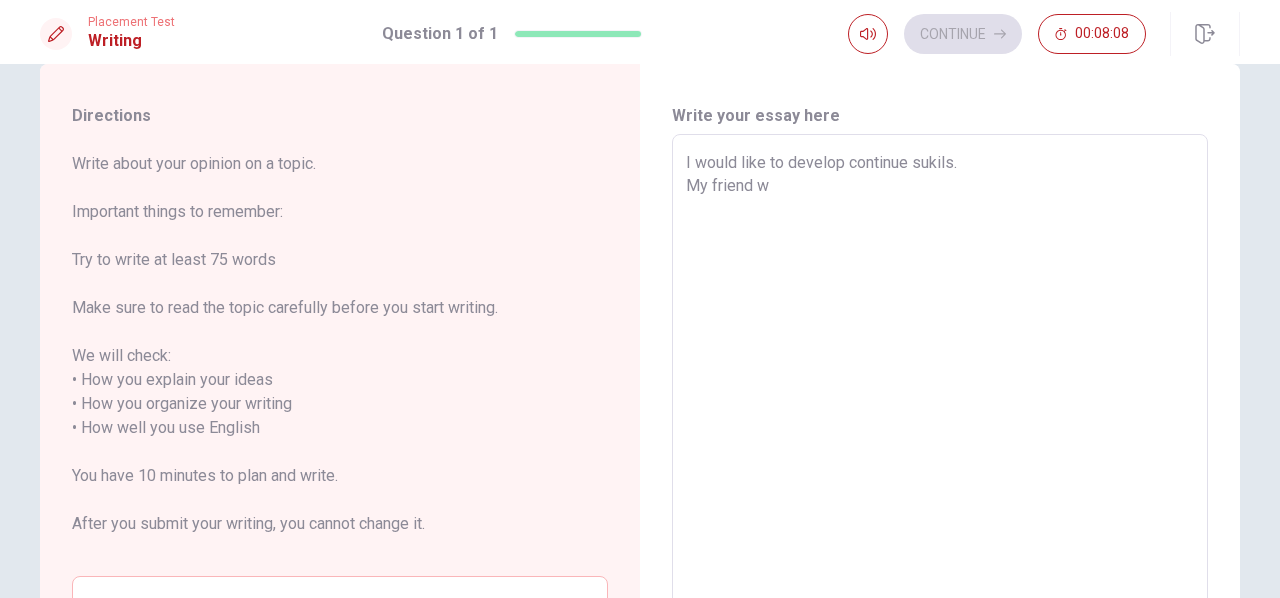 type on "x" 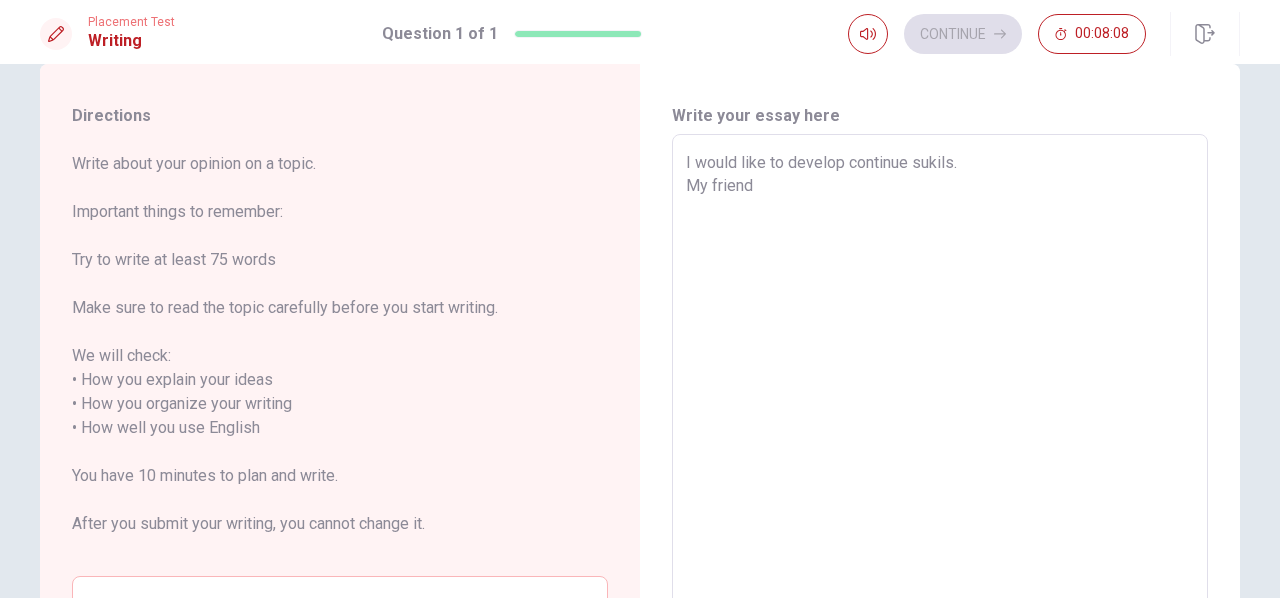 type on "x" 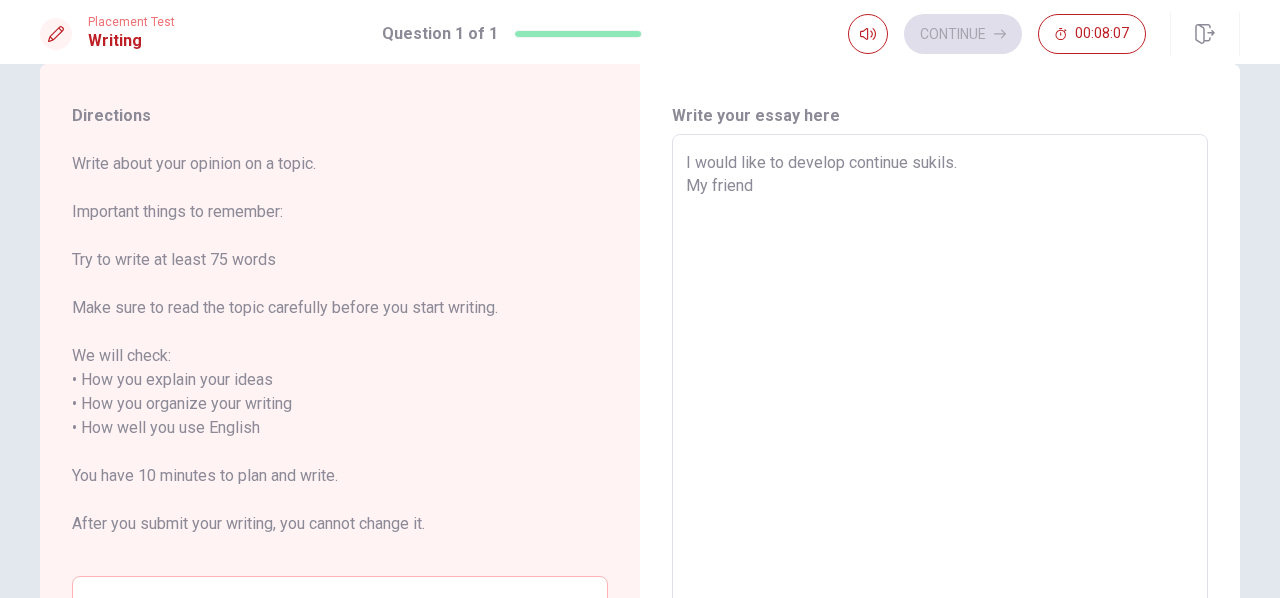 type on "I would like to develop continue sukils.
My friend w" 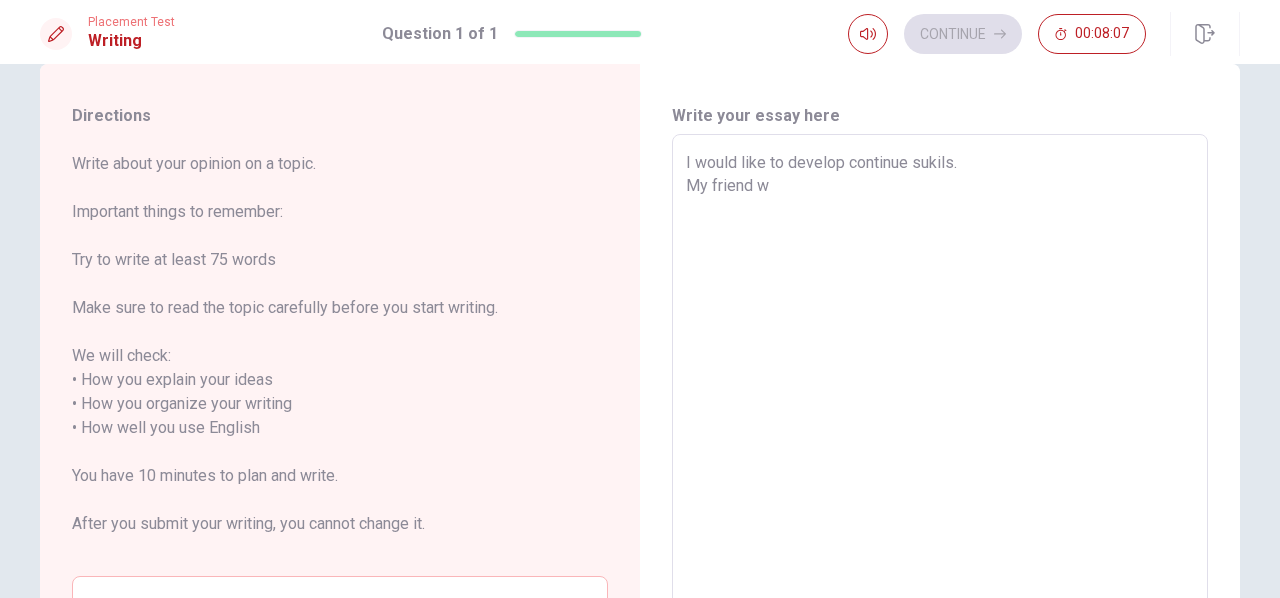type on "x" 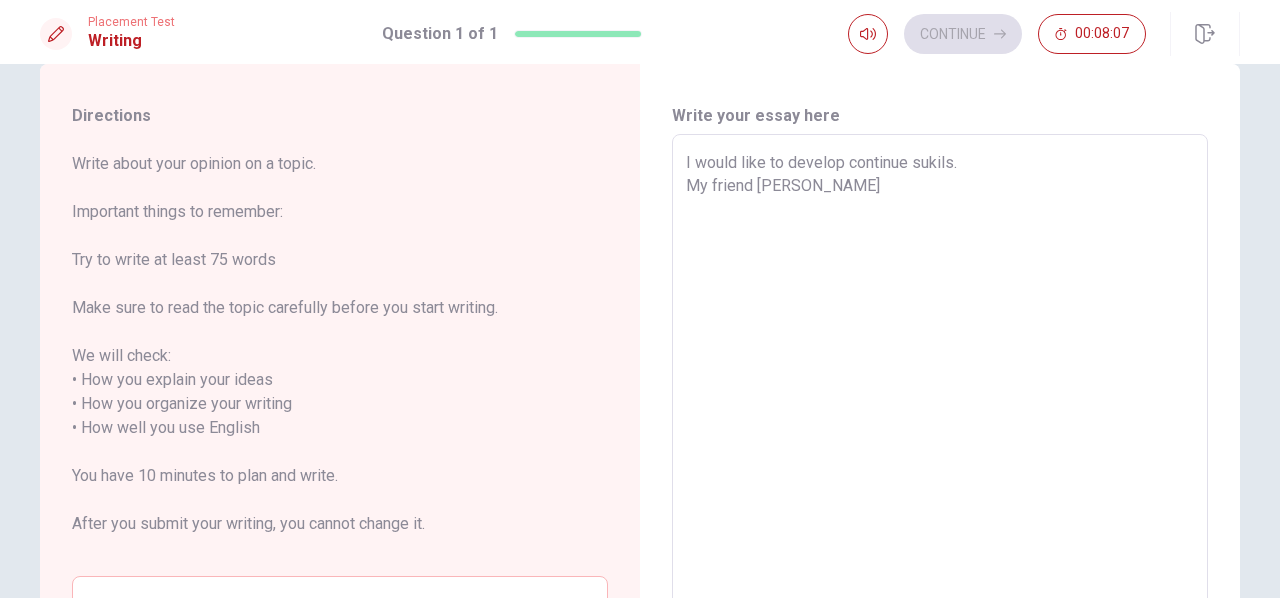 type on "x" 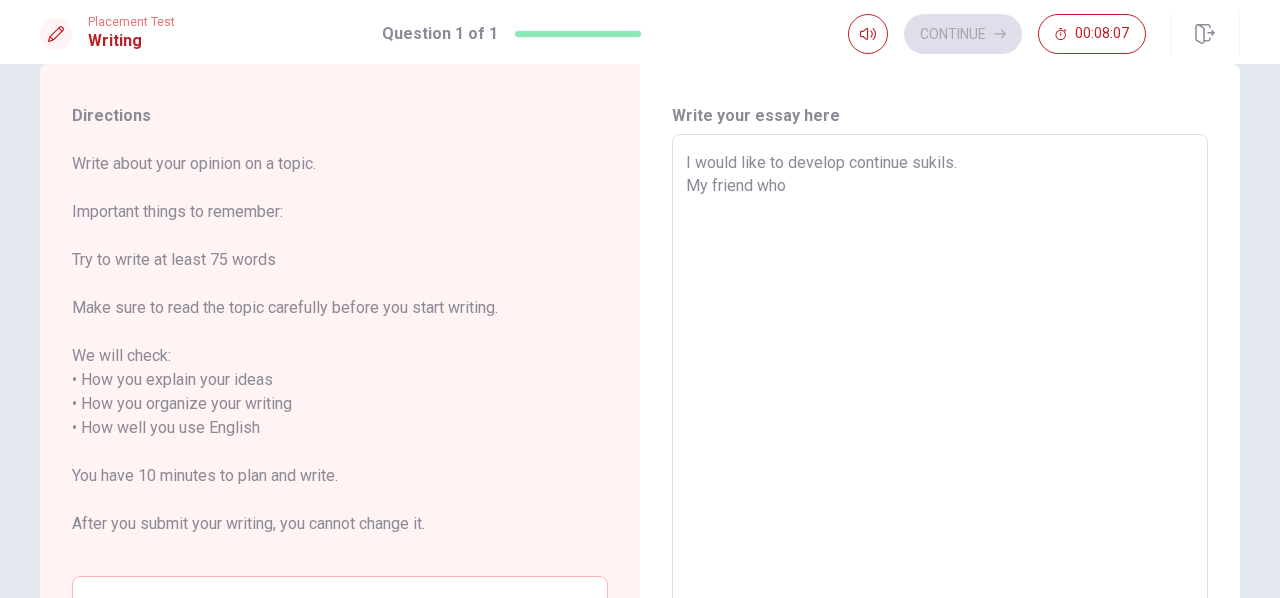 type on "x" 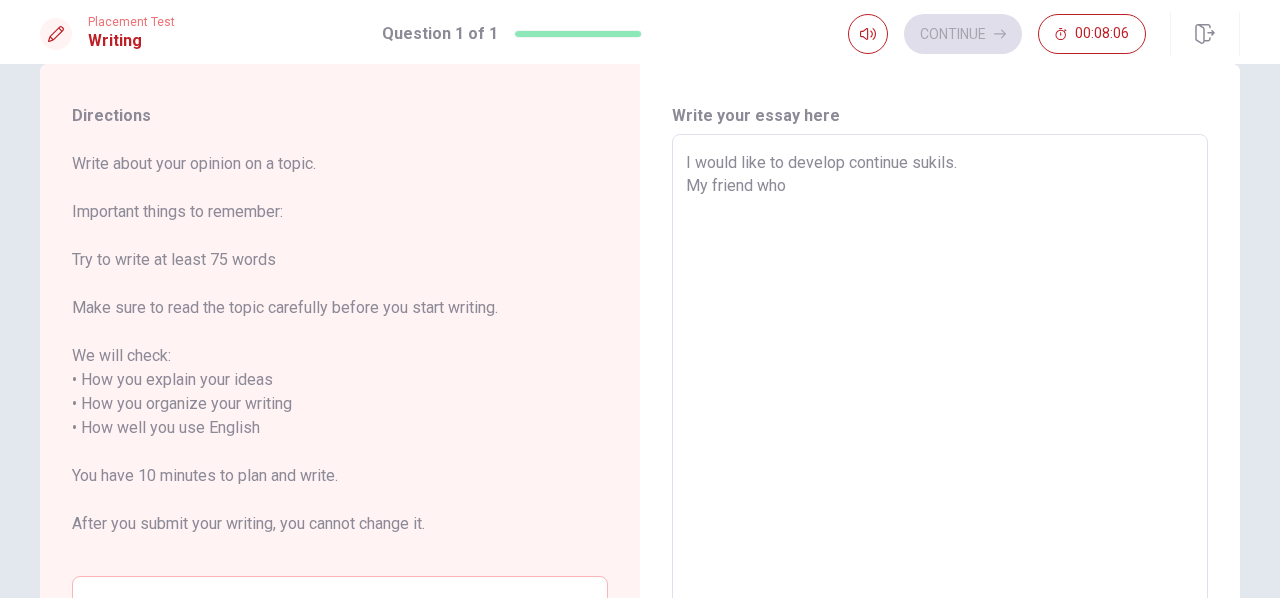 type on "I would like to develop continue sukils.
My friend who i" 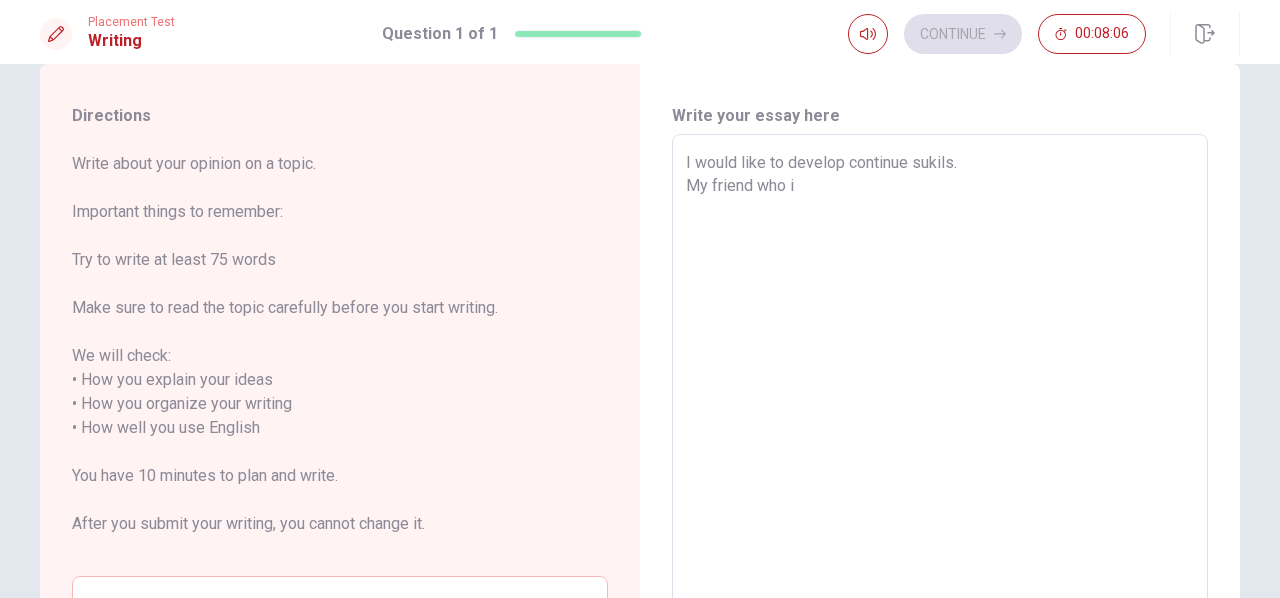 type on "x" 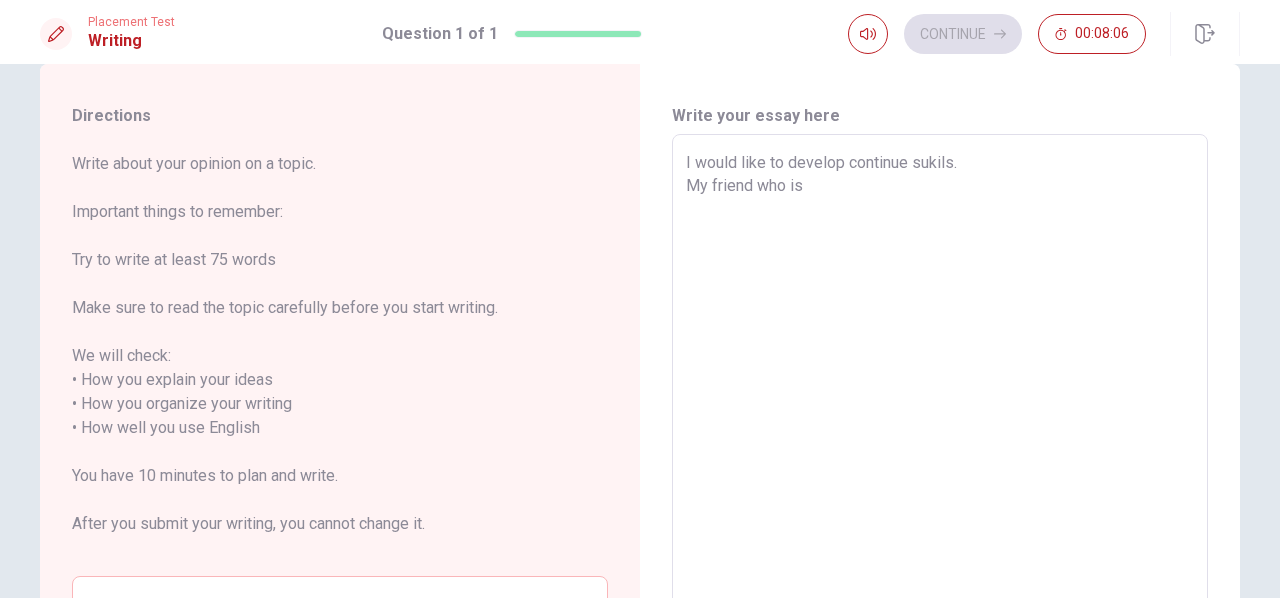 type on "x" 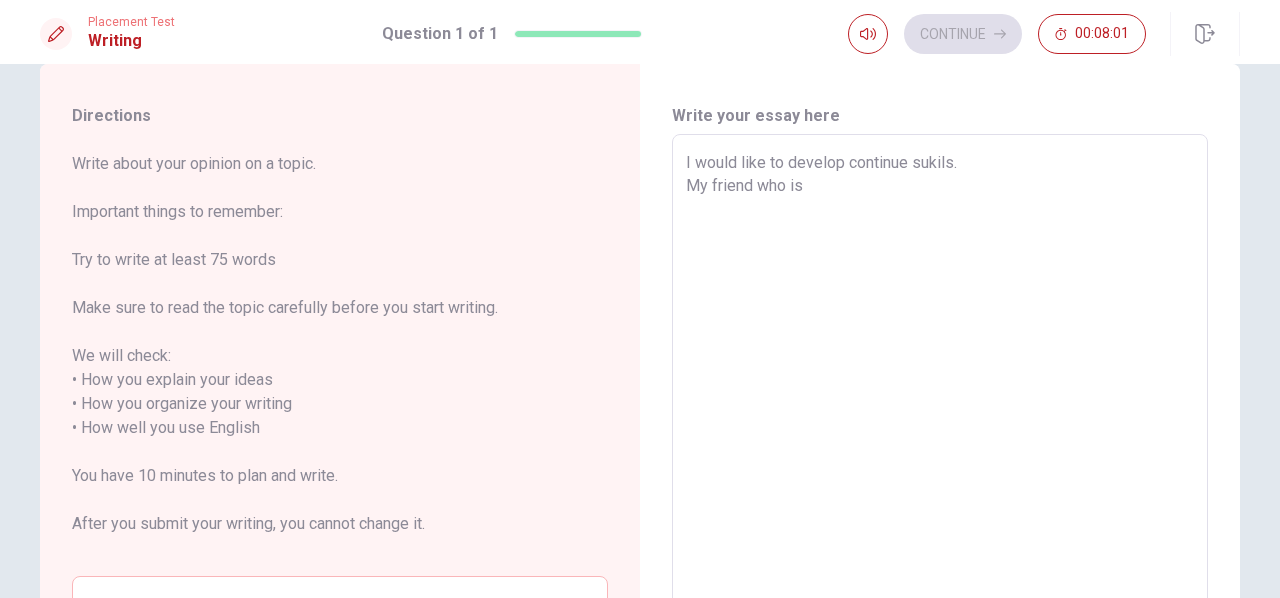 type on "x" 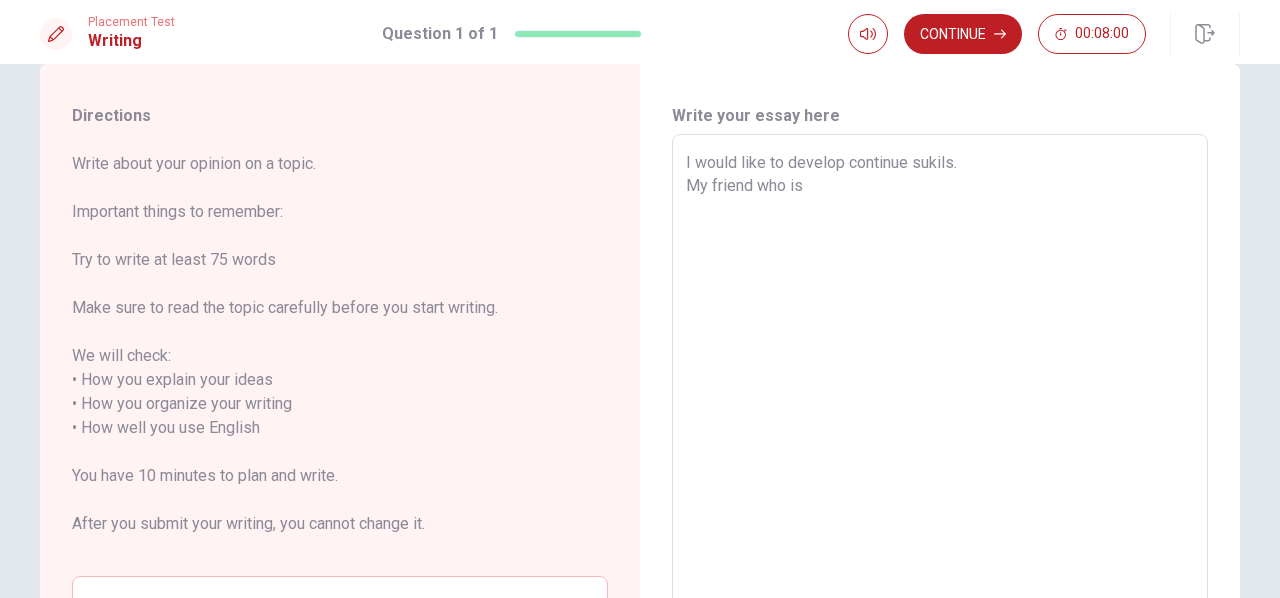 type on "I would like to develop continue sukils.
My friend who i" 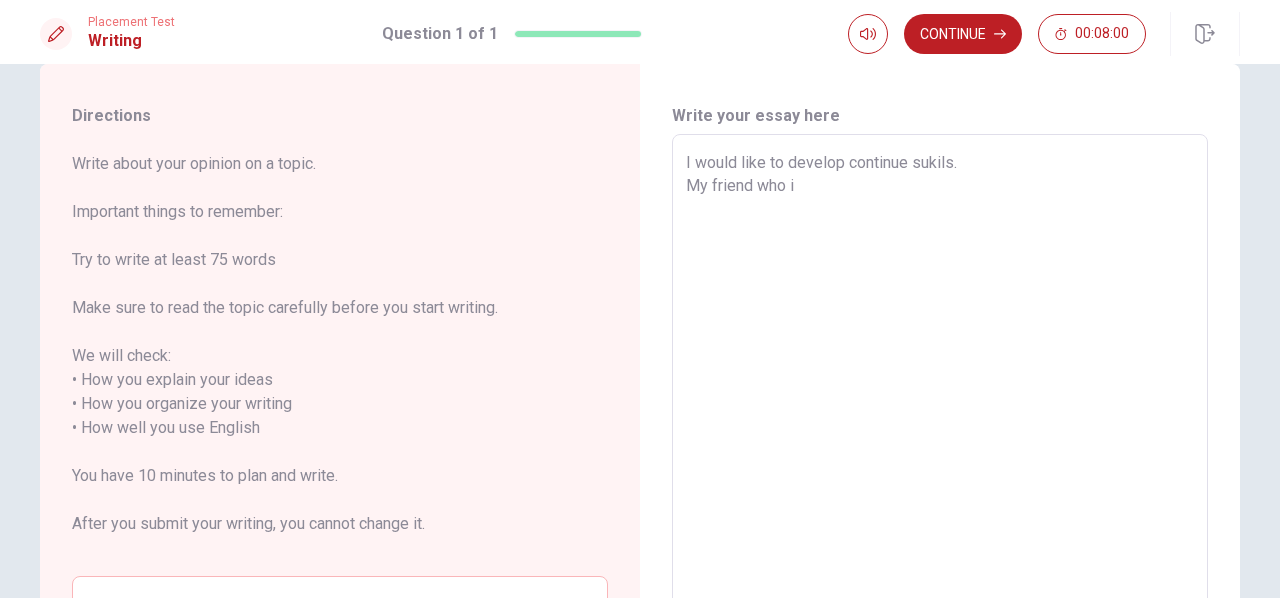 type on "x" 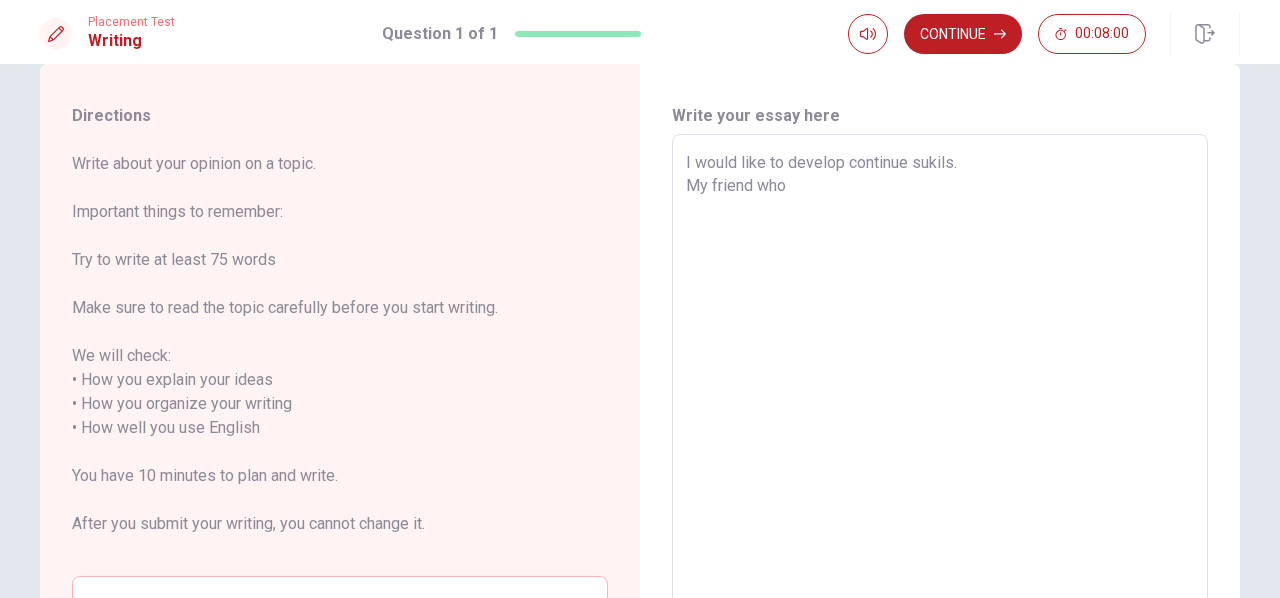 type on "x" 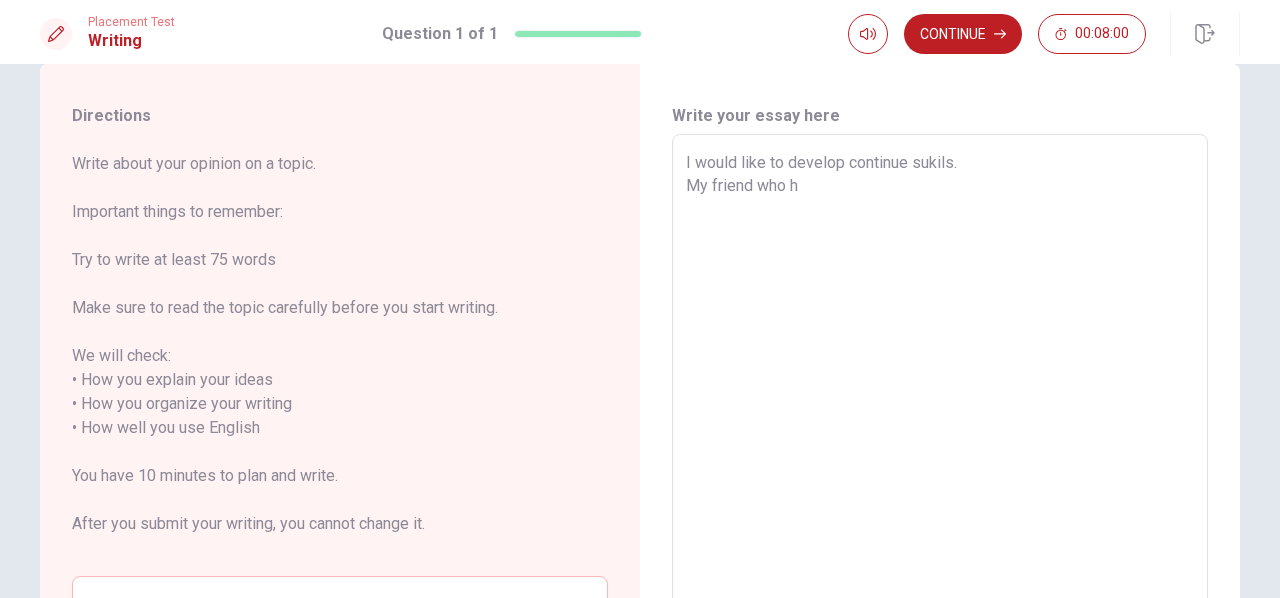 type on "x" 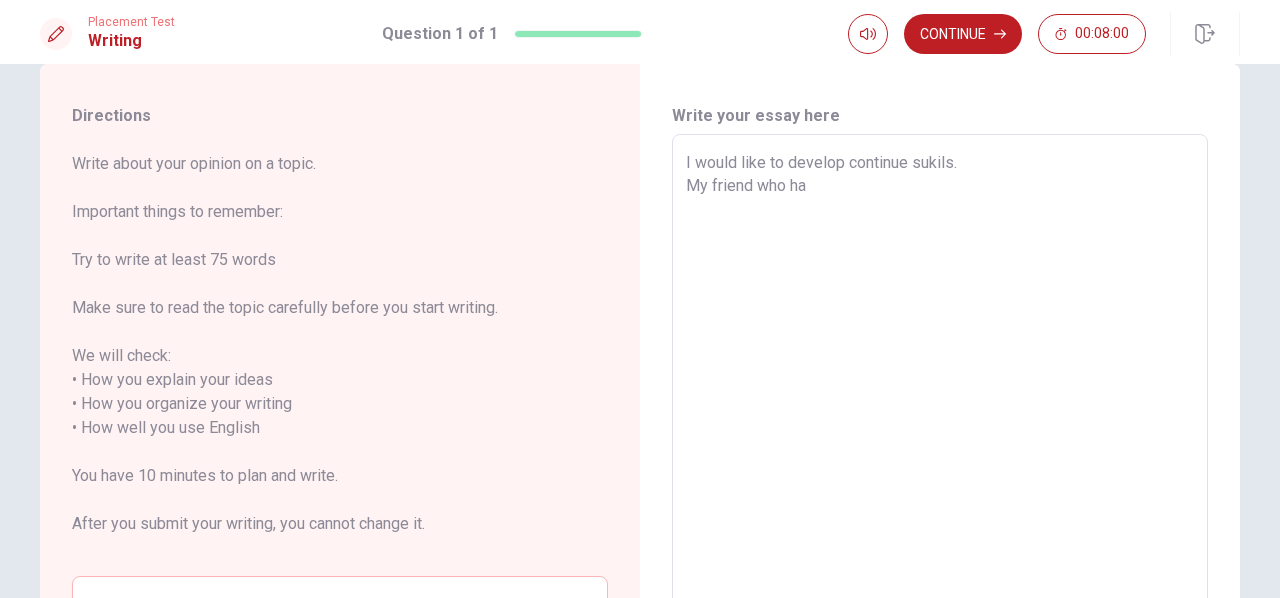 type on "x" 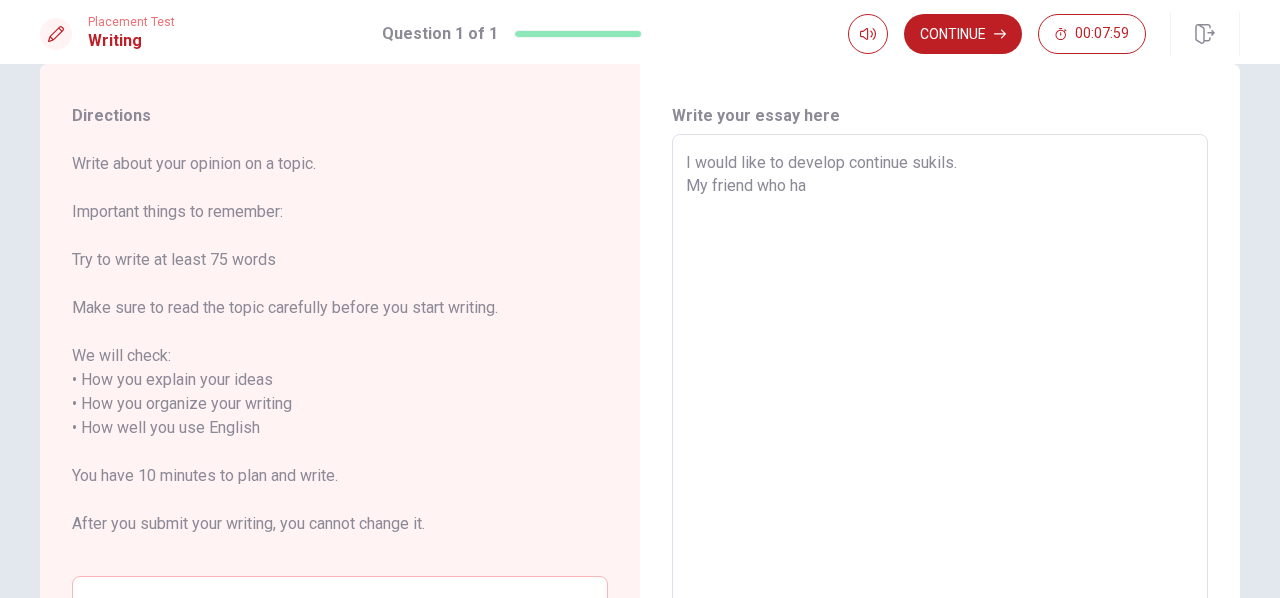 type on "I would like to develop continue sukils.
My friend who has" 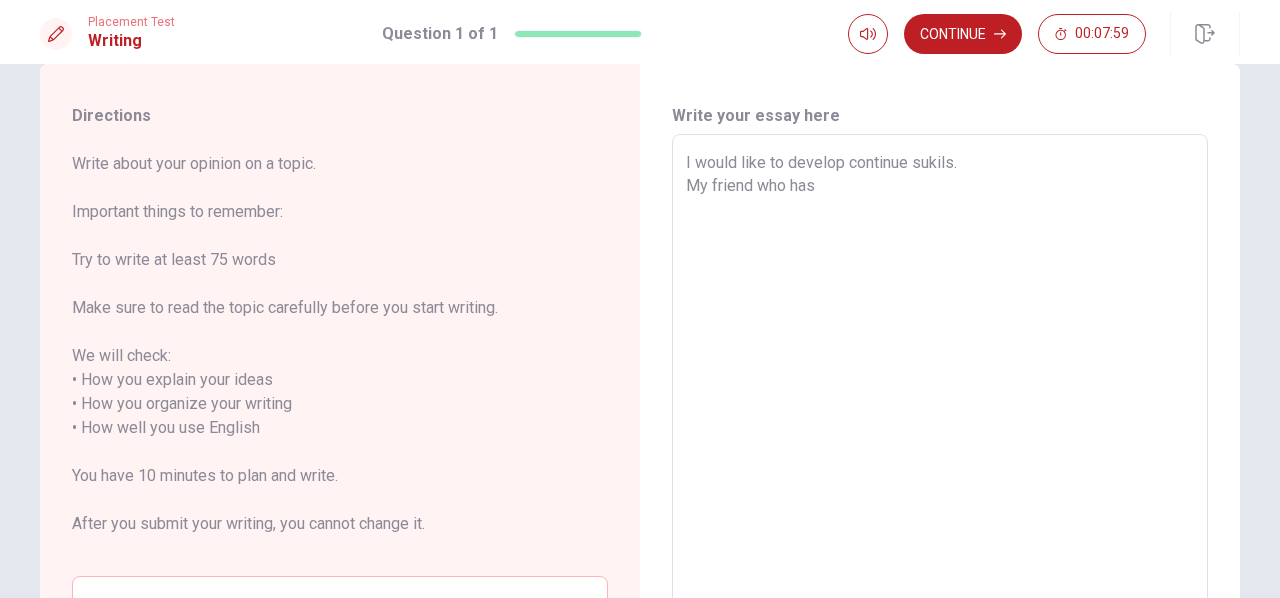 type on "x" 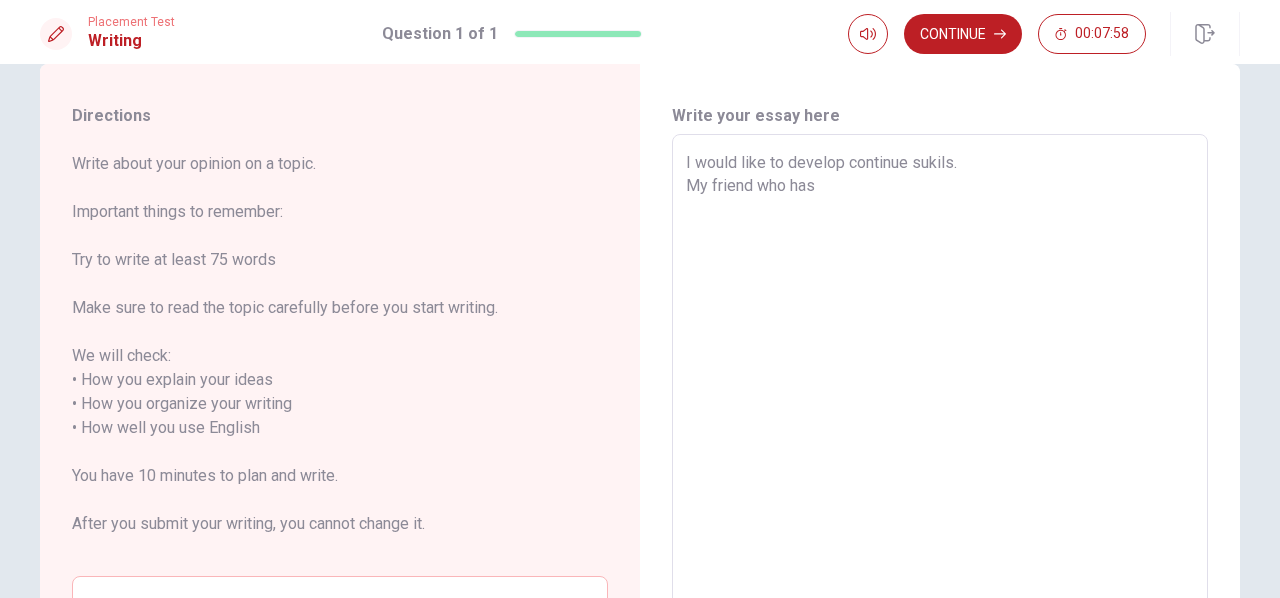 type on "I would like to develop continue sukils.
My friend who has" 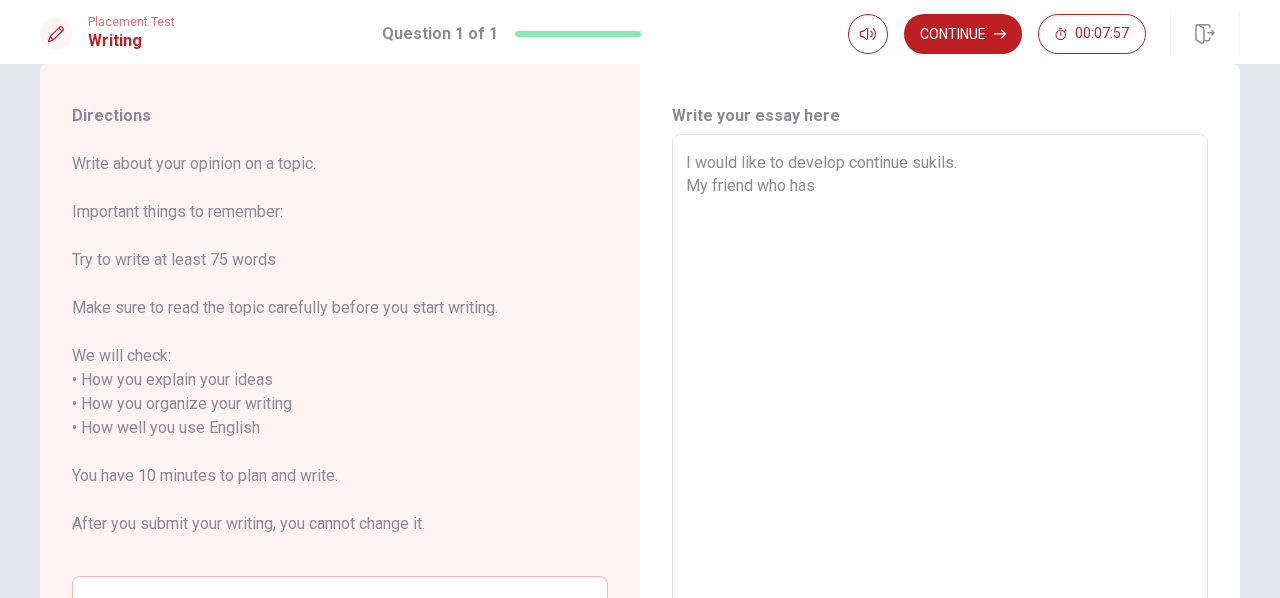 type on "I would like to develop continue sukils.
My friend who has" 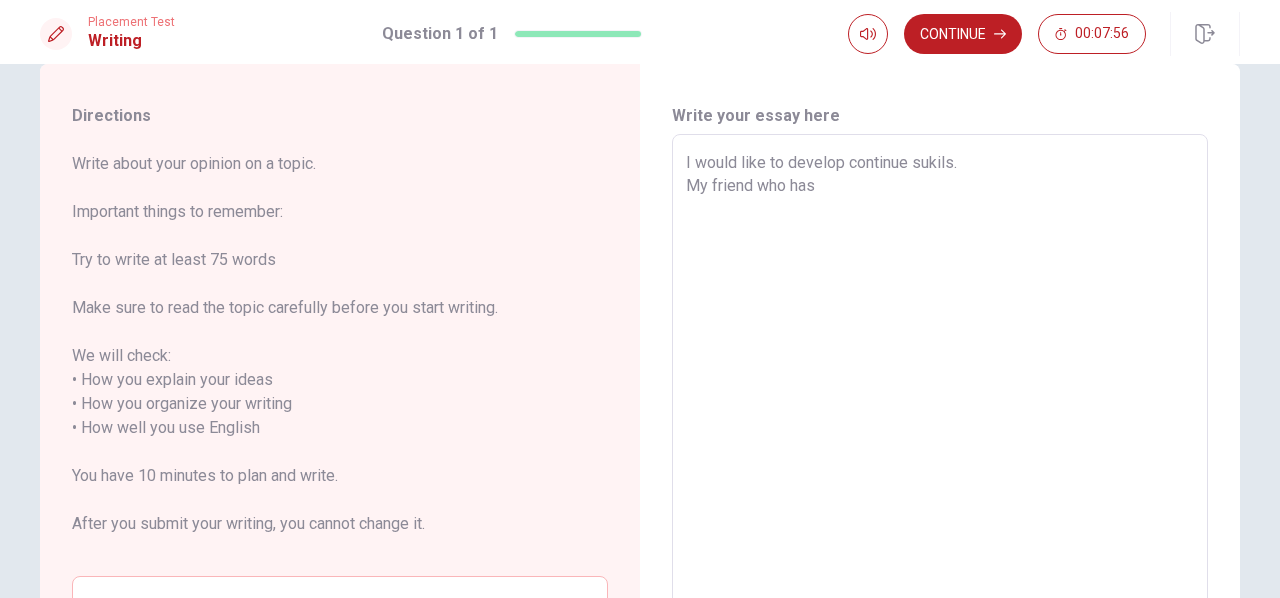 type on "I would like to develop continue sukils.
My friend who has r" 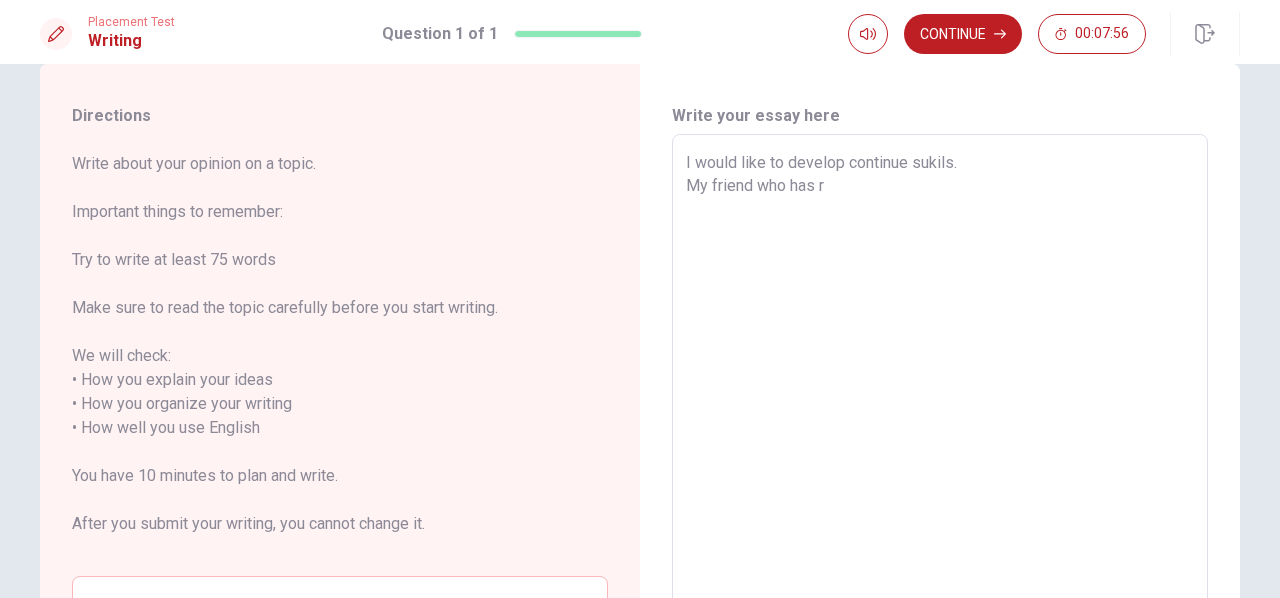 type on "x" 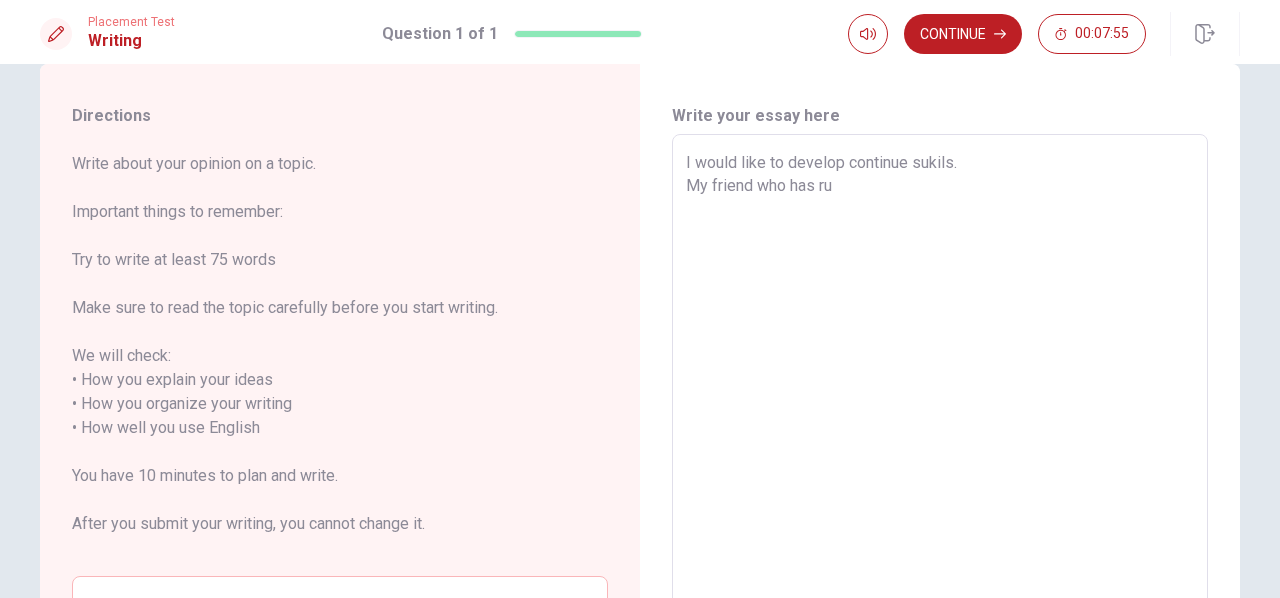 type on "x" 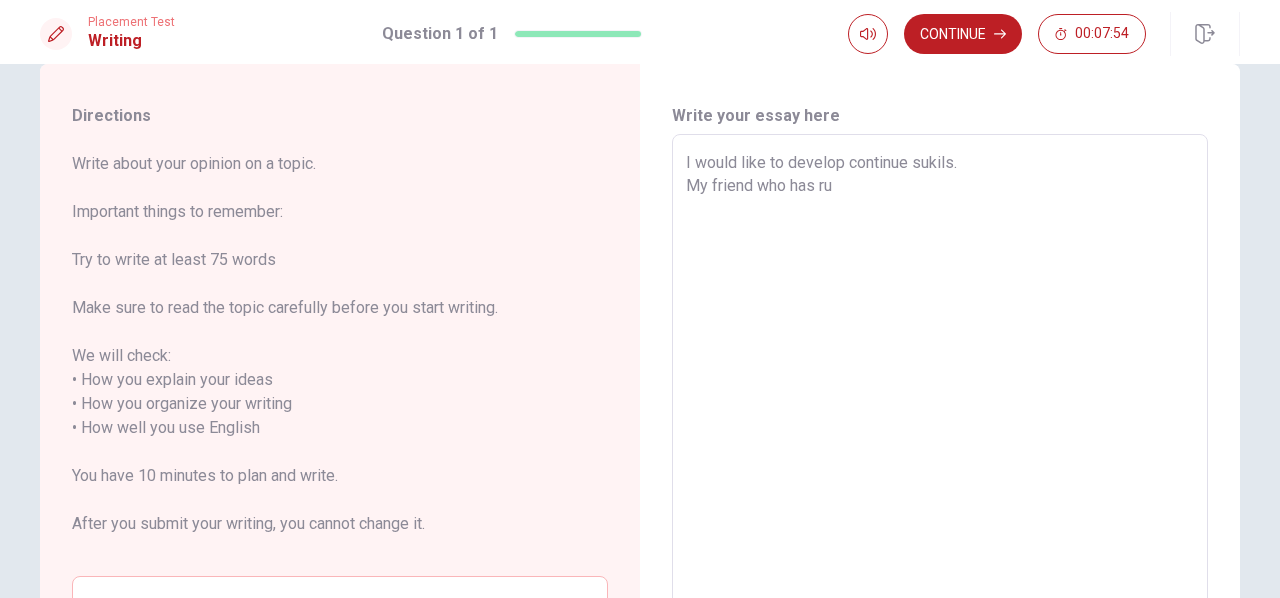 type on "I would like to develop continue sukils.
My friend who has r" 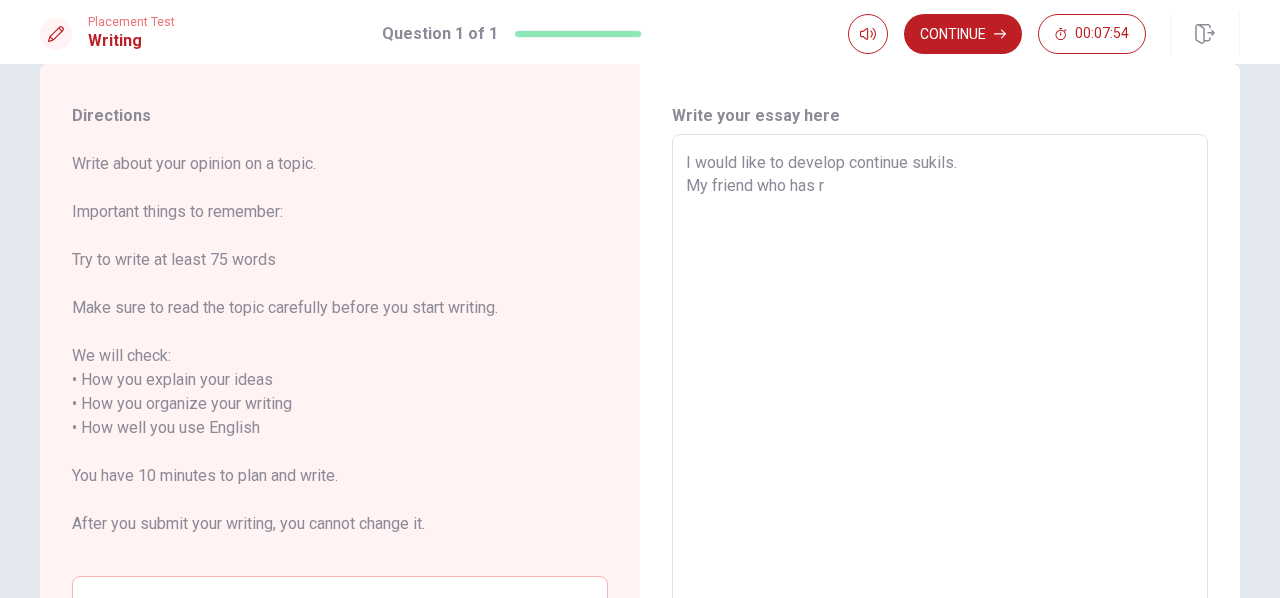 type on "x" 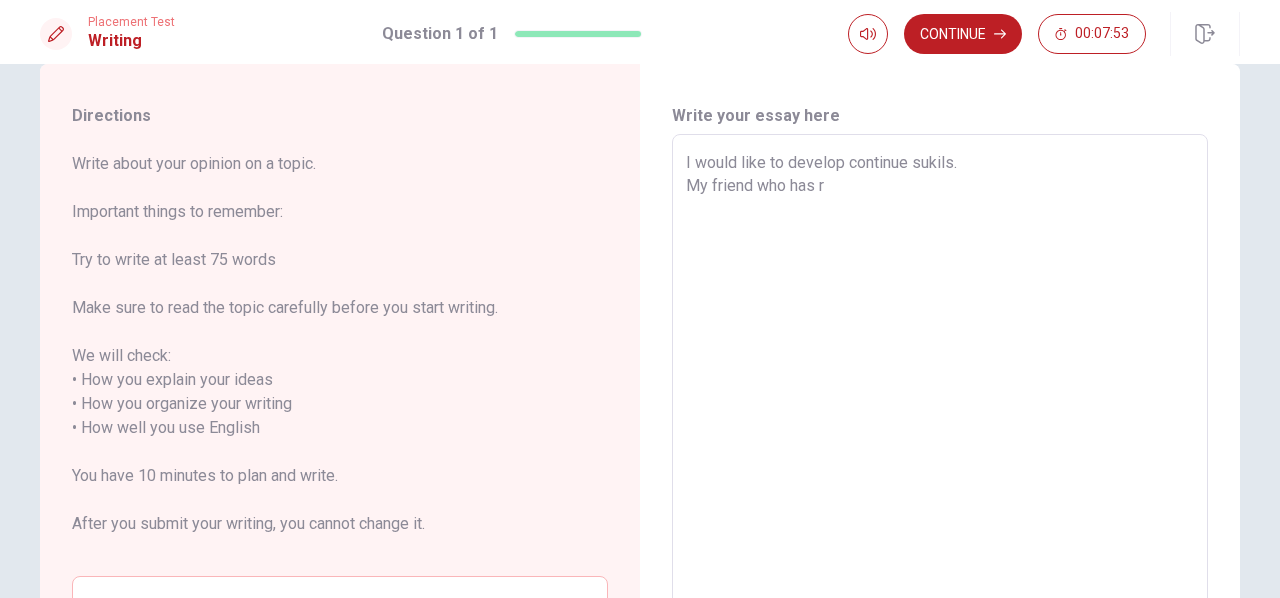 type on "I would like to develop continue sukils.
My friend who has rp" 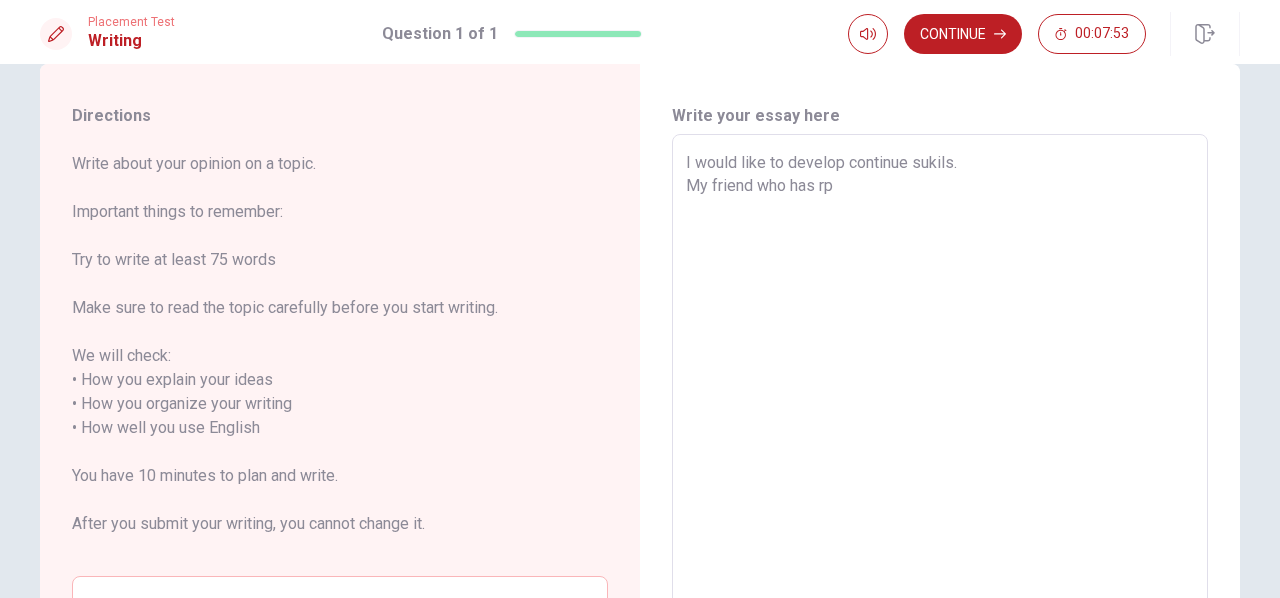 type on "x" 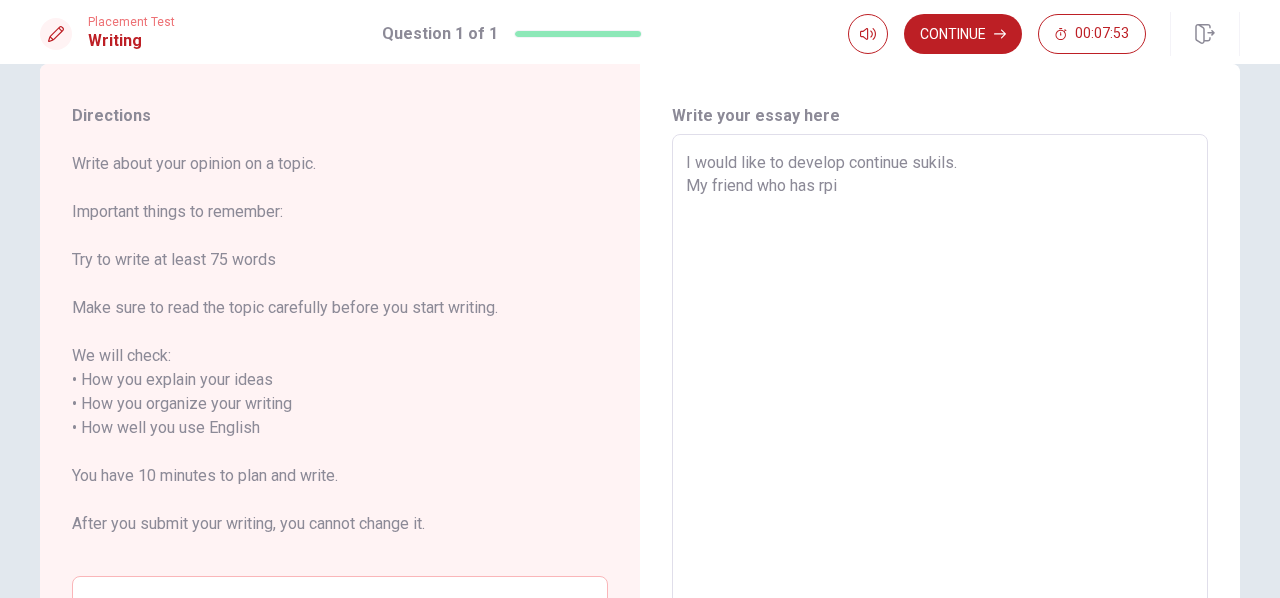 type on "x" 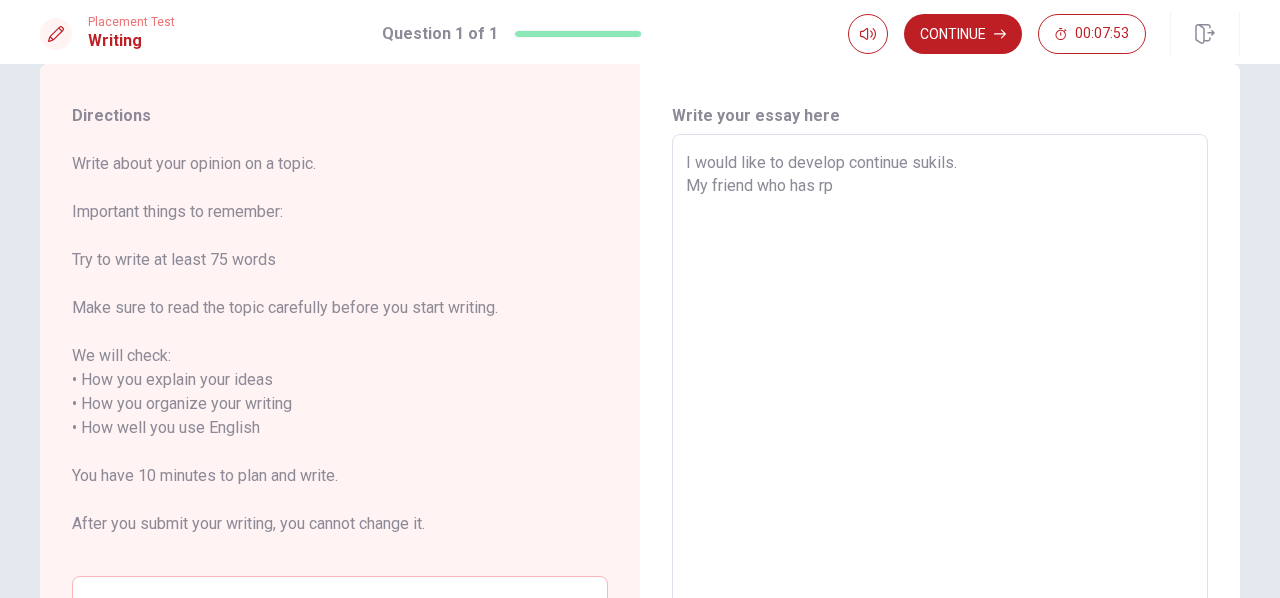 type on "x" 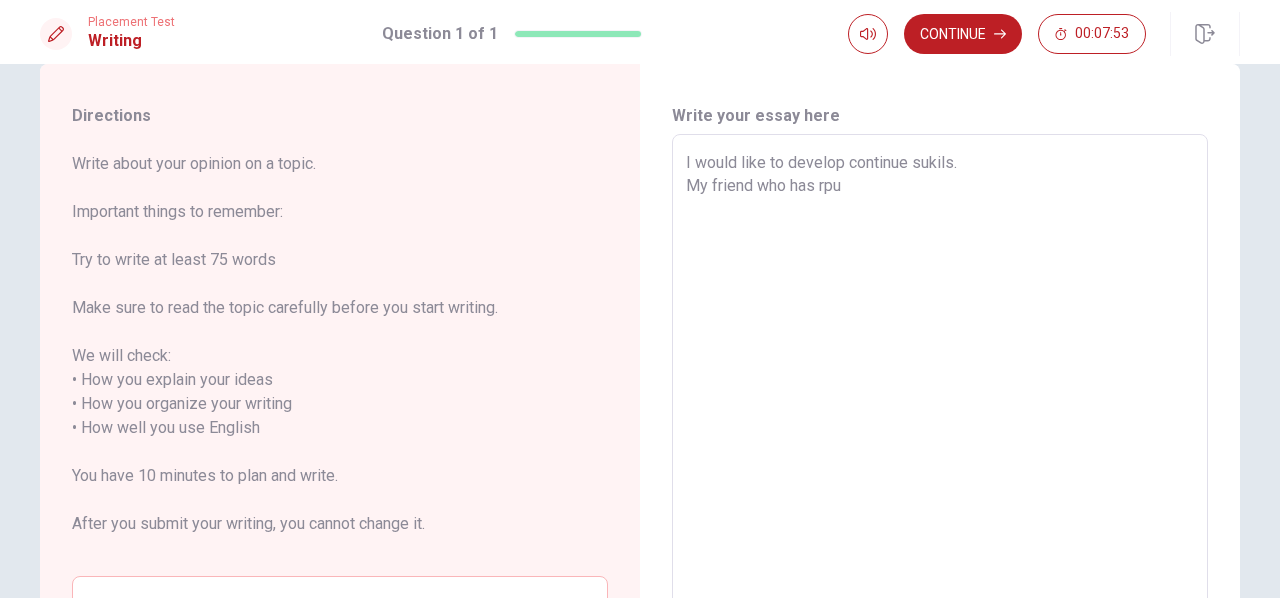 type on "x" 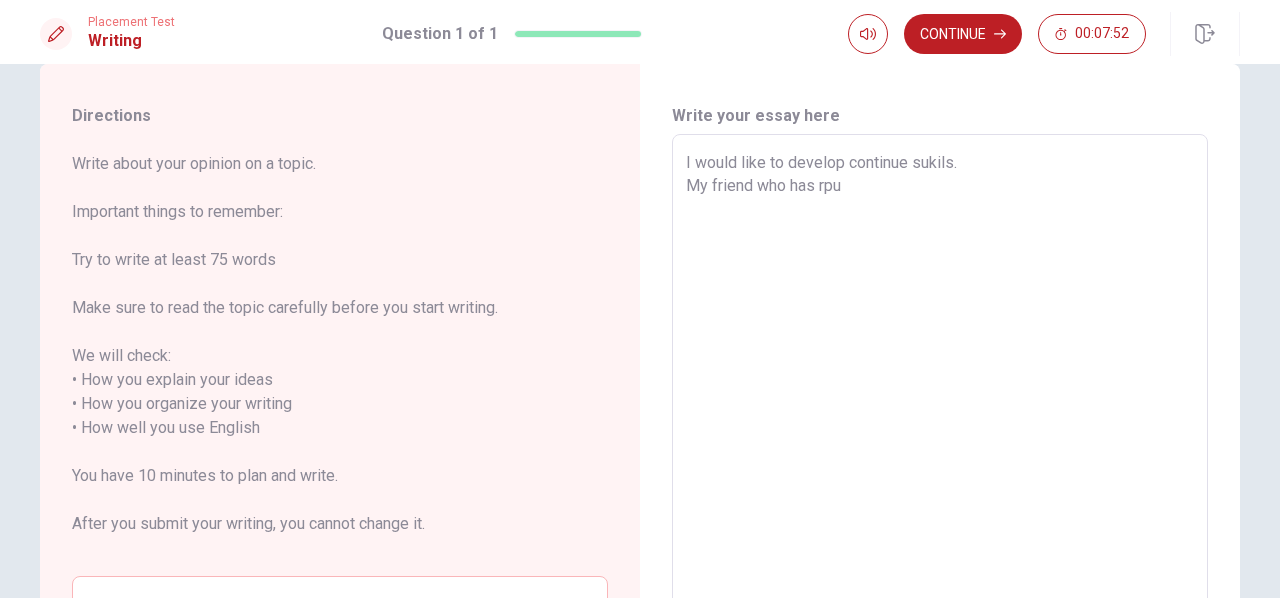 type on "I would like to develop continue sukils.
My friend who has rp" 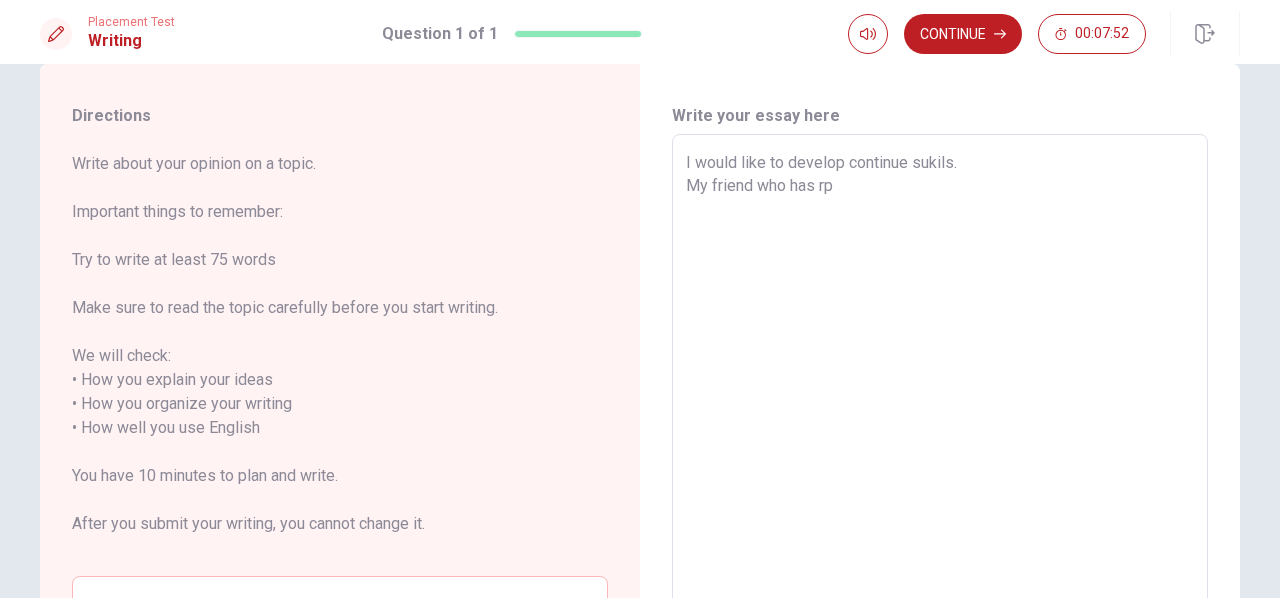 type on "x" 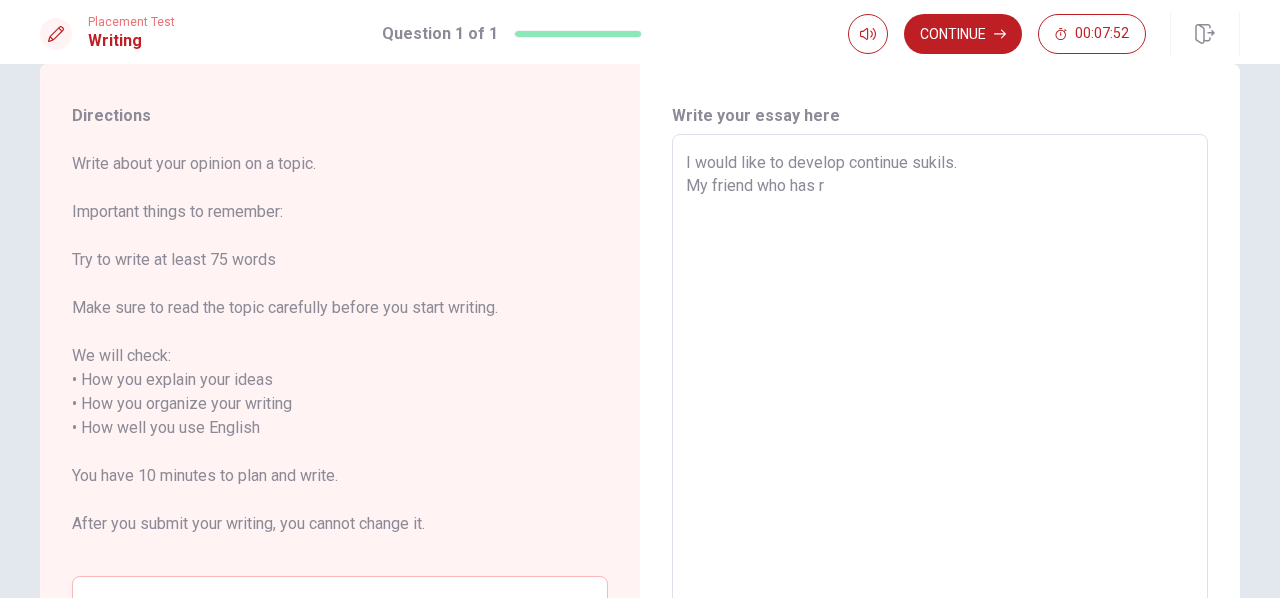 type on "x" 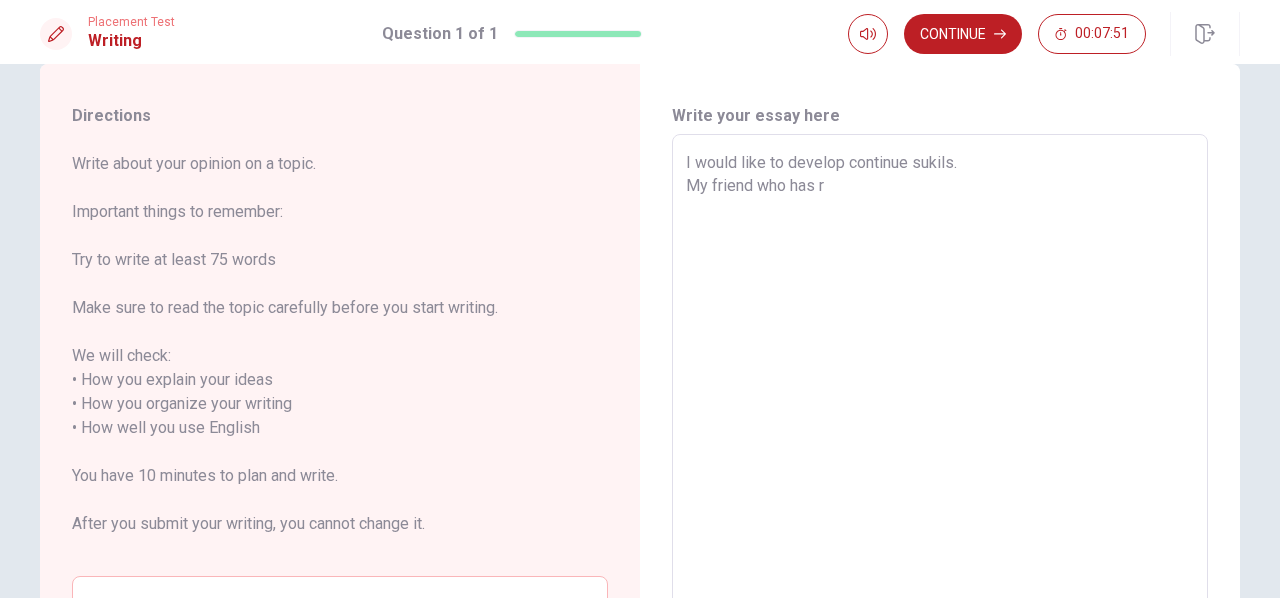 type on "I would like to develop continue sukils.
My friend who has ro" 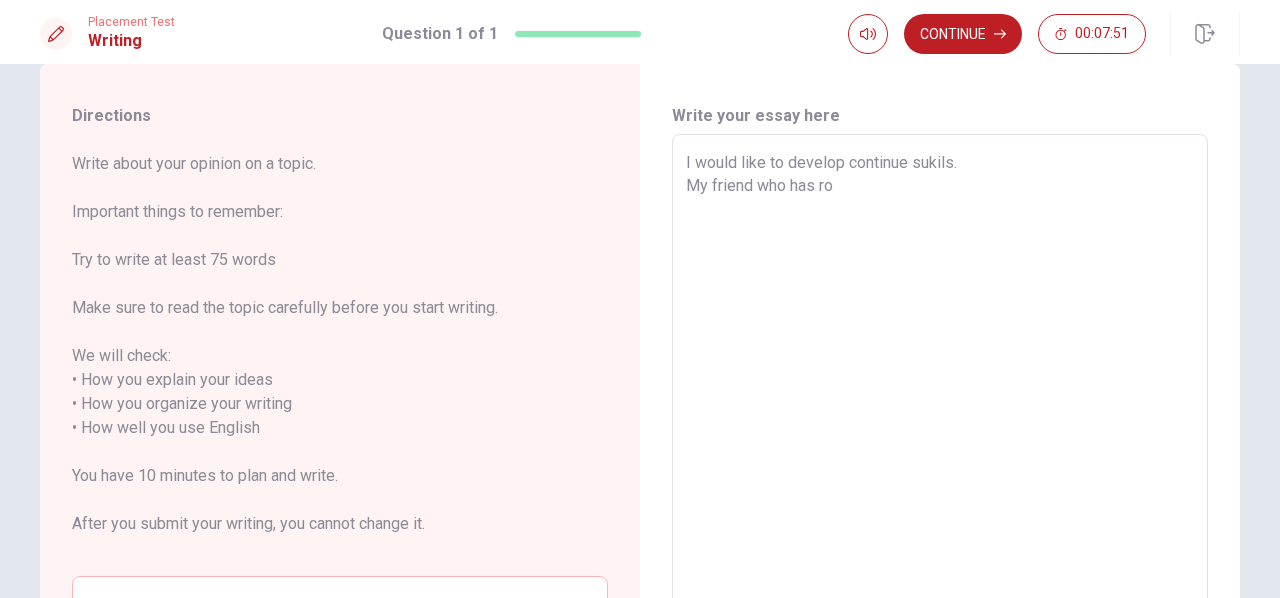 type on "x" 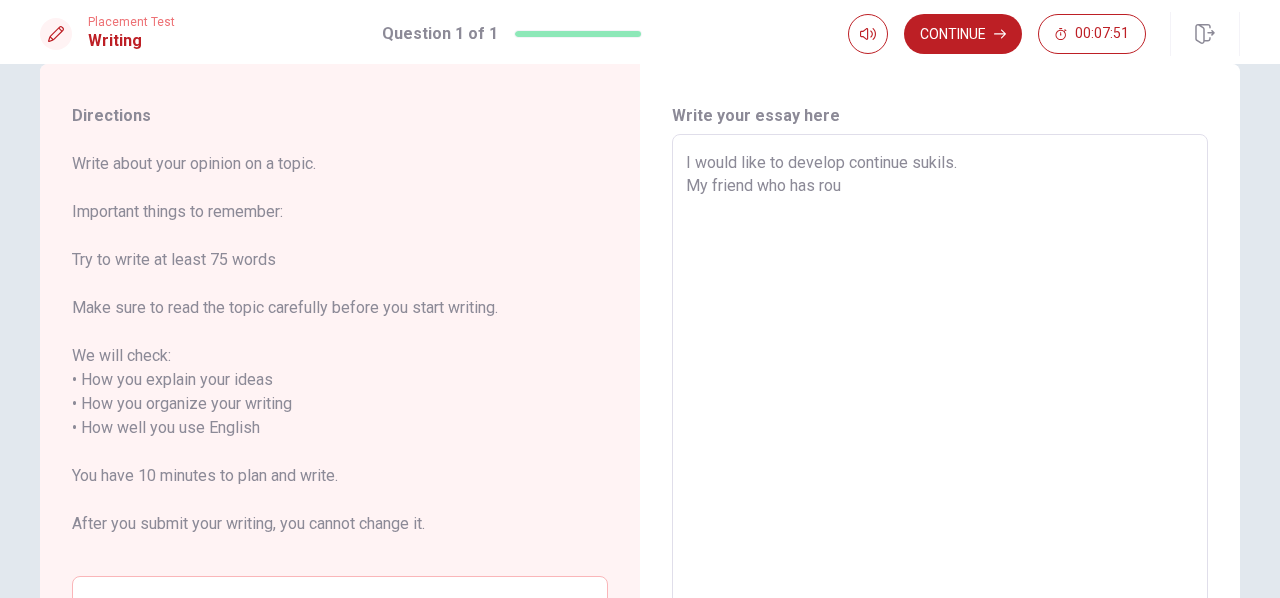 type on "x" 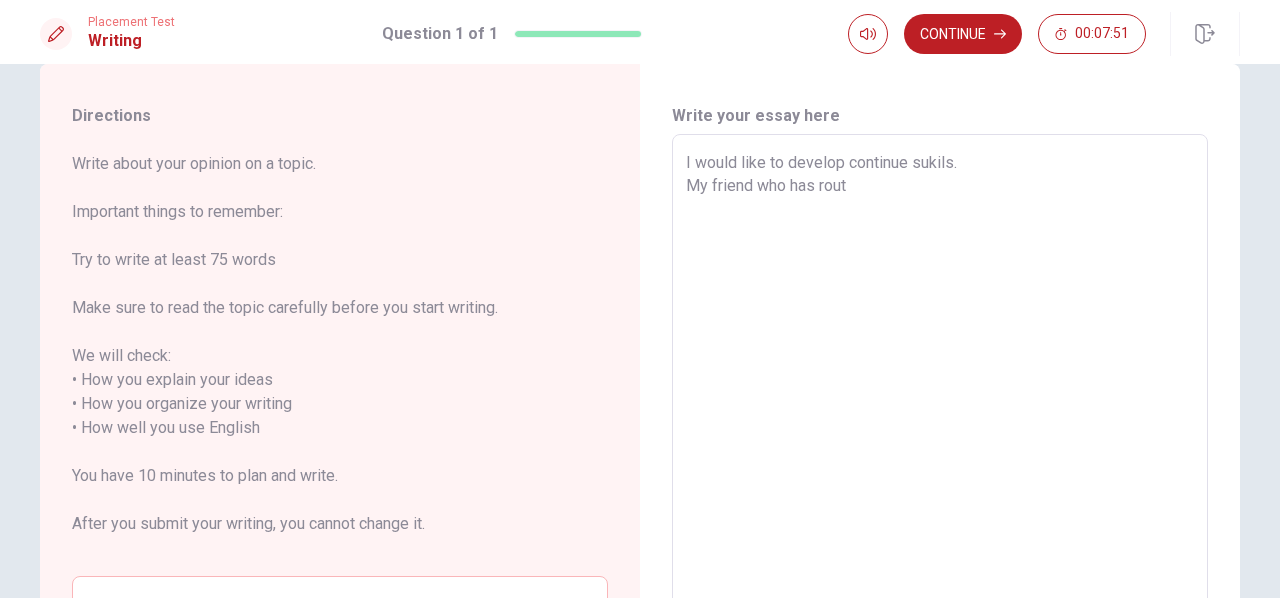 type on "x" 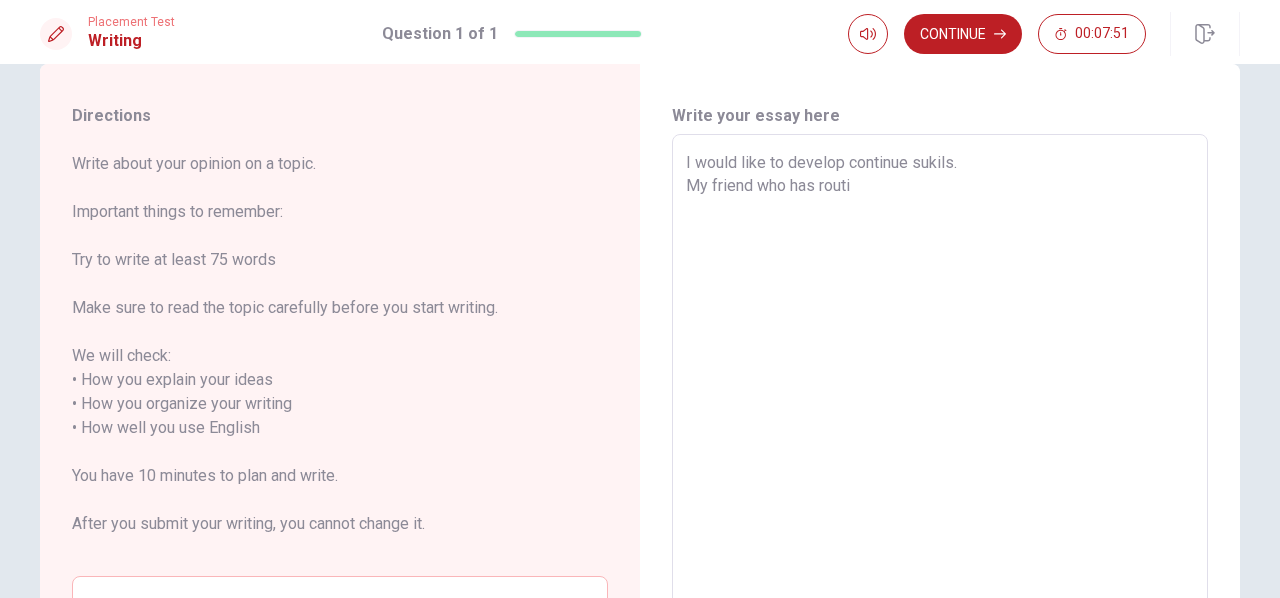 type on "x" 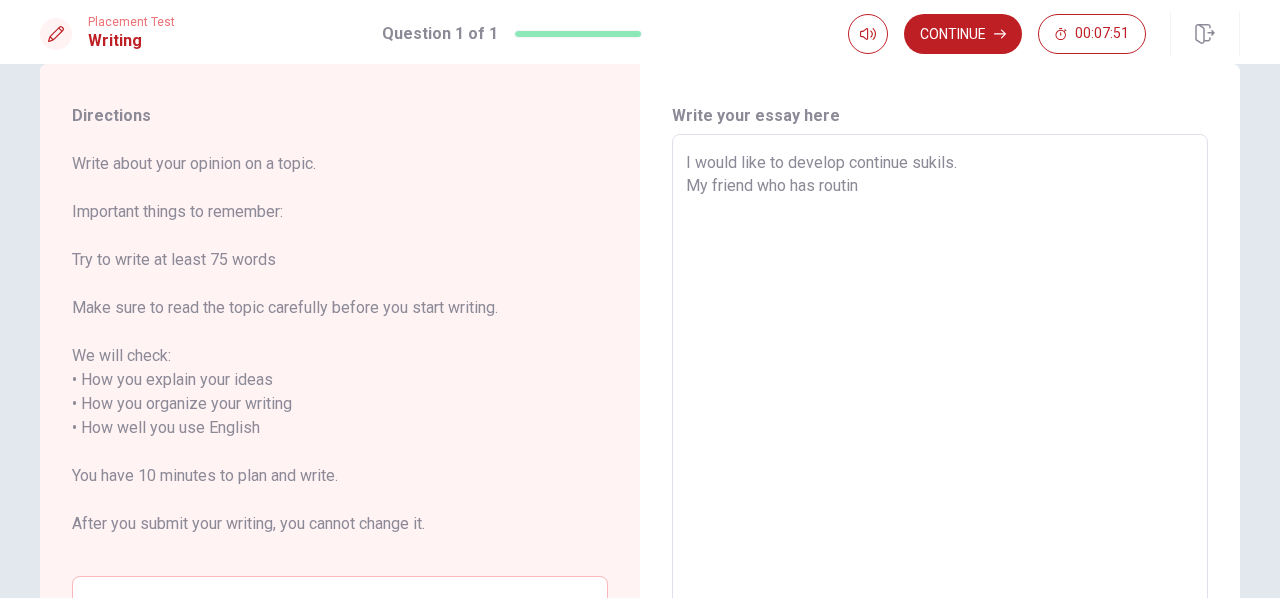 type on "x" 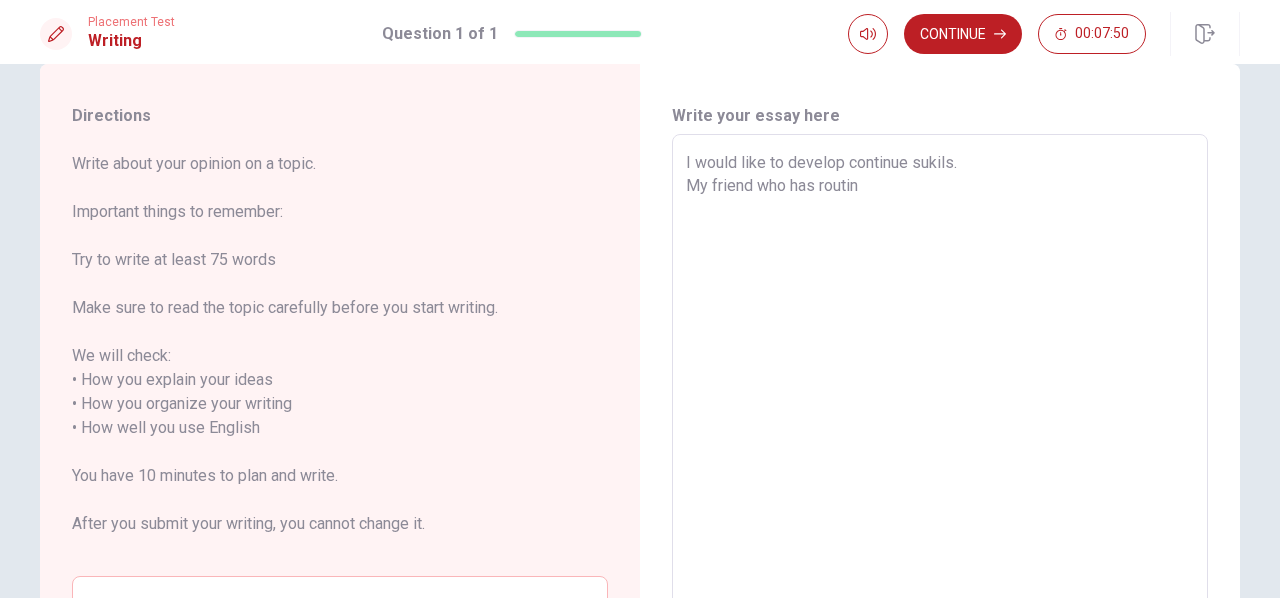 type on "I would like to develop continue sukils.
My friend who has routine" 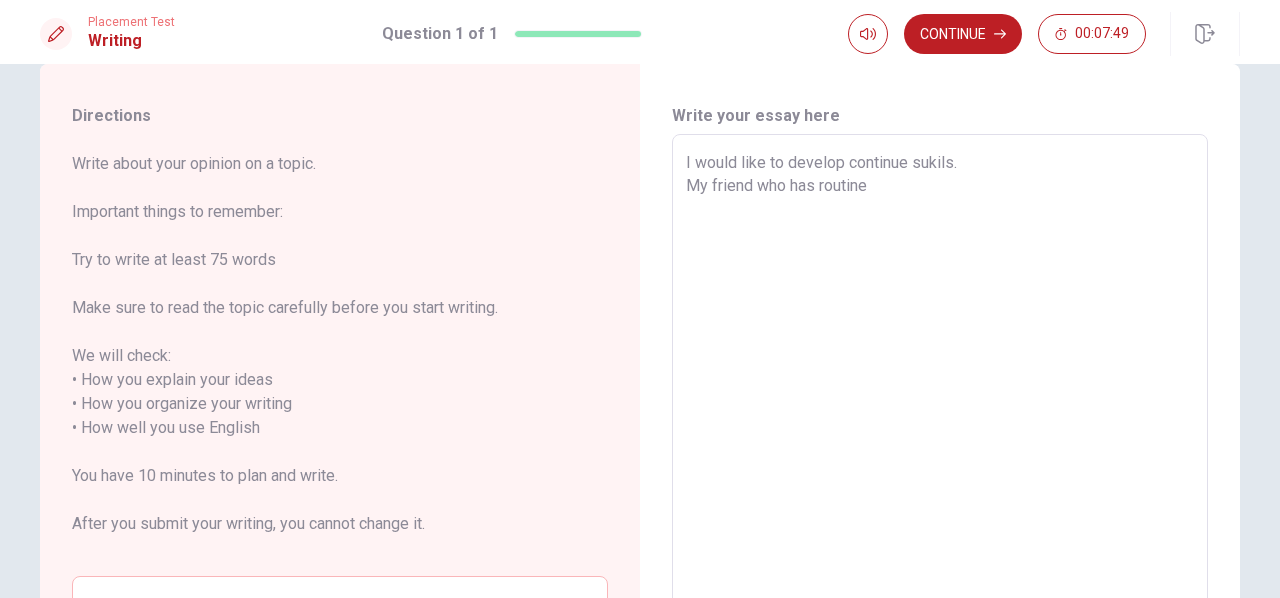 type on "x" 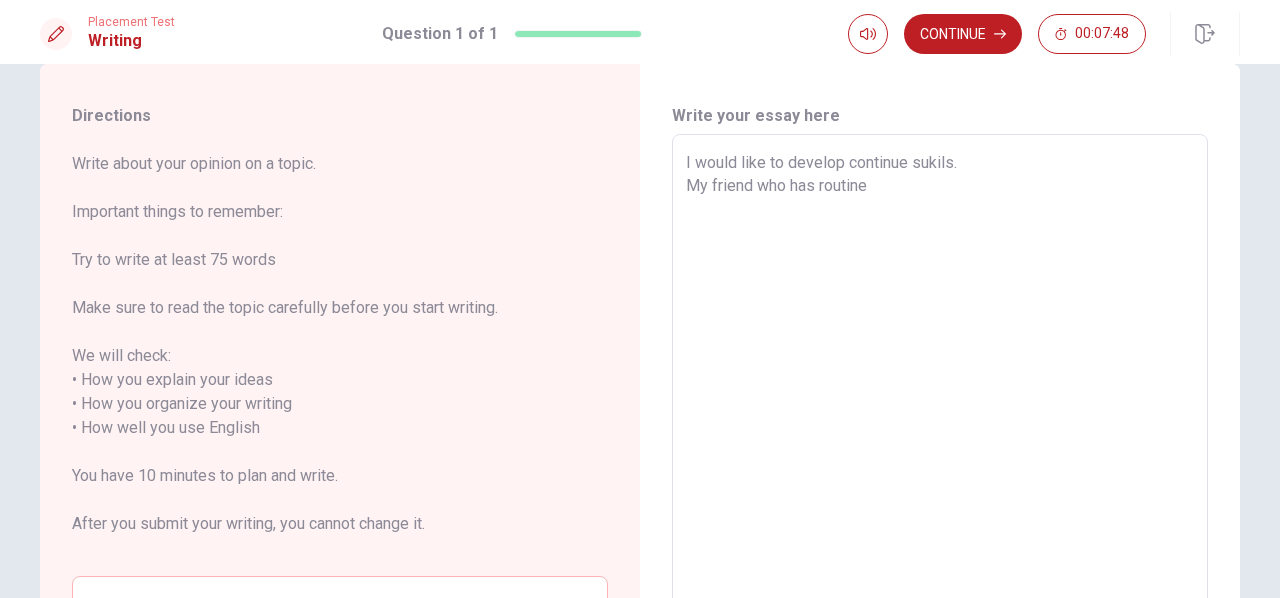 type on "I would like to develop continue sukils.
My friend who has routine" 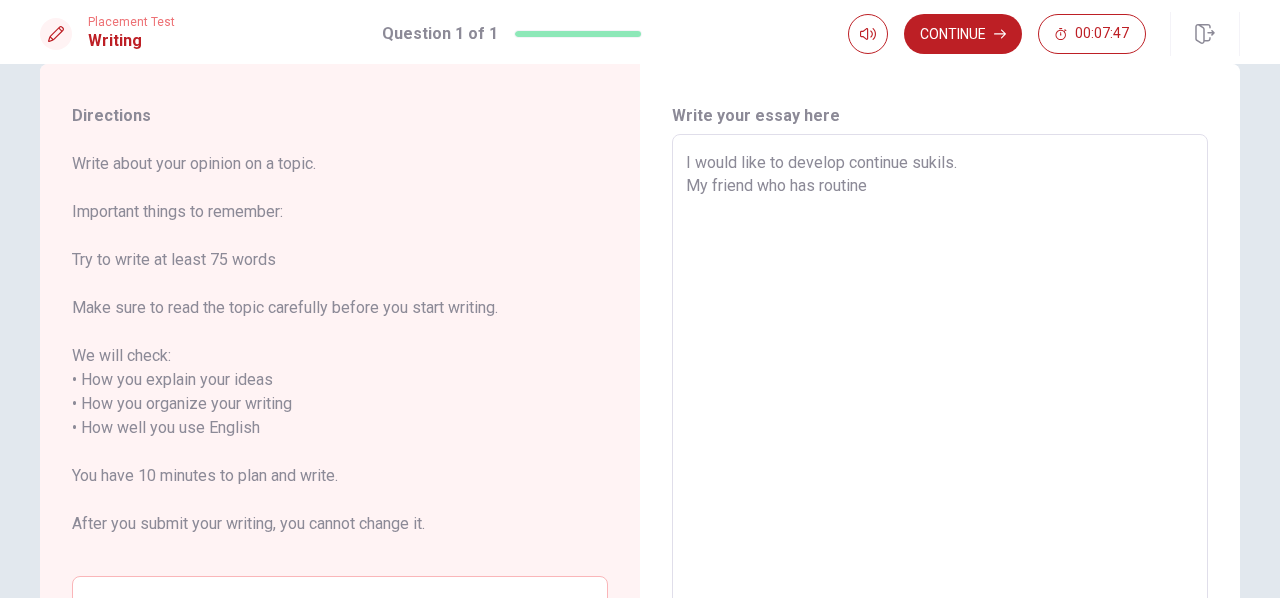 type on "x" 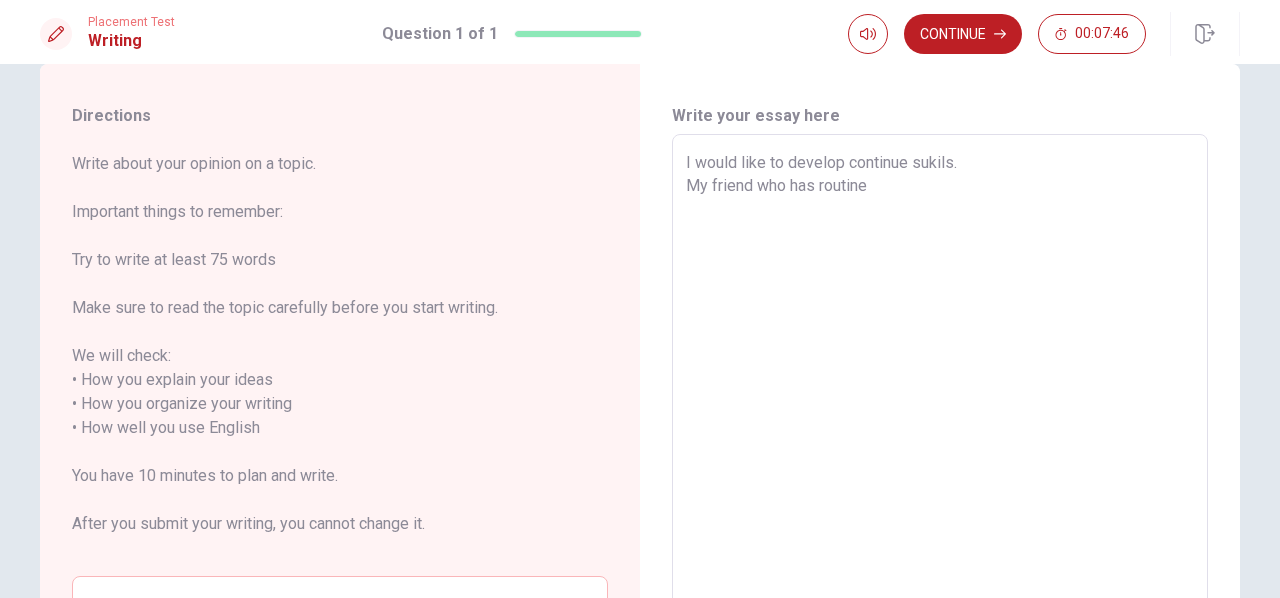 type on "I would like to develop continue sukils.
My friend who has routine e" 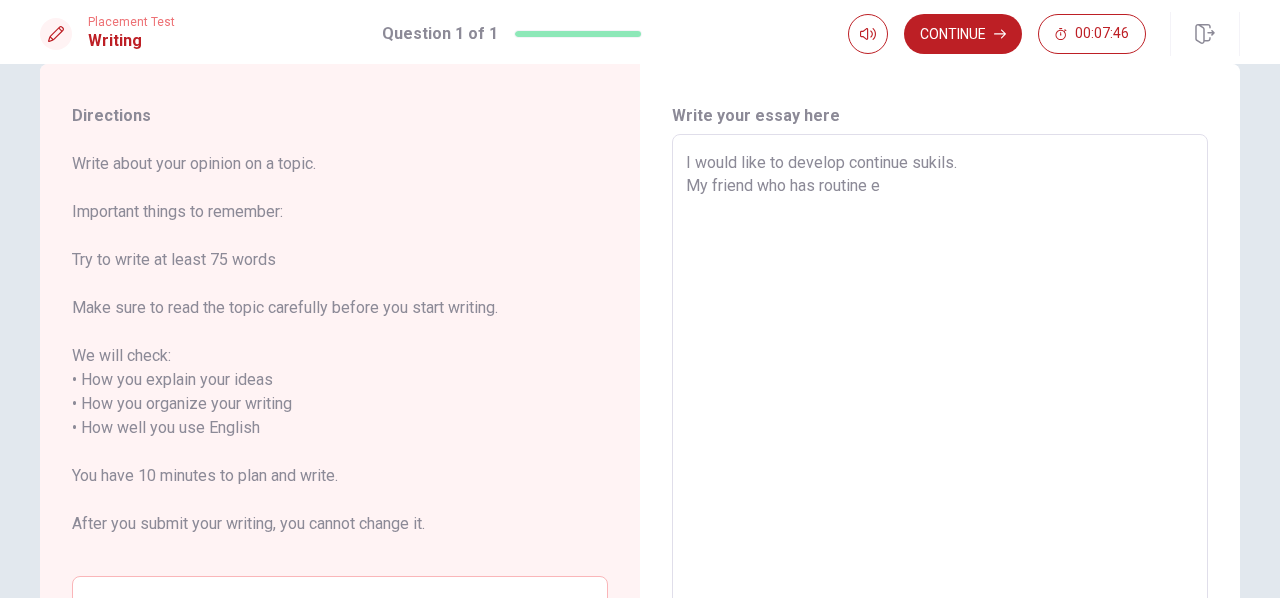 type on "x" 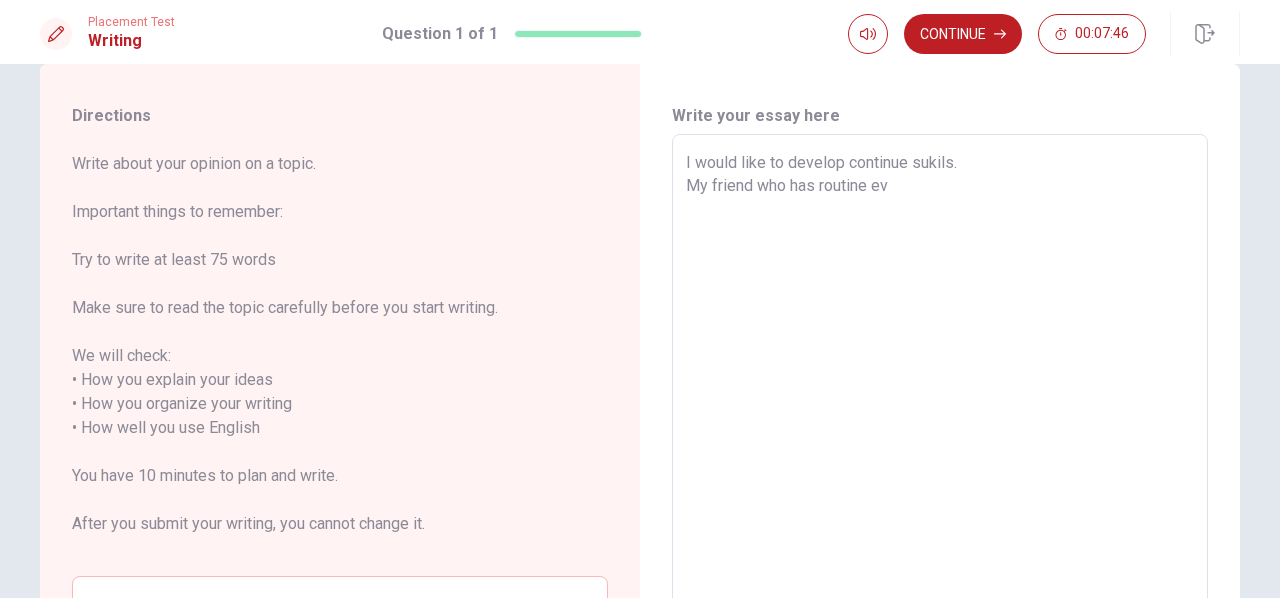 type 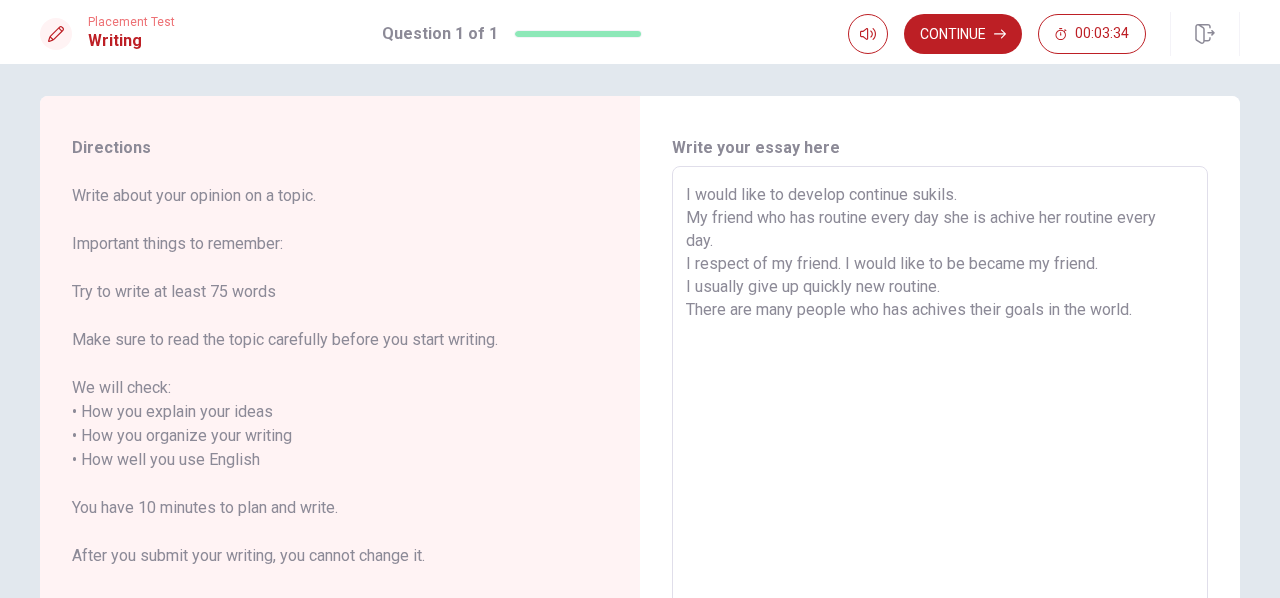 scroll, scrollTop: 0, scrollLeft: 0, axis: both 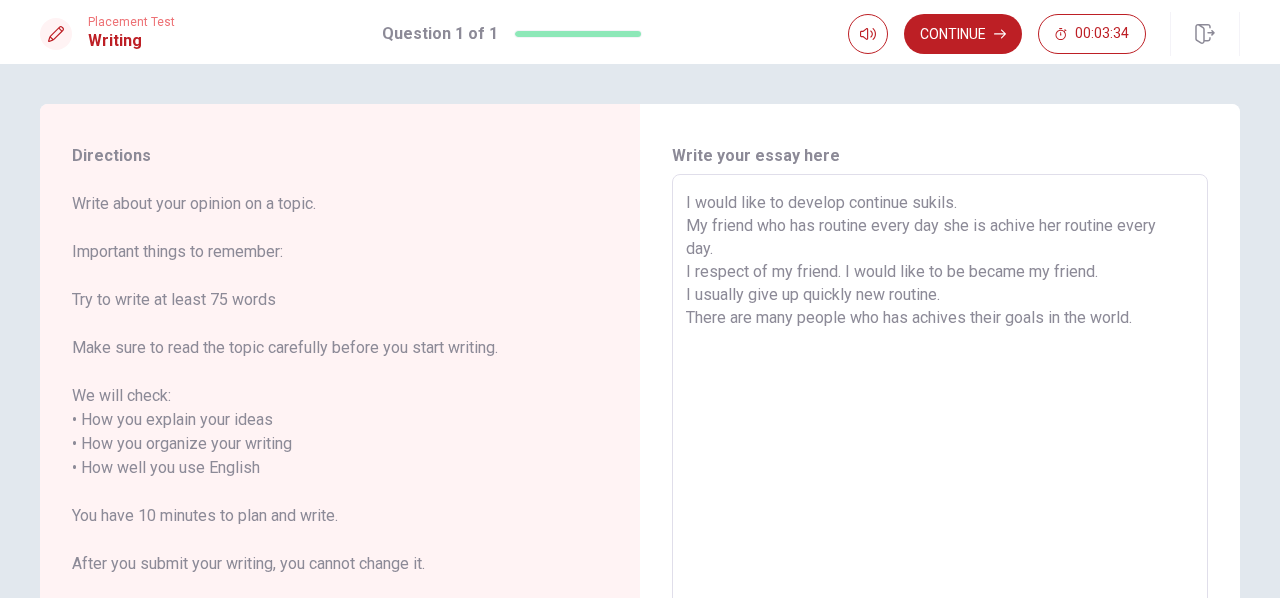 click on "I would like to develop continue sukils.
My friend who has routine every day she is achive her routine every day.
I respect of my friend. I would like to be became my friend.
I usually give up quickly new routine.
There are many people who has achives their goals in the world." at bounding box center (940, 468) 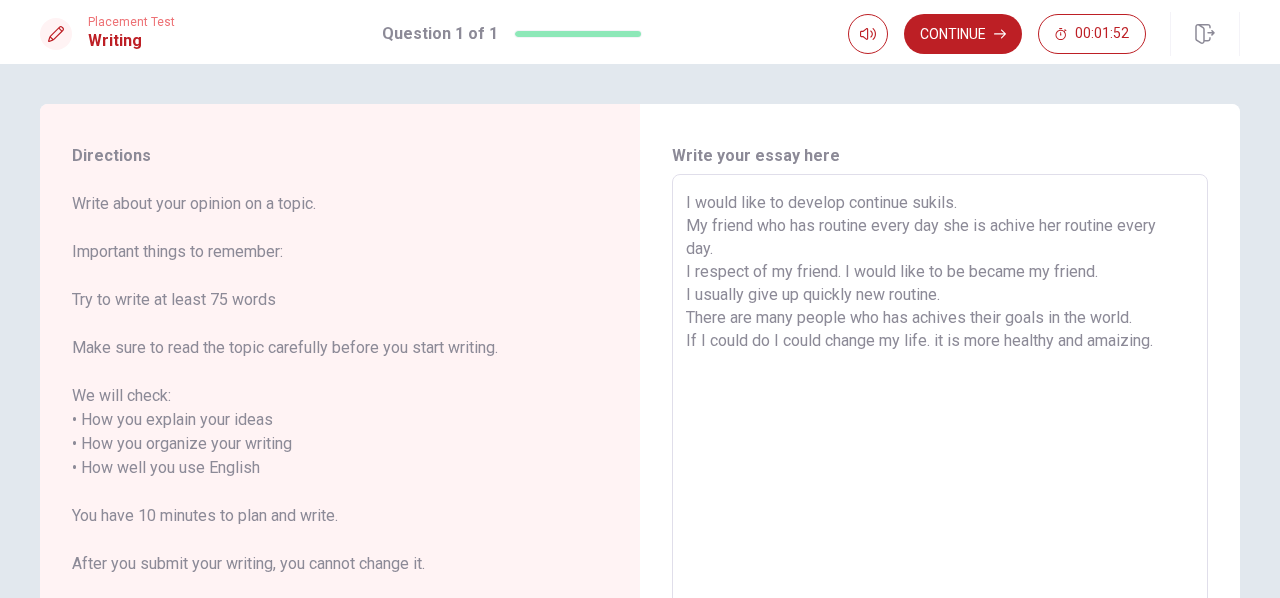 click on "I would like to develop continue sukils.
My friend who has routine every day she is achive her routine every day.
I respect of my friend. I would like to be became my friend.
I usually give up quickly new routine.
There are many people who has achives their goals in the world.
If I could do I could change my life. it is more healthy and amaizing." at bounding box center [940, 468] 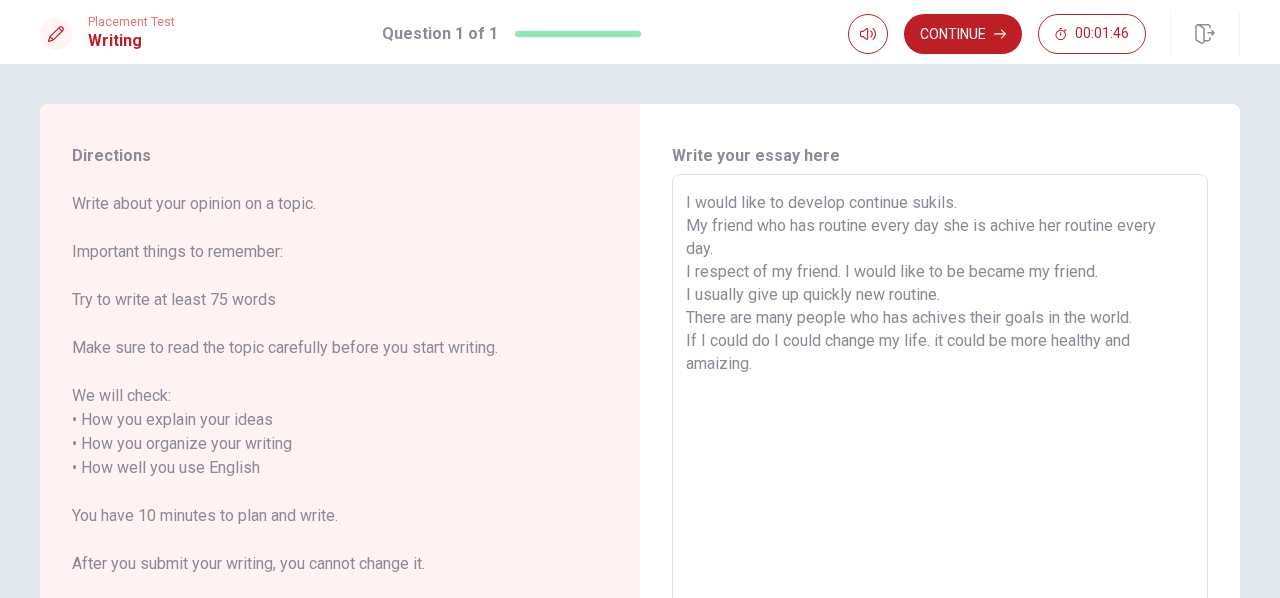 click on "I would like to develop continue sukils.
My friend who has routine every day she is achive her routine every day.
I respect of my friend. I would like to be became my friend.
I usually give up quickly new routine.
There are many people who has achives their goals in the world.
If I could do I could change my life. it could be more healthy and amaizing." at bounding box center [940, 468] 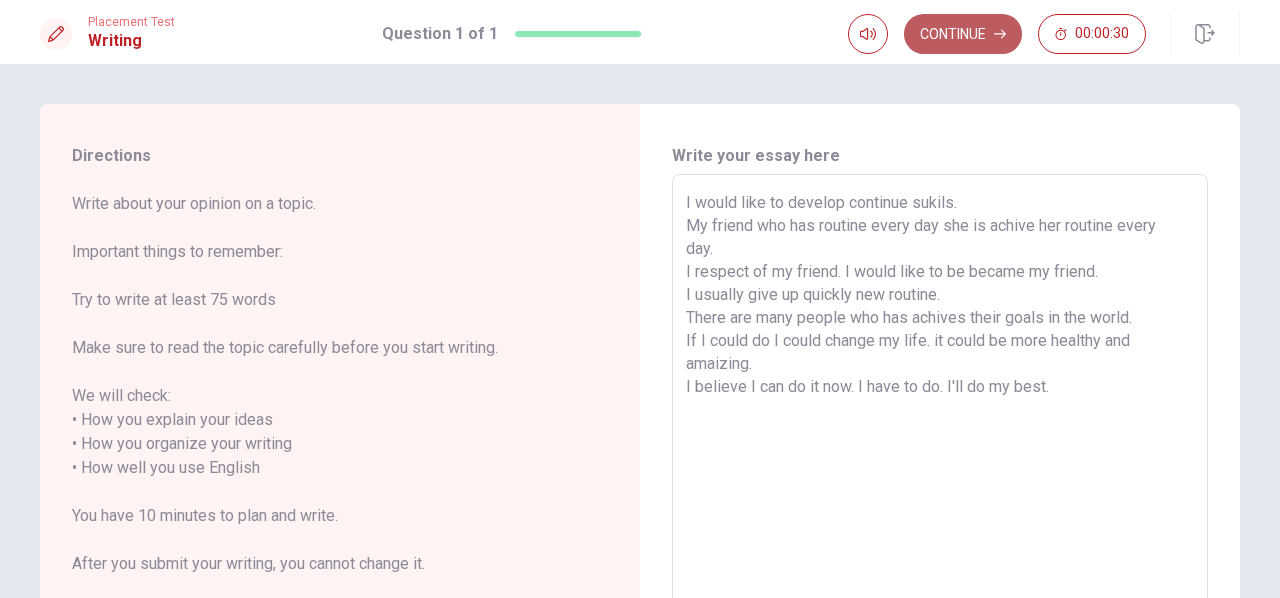 click on "Continue" at bounding box center (963, 34) 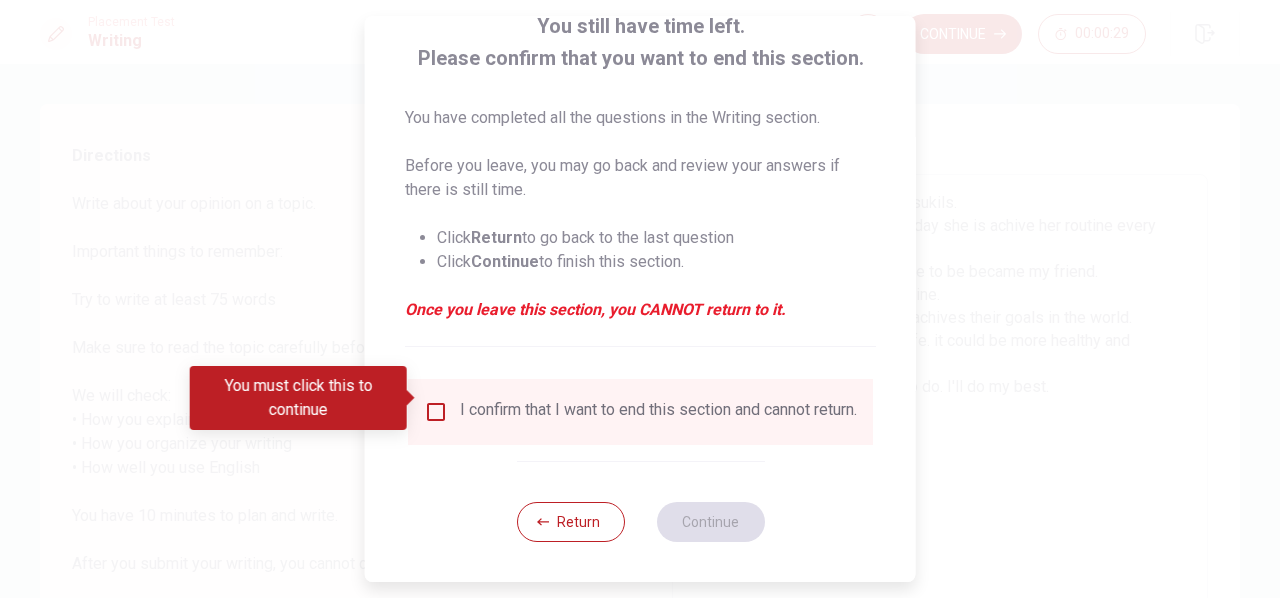 scroll, scrollTop: 148, scrollLeft: 0, axis: vertical 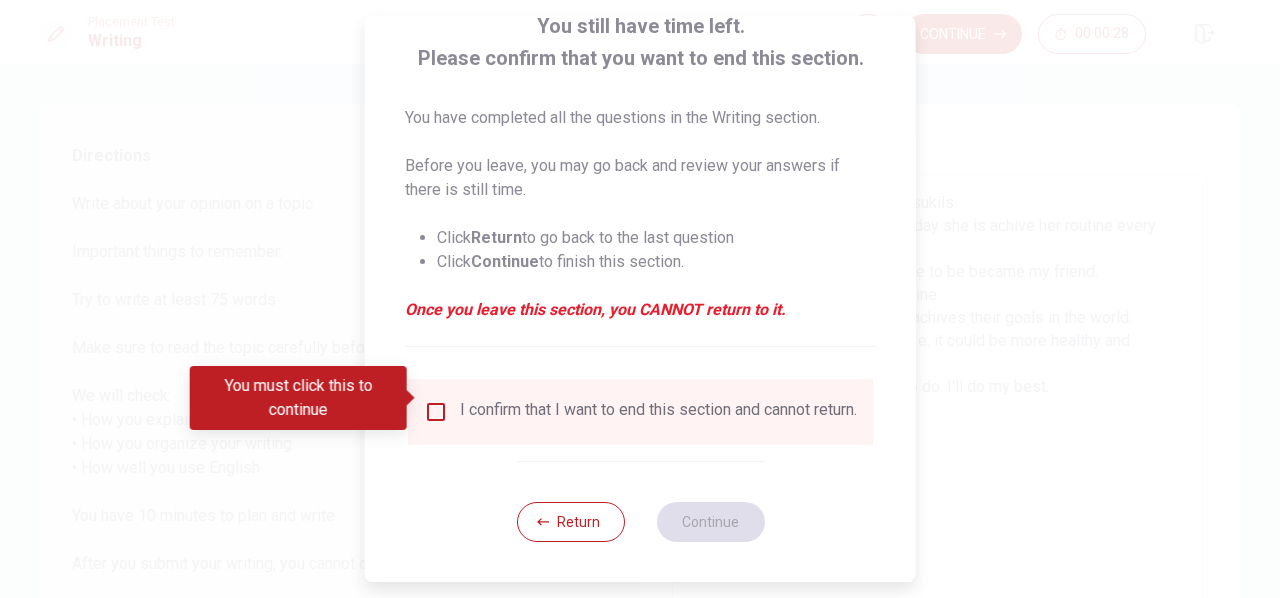 click at bounding box center [436, 412] 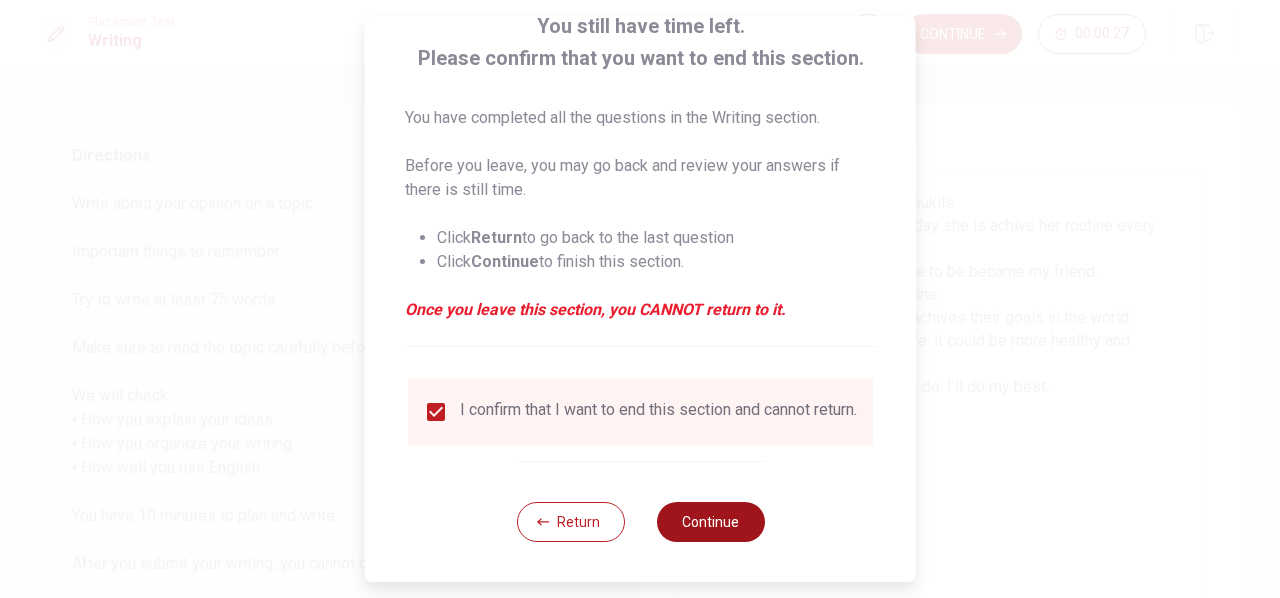 click on "Continue" at bounding box center [710, 522] 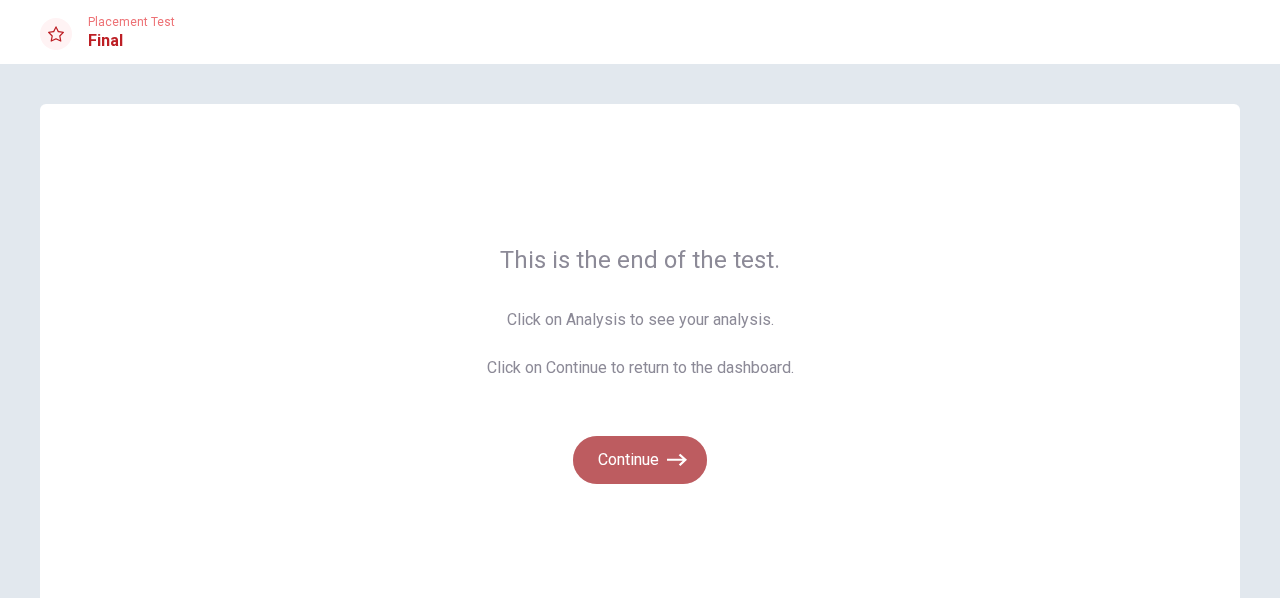 click on "Continue" at bounding box center (640, 460) 